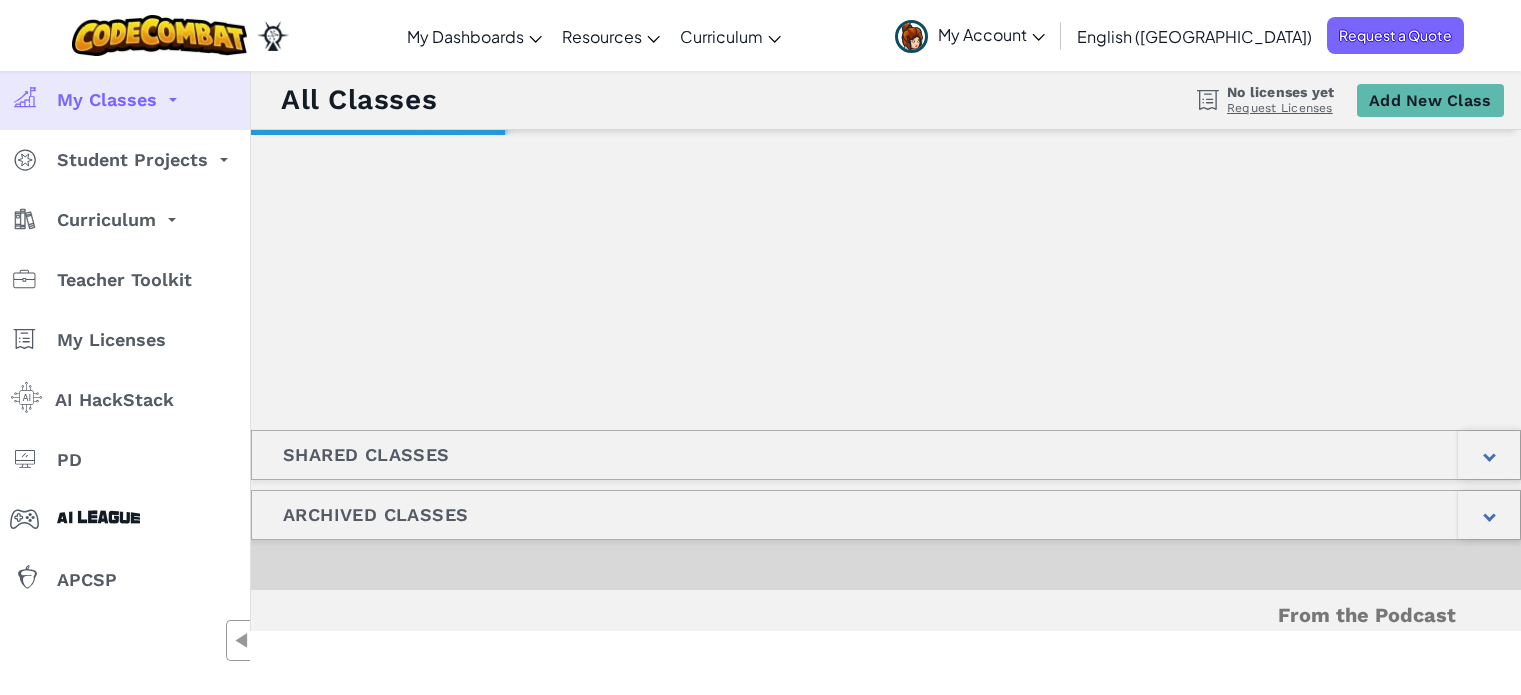 scroll, scrollTop: 0, scrollLeft: 0, axis: both 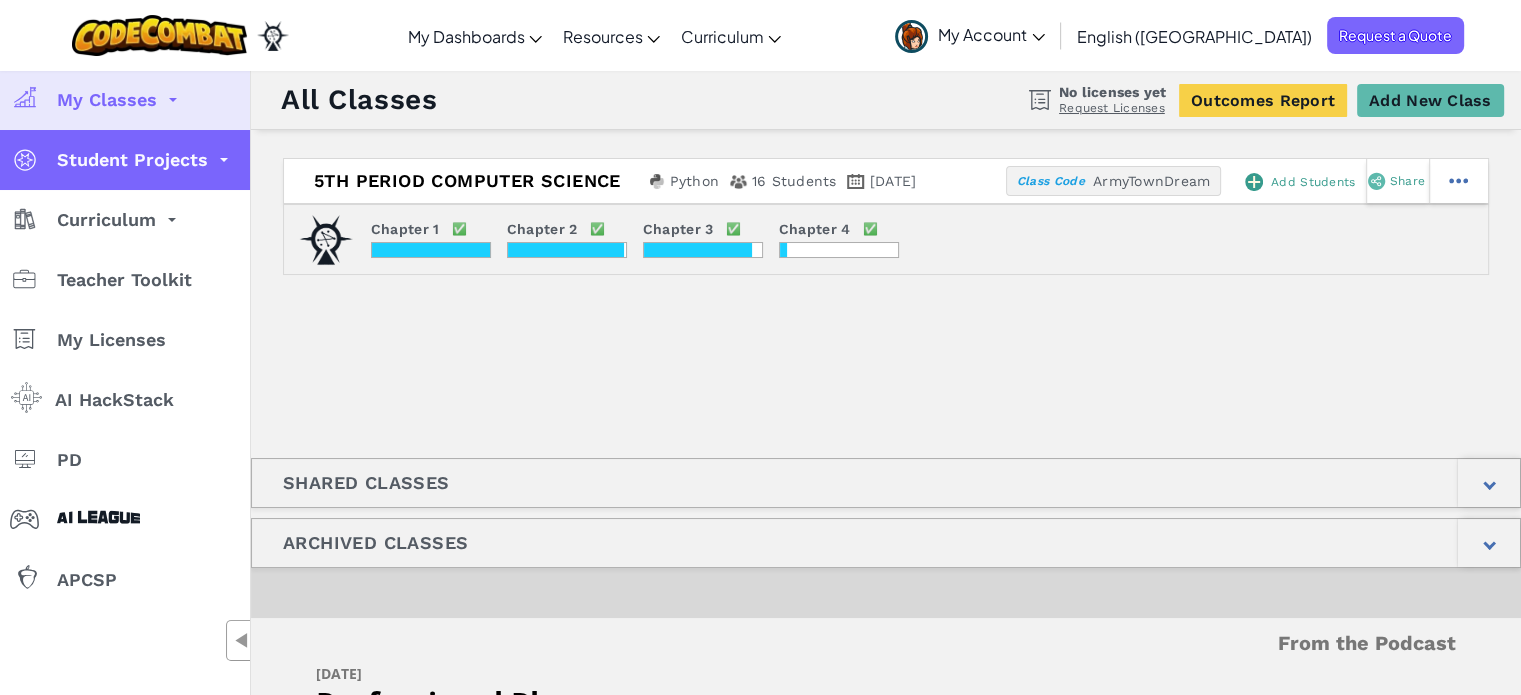 click on "Student Projects" at bounding box center [125, 160] 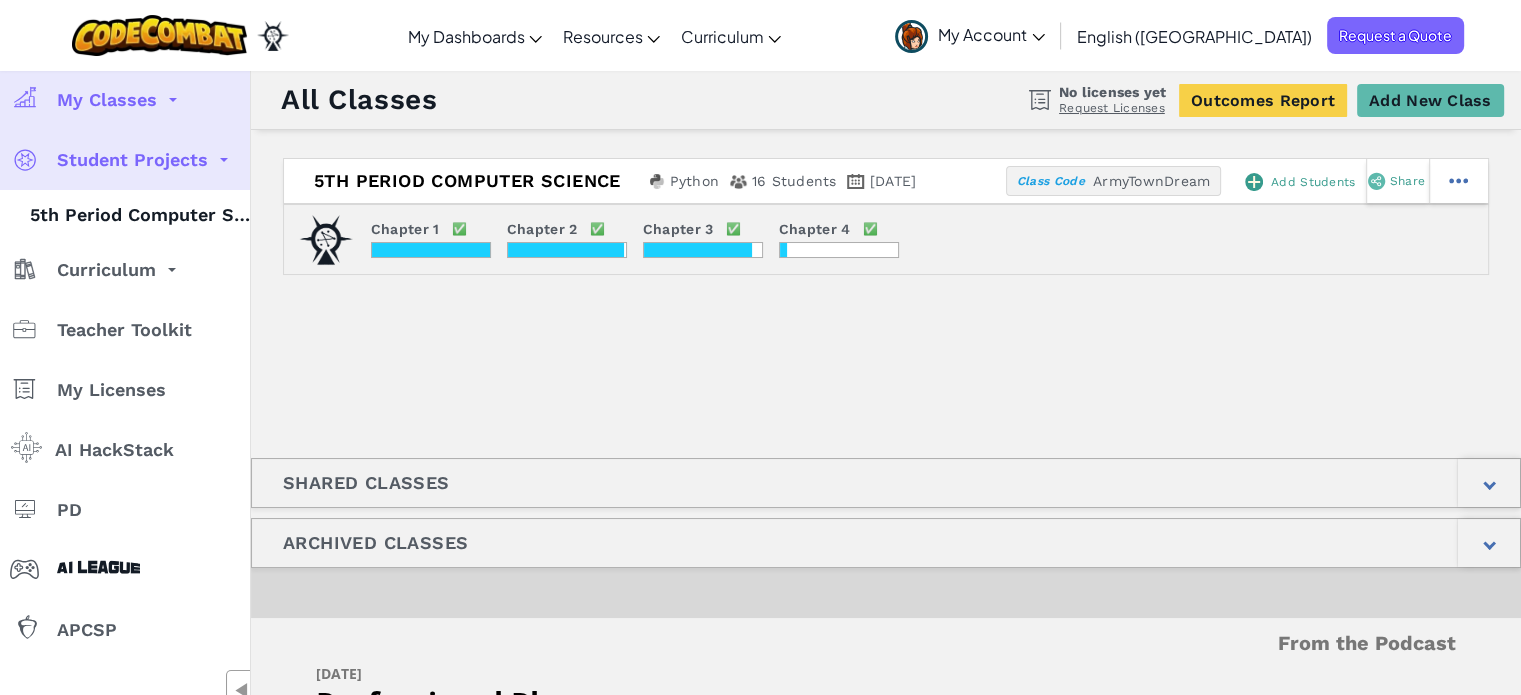 click on "My Classes" at bounding box center [125, 100] 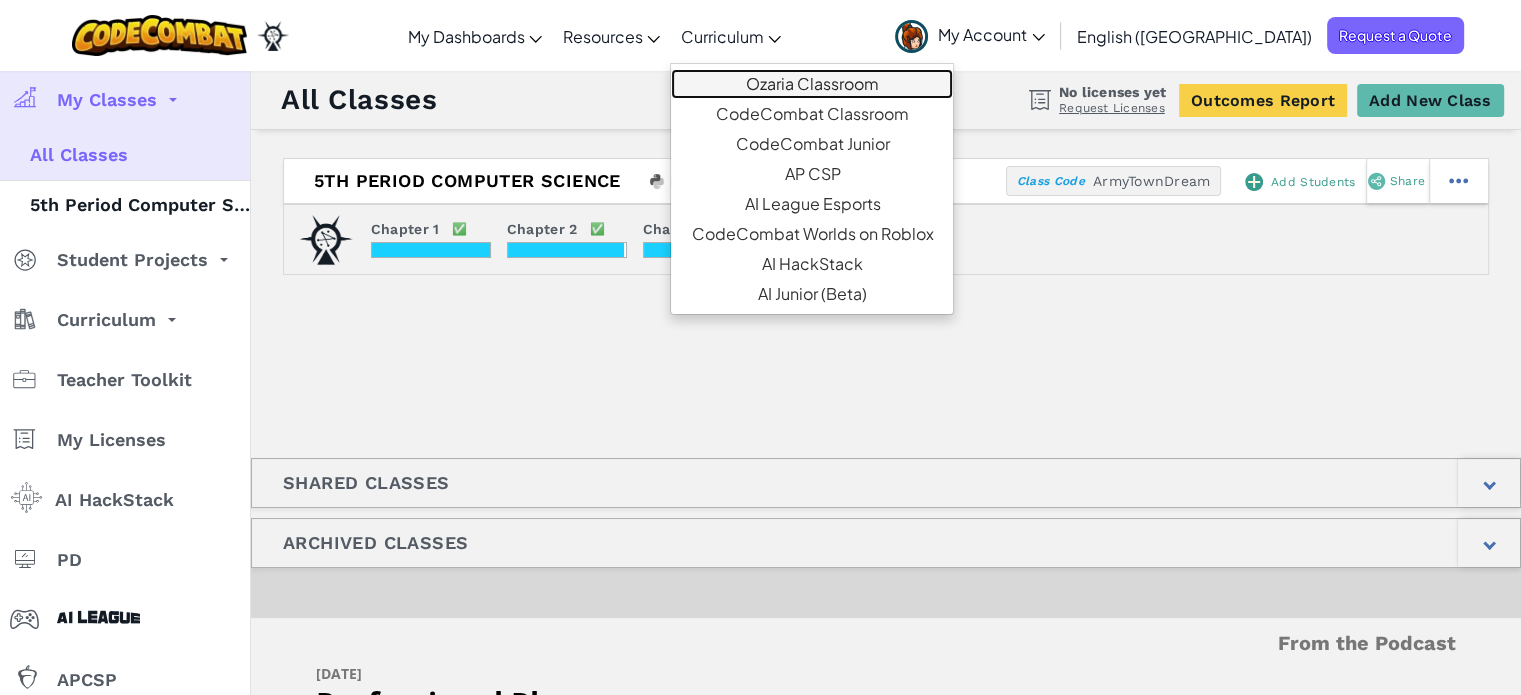 click on "Ozaria Classroom" at bounding box center (812, 84) 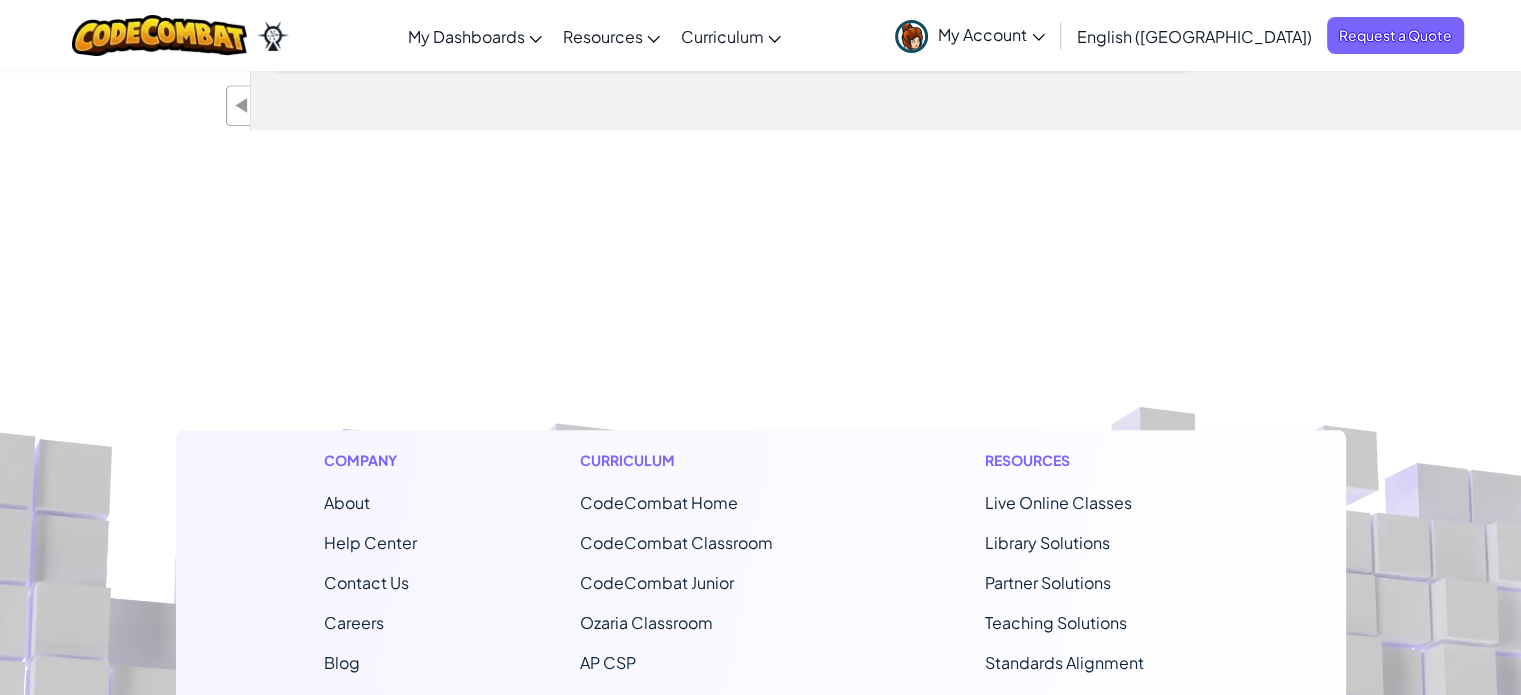 scroll, scrollTop: 1700, scrollLeft: 0, axis: vertical 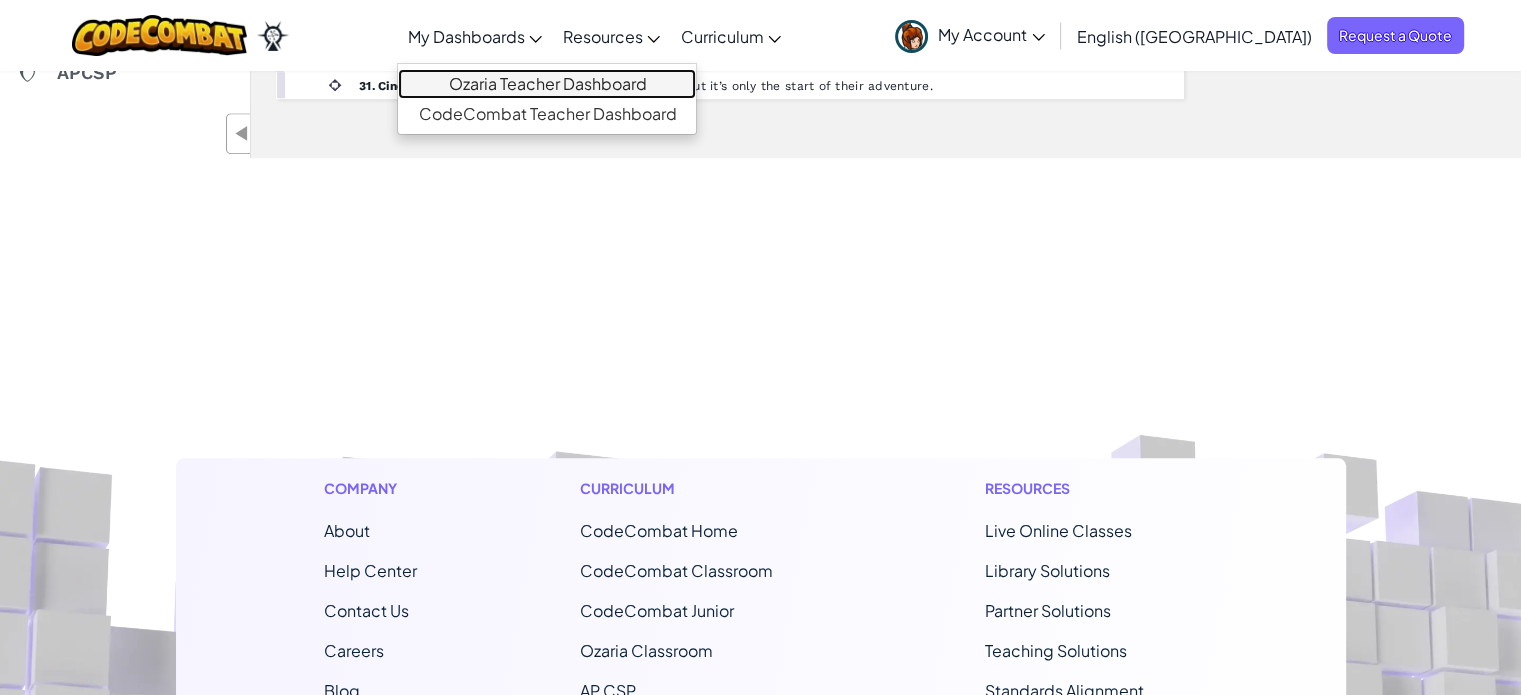 click on "Ozaria Teacher Dashboard" at bounding box center [547, 84] 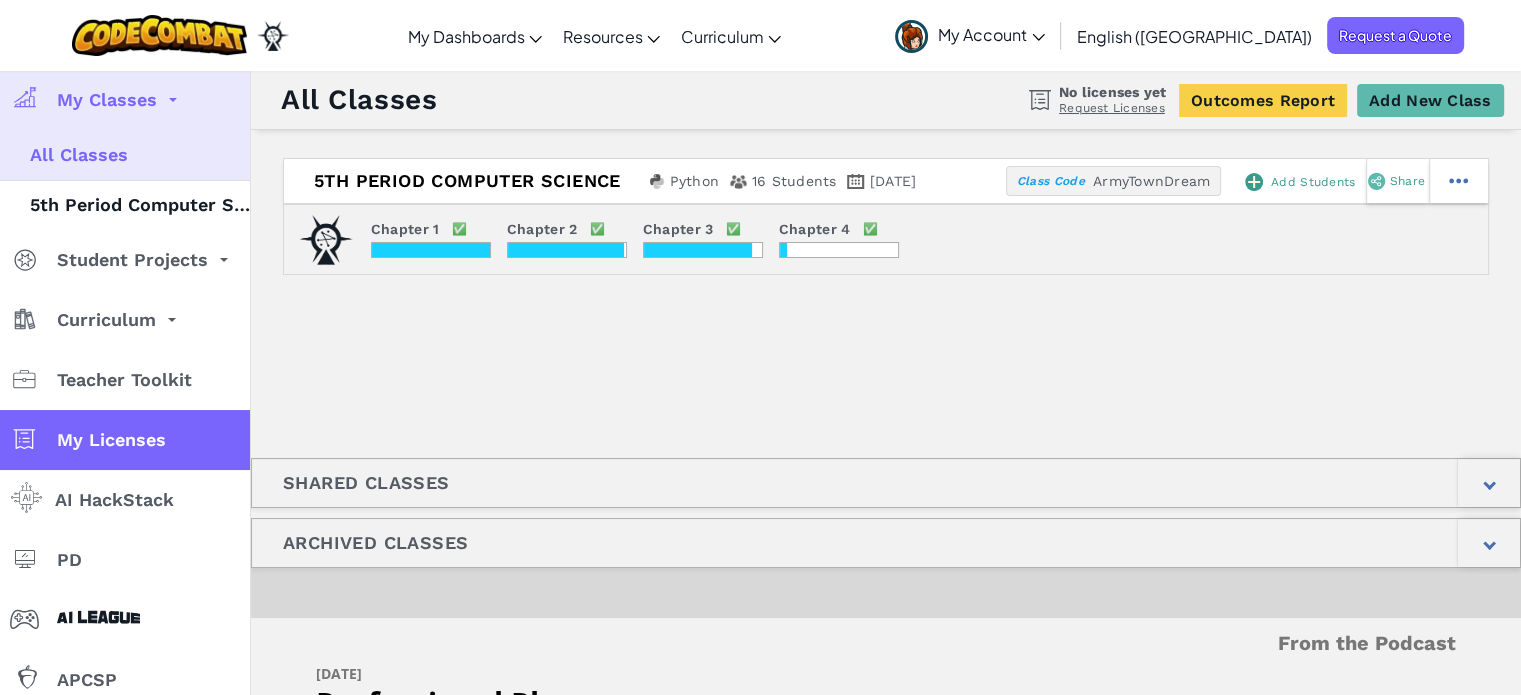 scroll, scrollTop: 0, scrollLeft: 0, axis: both 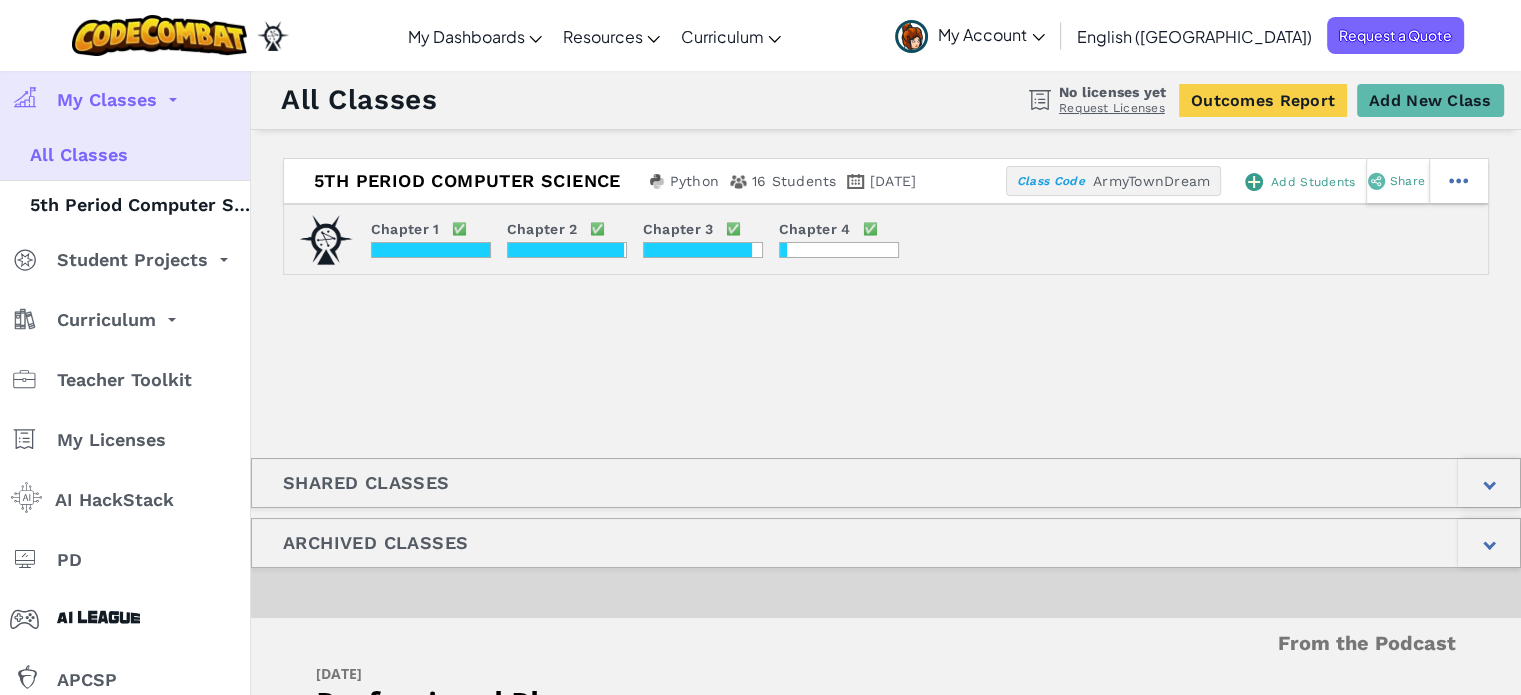 click on "My Classes" at bounding box center [107, 100] 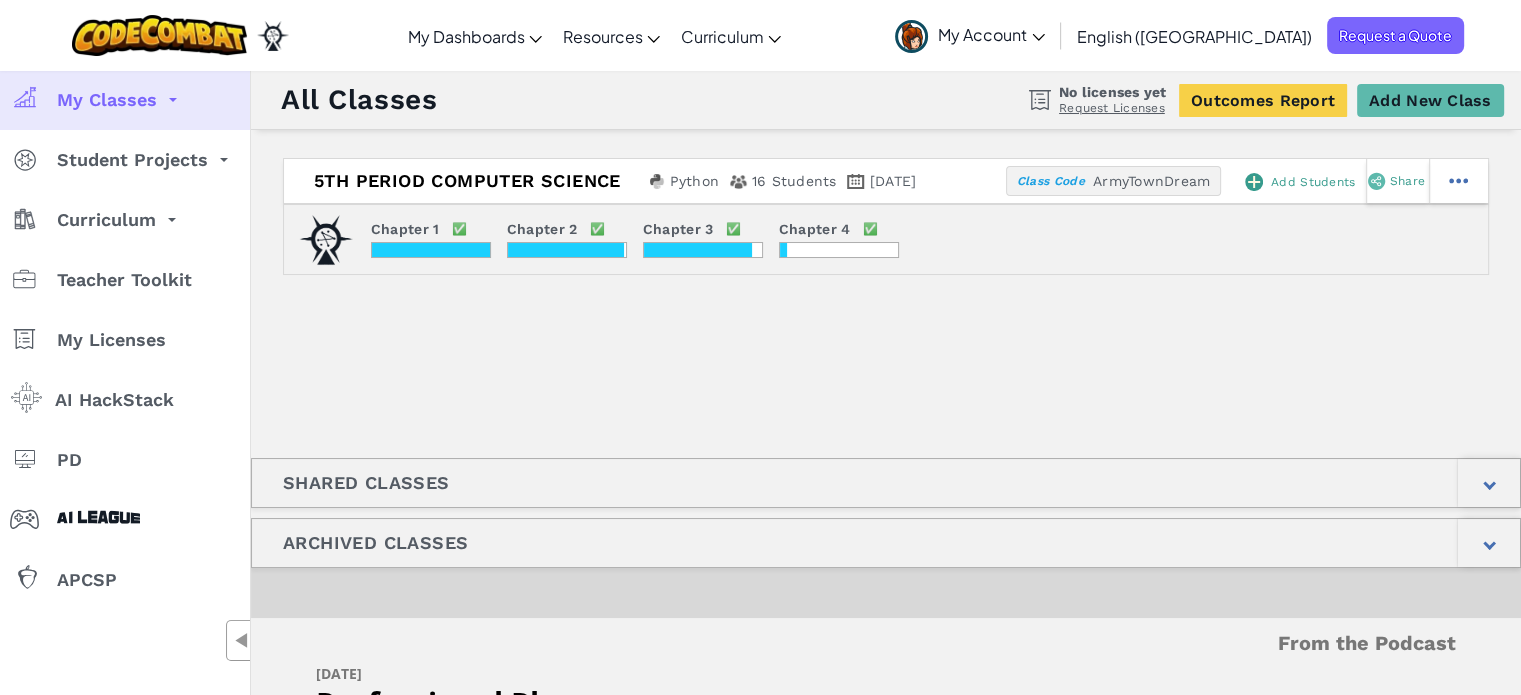 click on "My Classes" at bounding box center [107, 100] 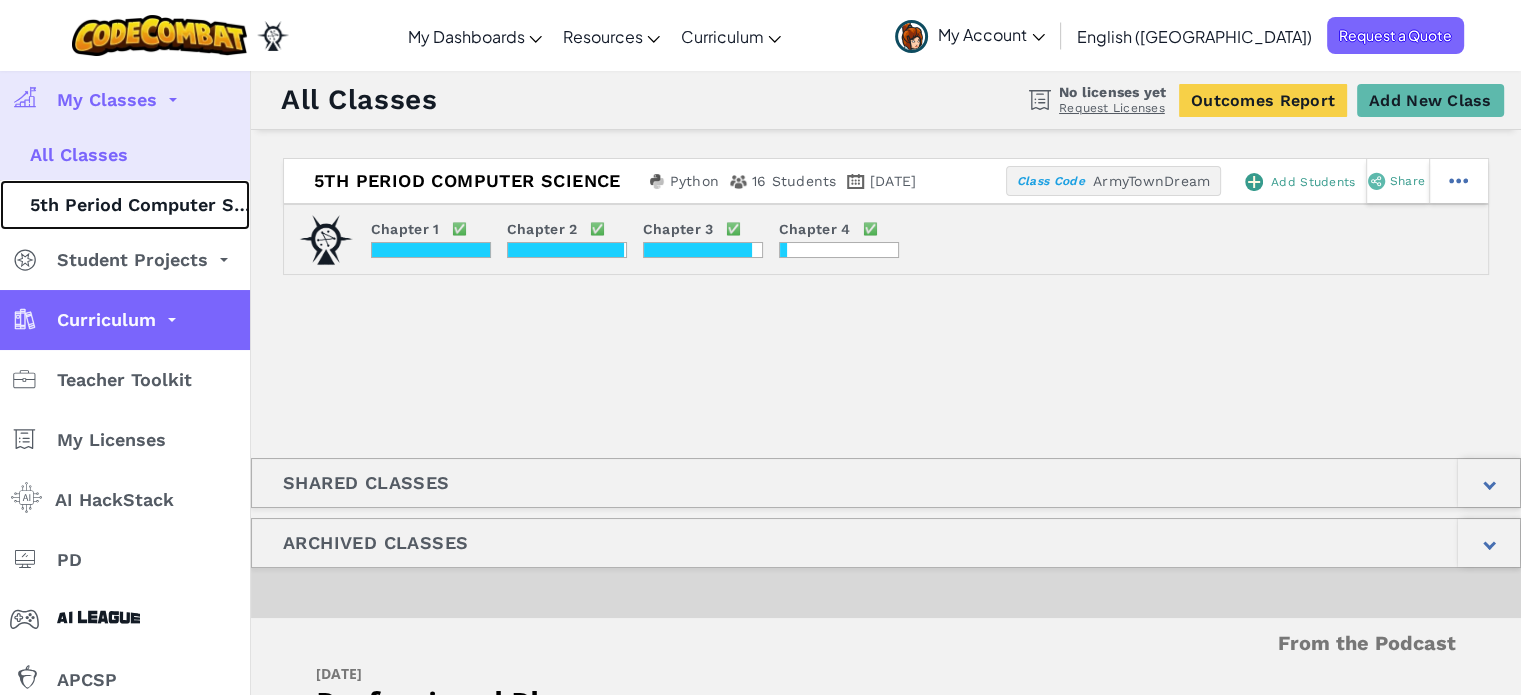 click on "5th Period Computer Science" at bounding box center [125, 205] 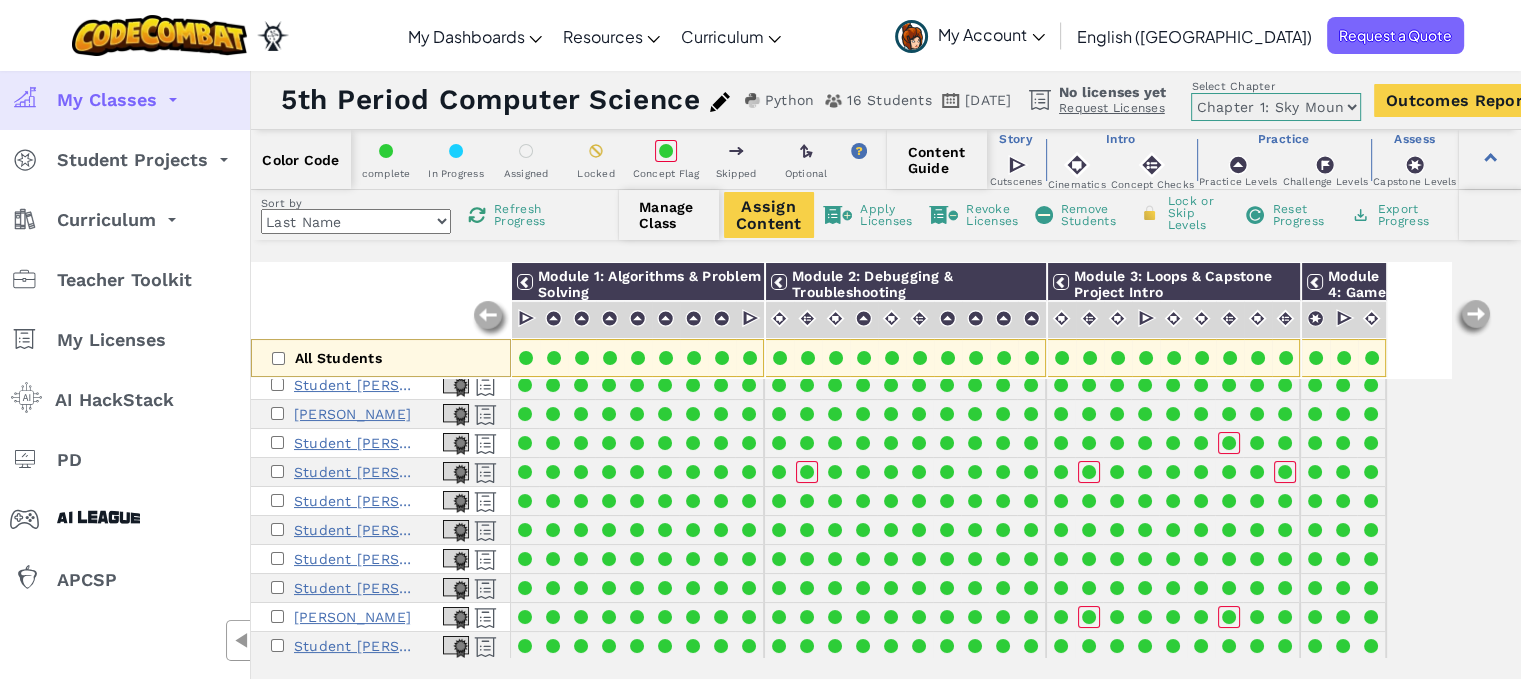 scroll, scrollTop: 200, scrollLeft: 0, axis: vertical 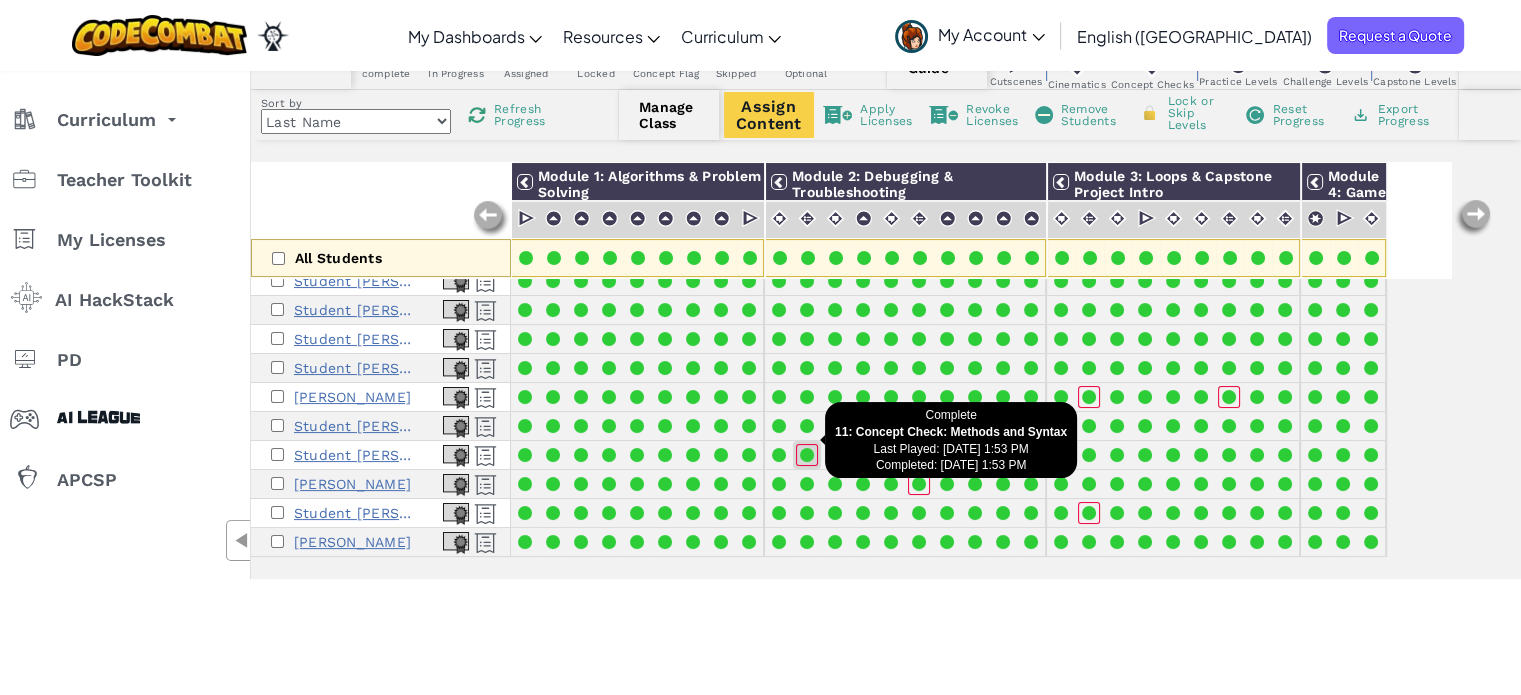 click at bounding box center (807, 455) 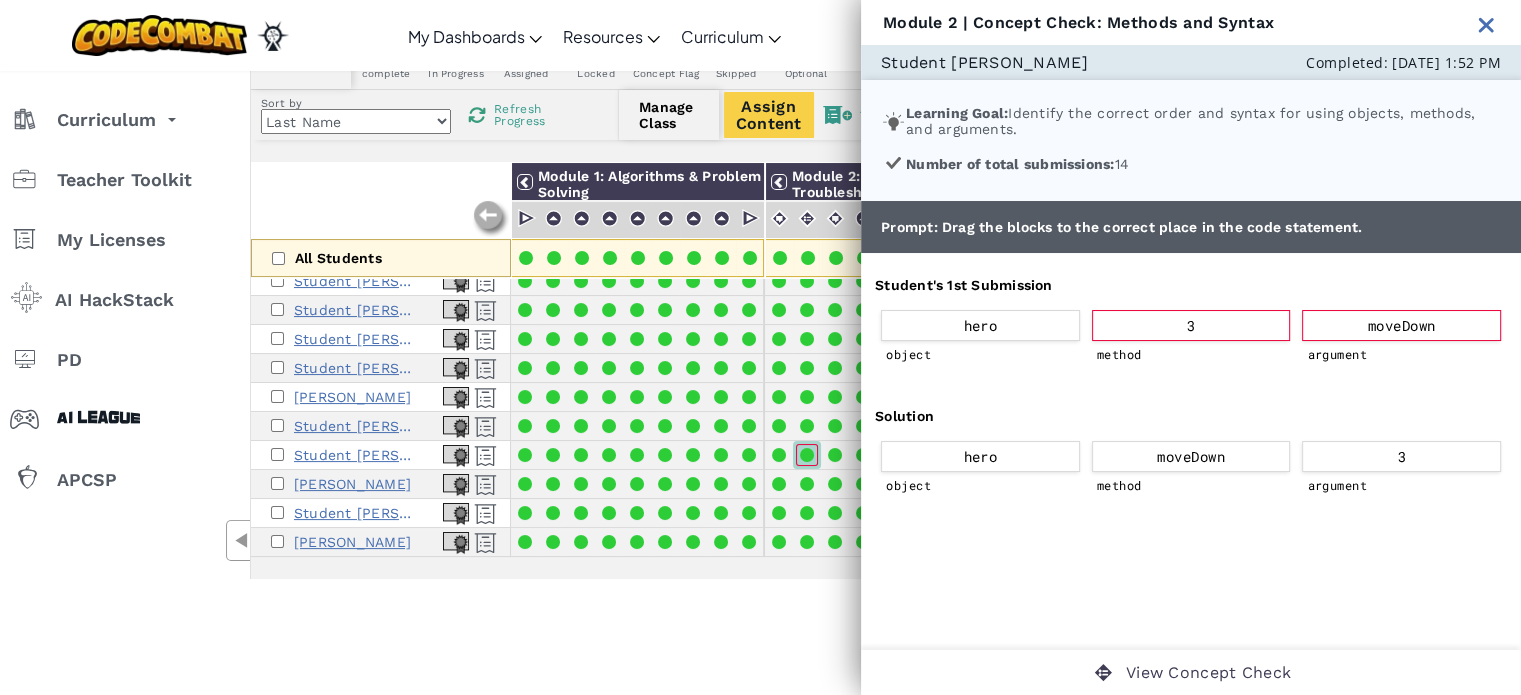 click at bounding box center (1486, 24) 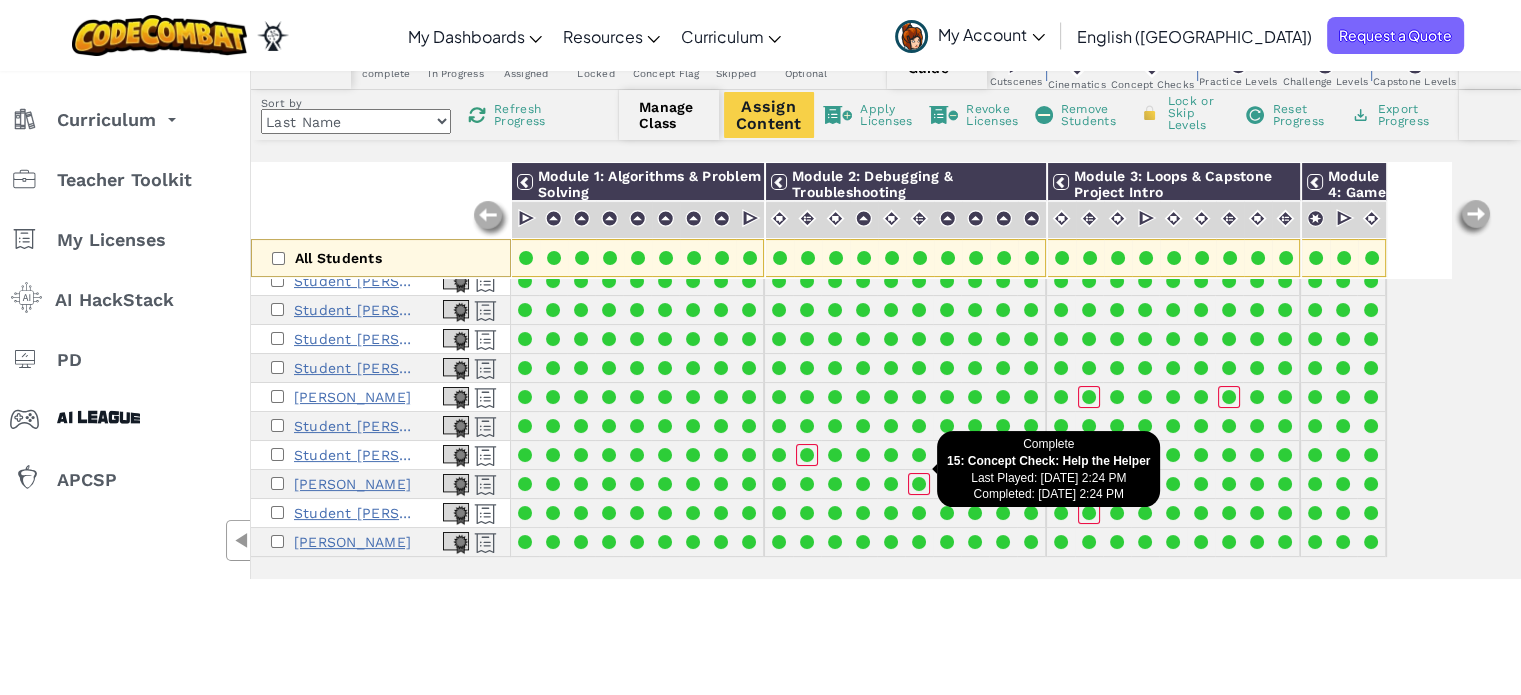 click at bounding box center (919, 484) 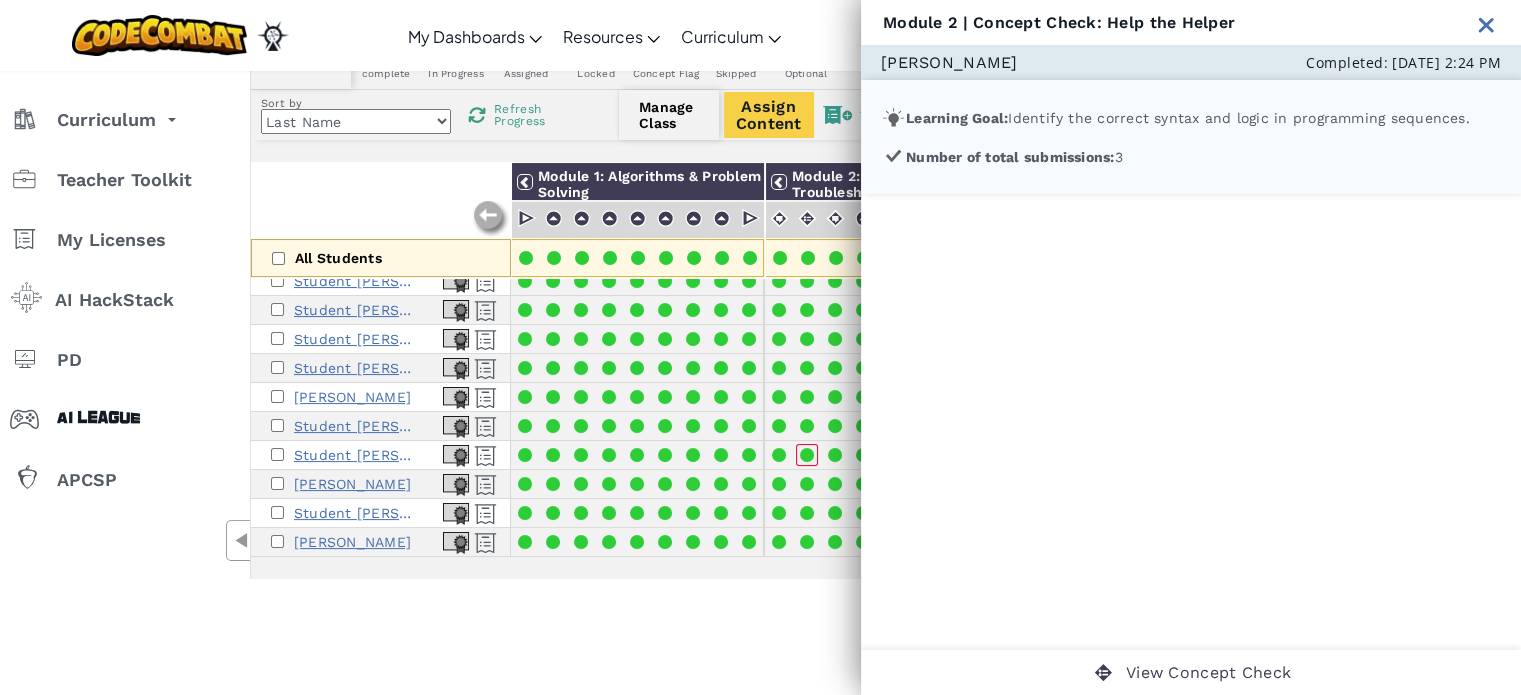 drag, startPoint x: 1483, startPoint y: 19, endPoint x: 1484, endPoint y: 49, distance: 30.016663 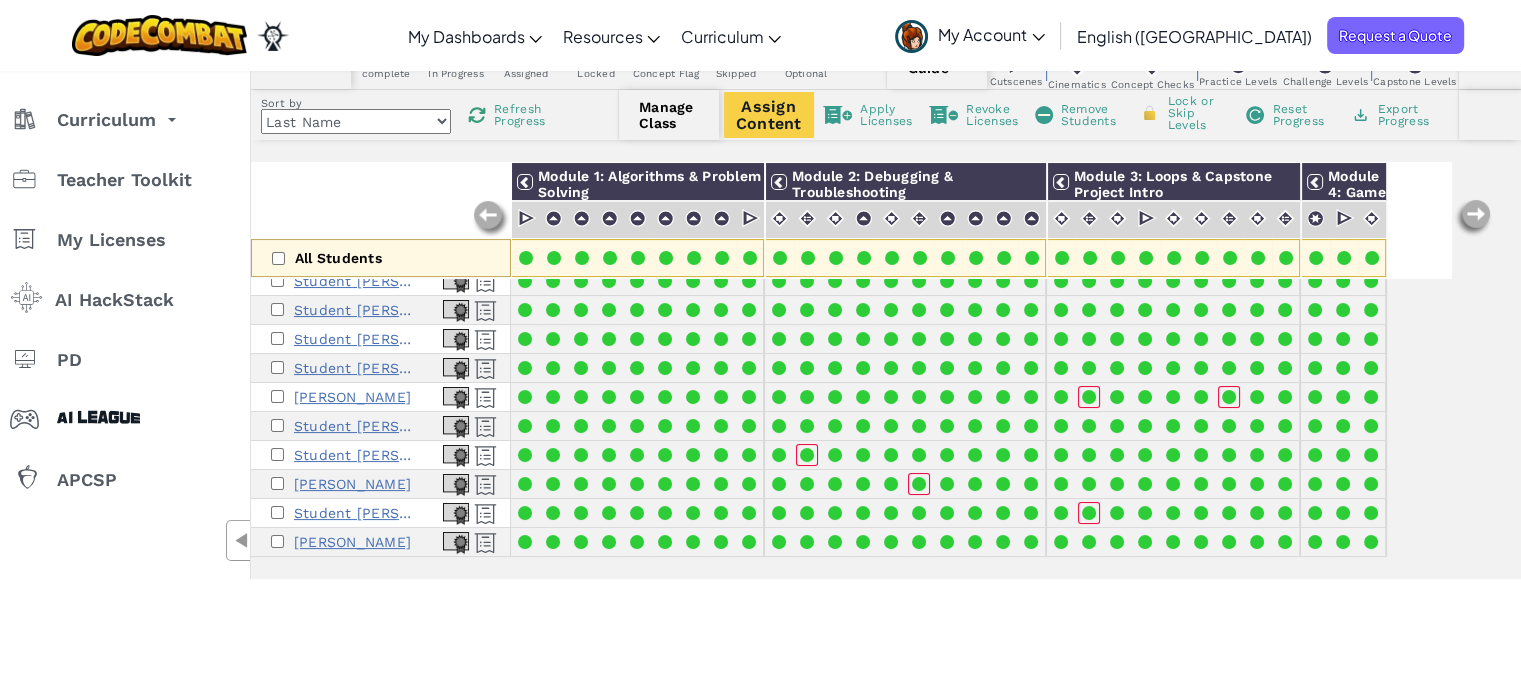 click at bounding box center [1473, 218] 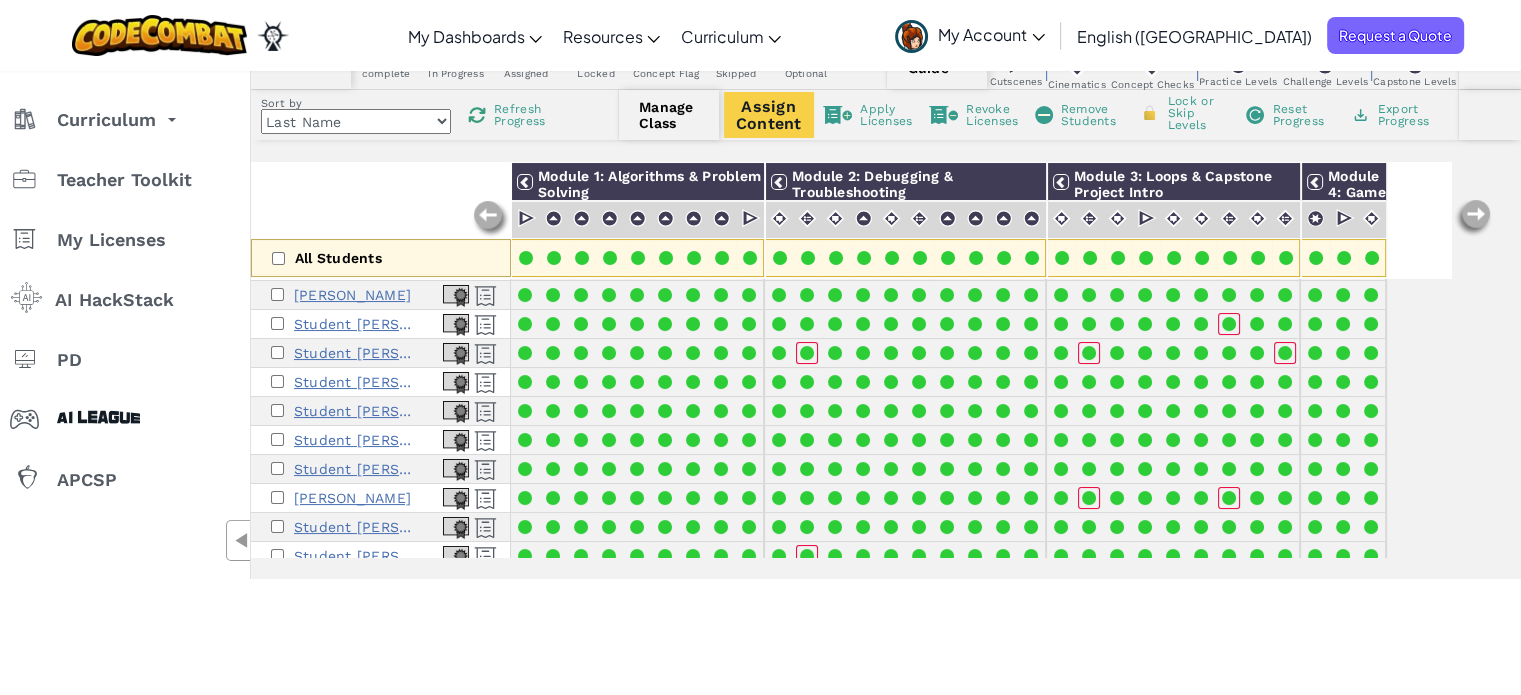 scroll, scrollTop: 0, scrollLeft: 0, axis: both 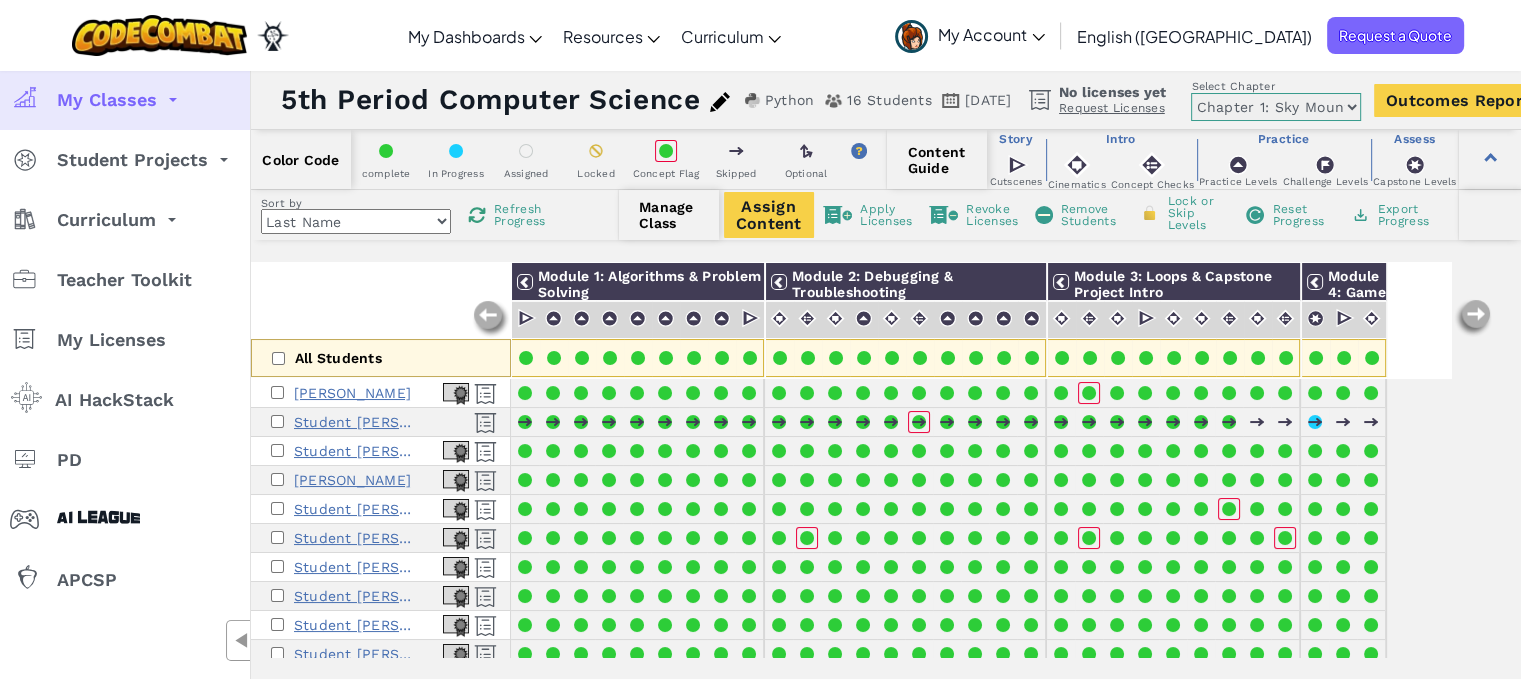 click on "Chapter 1: Sky Mountain
Chapter 2: The Moon Dancers
Chapter 3: The Phoenix Lands
Chapter 4: The Final Code" at bounding box center [1276, 107] 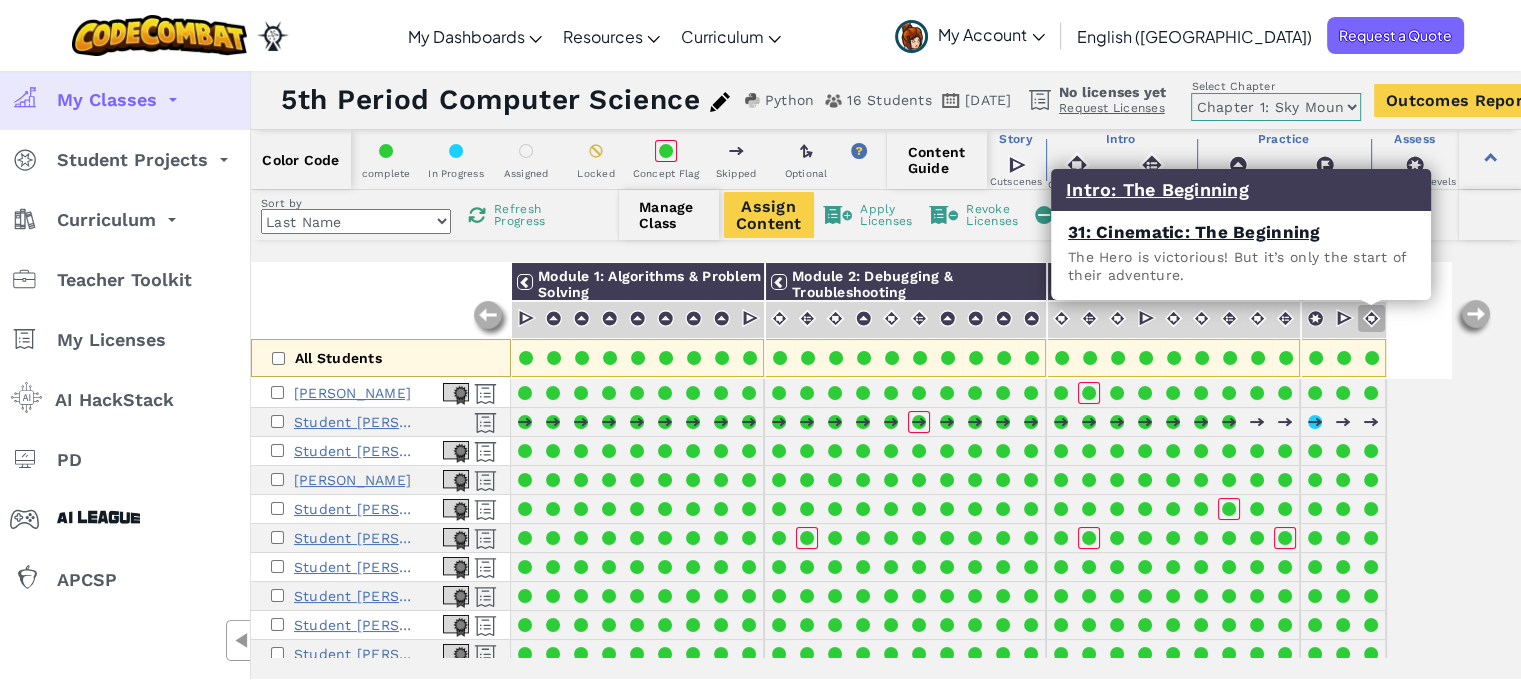 click at bounding box center [1371, 318] 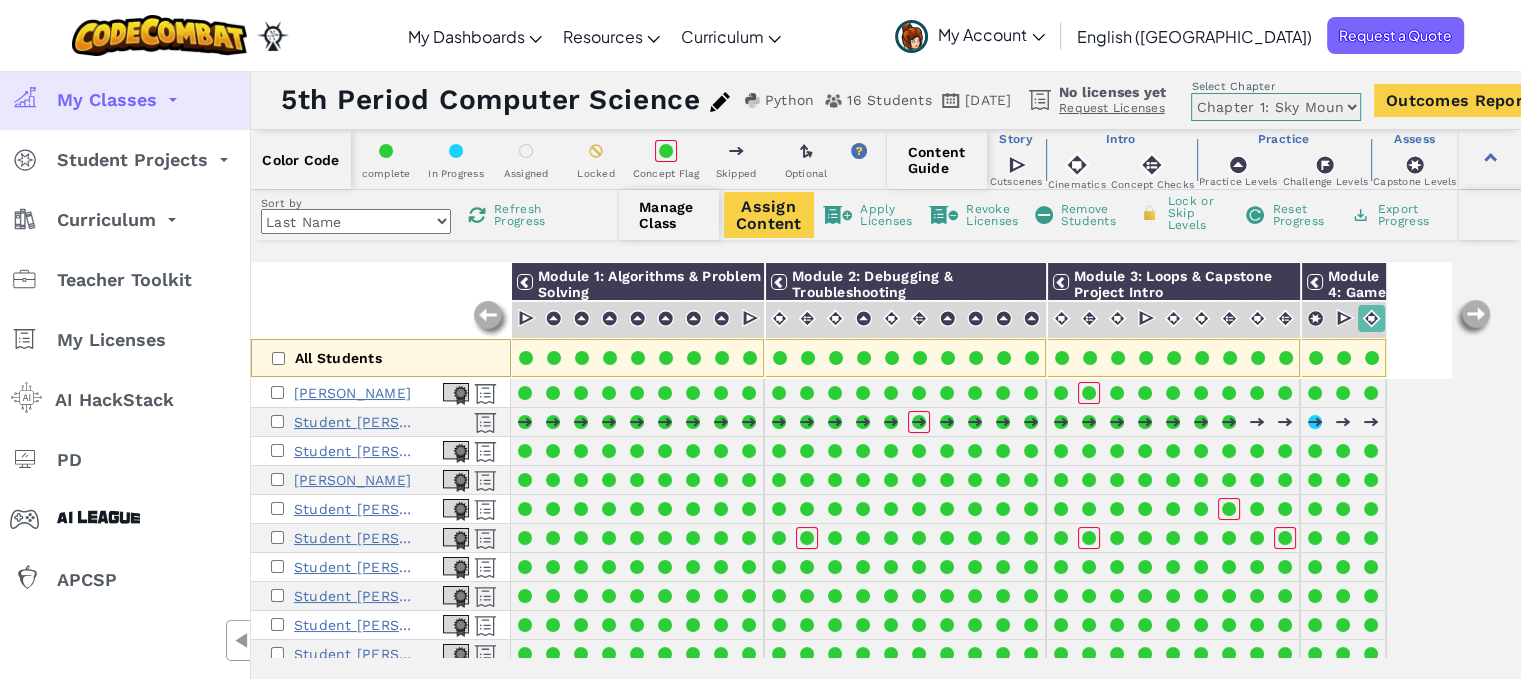 click at bounding box center [1371, 318] 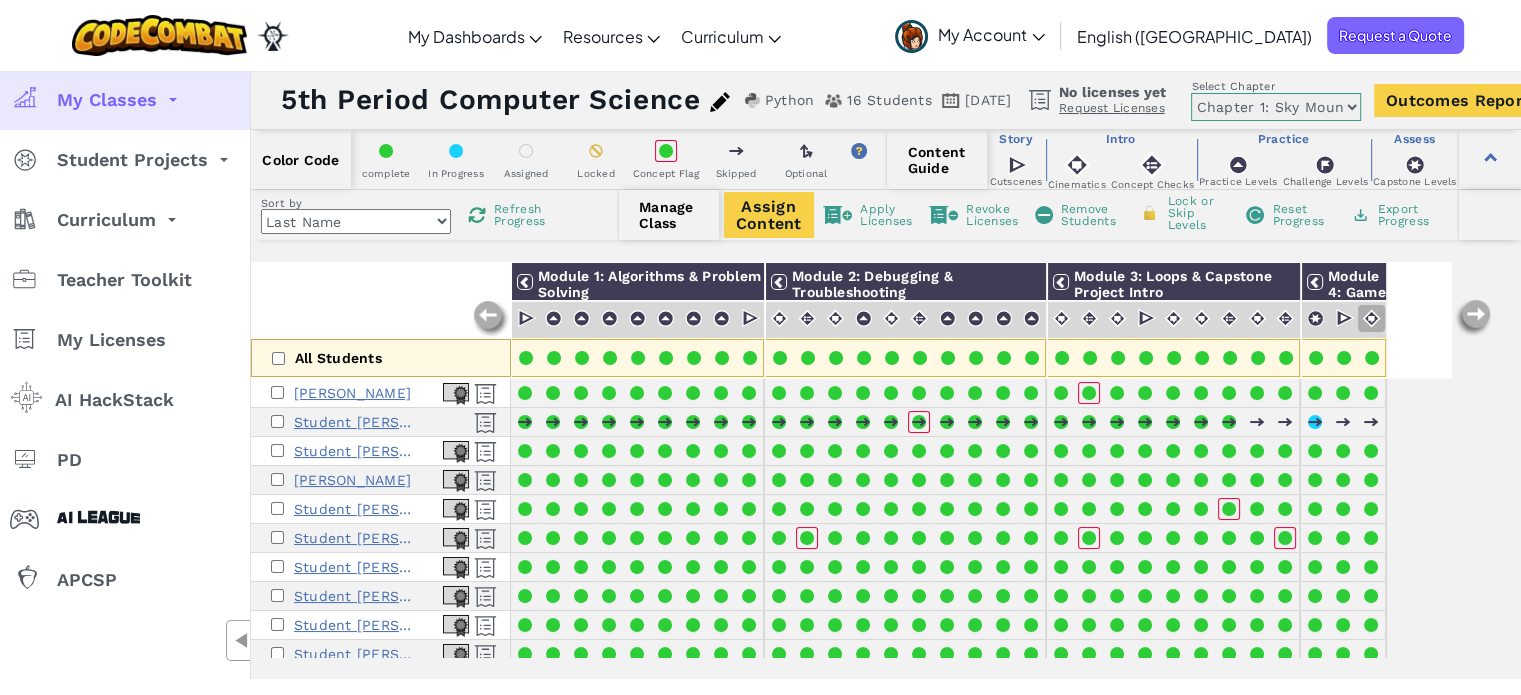 click at bounding box center [1371, 318] 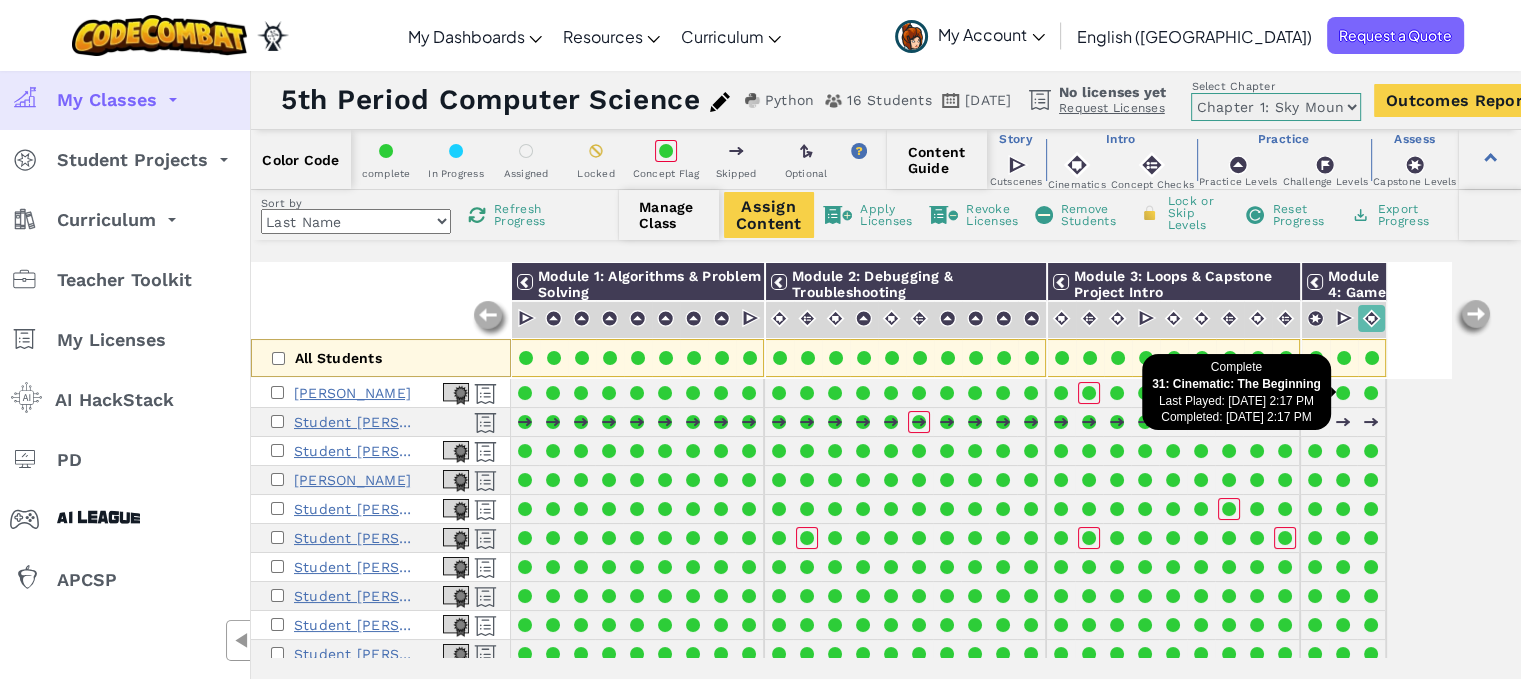 click at bounding box center (1371, 393) 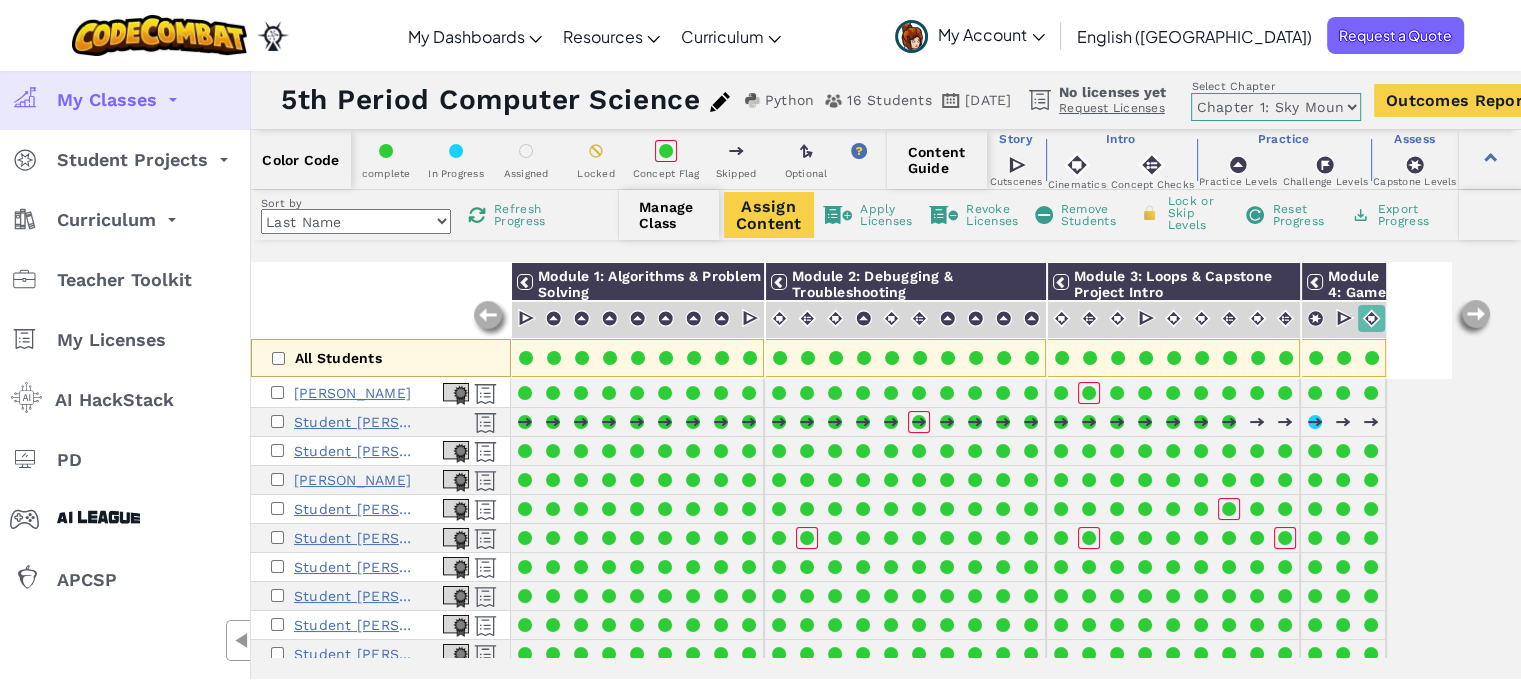 click on "[PERSON_NAME]" at bounding box center (352, 393) 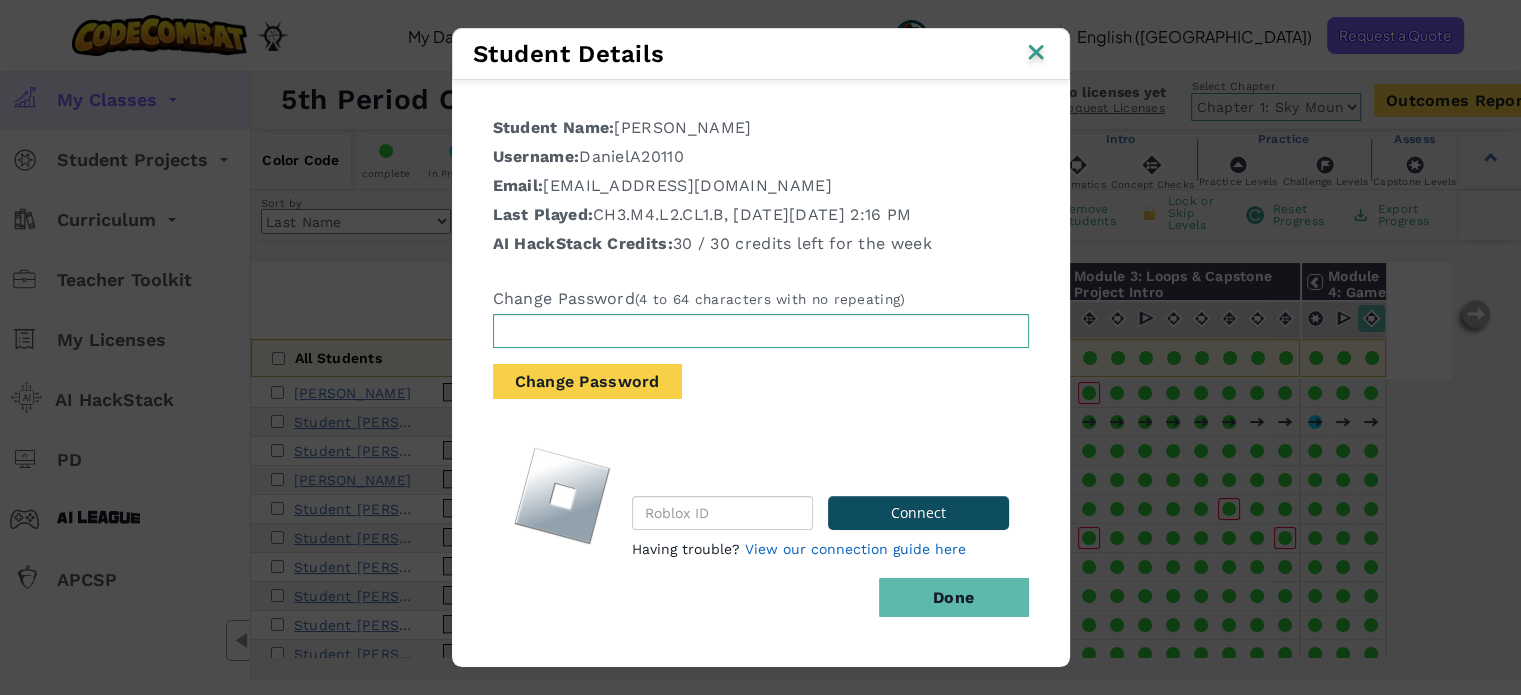 click at bounding box center (1036, 54) 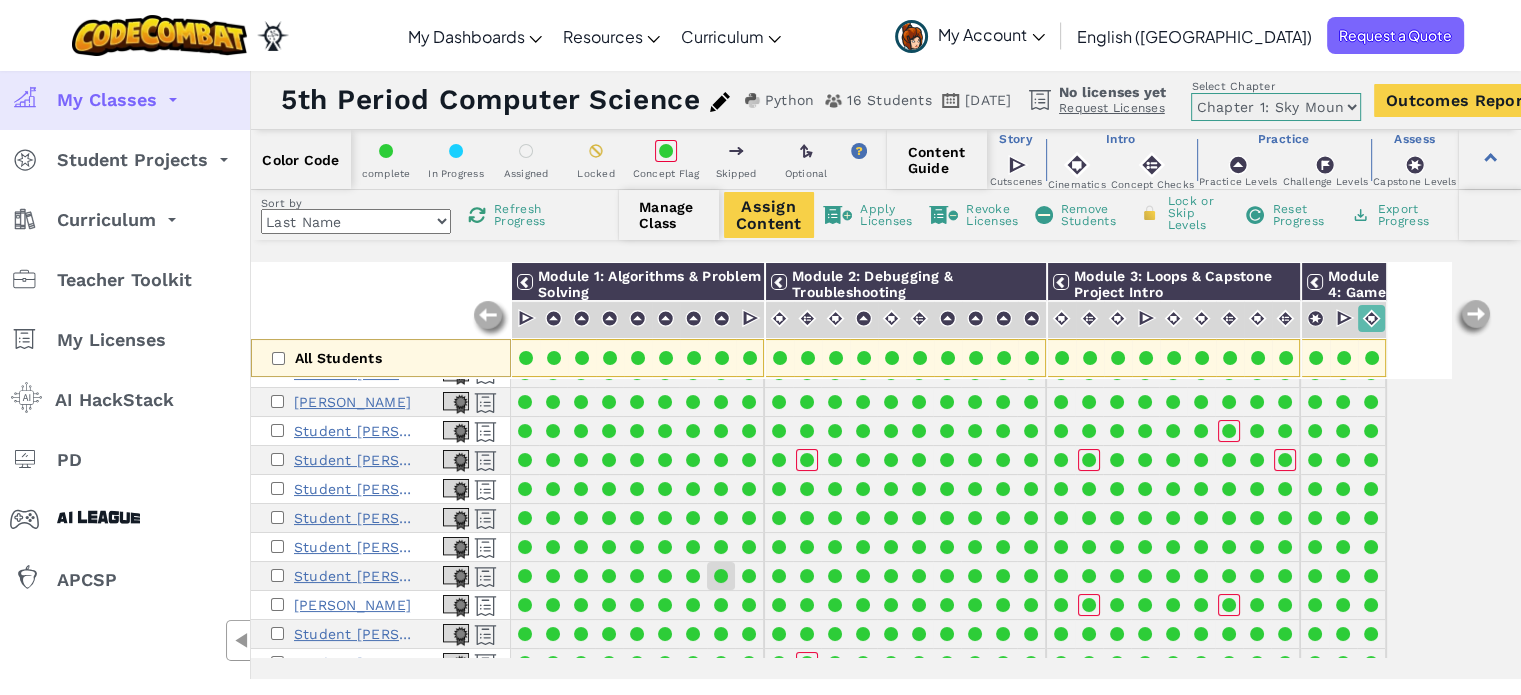 scroll, scrollTop: 200, scrollLeft: 0, axis: vertical 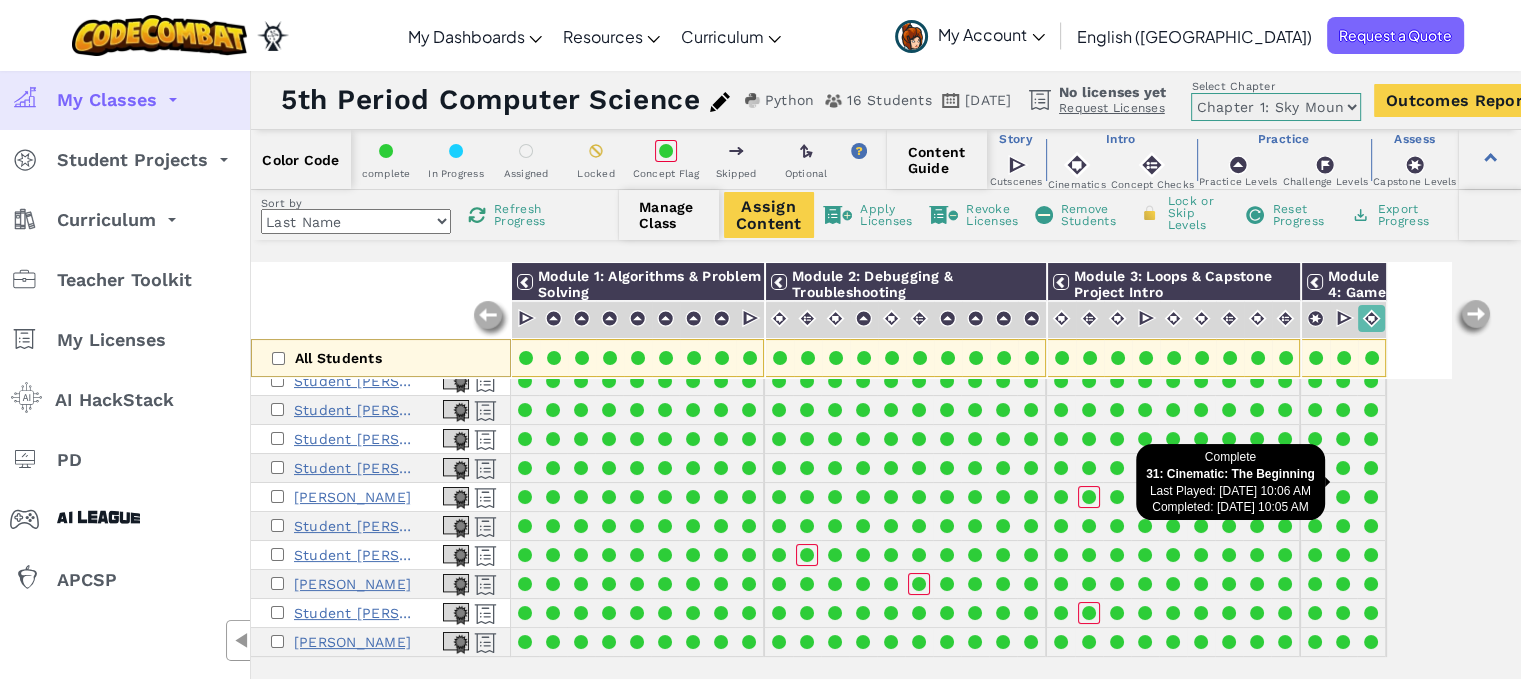 click at bounding box center (1371, 497) 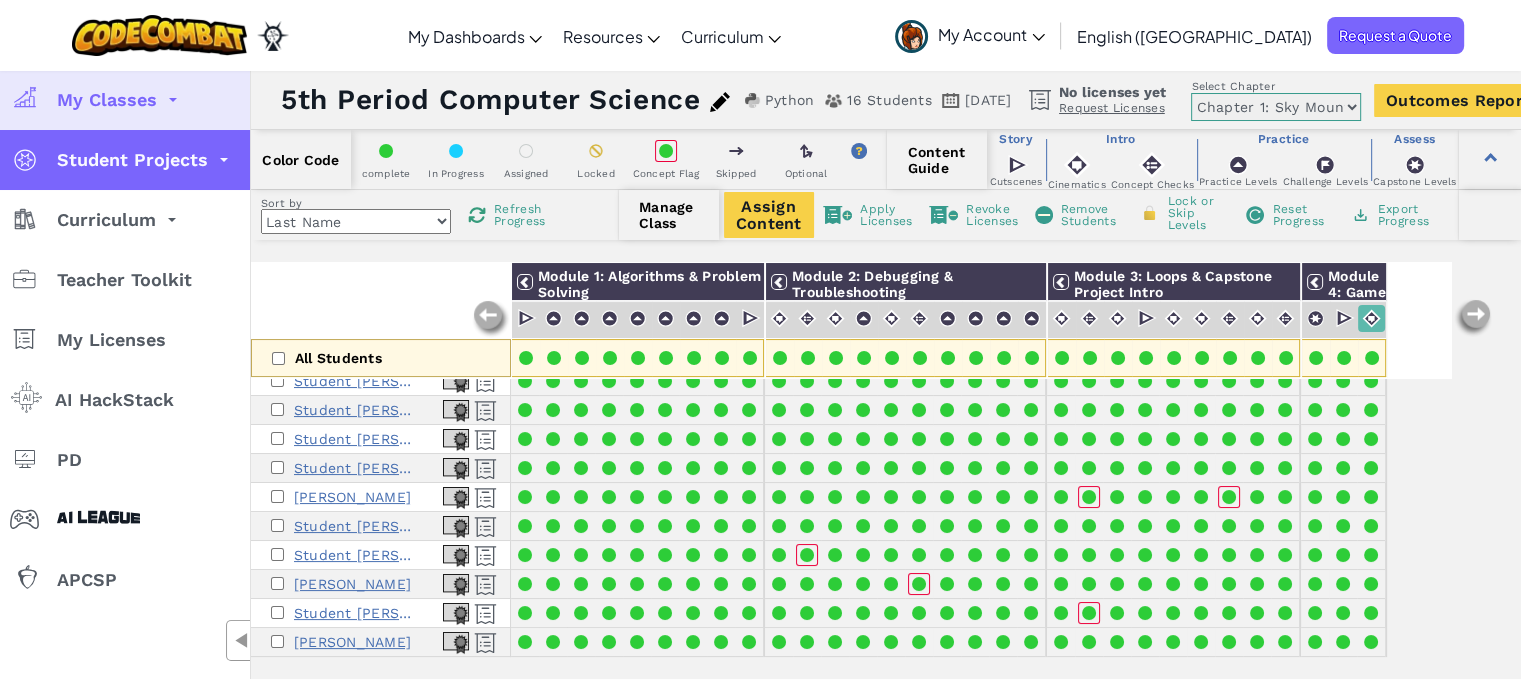 click on "Student Projects" at bounding box center (132, 160) 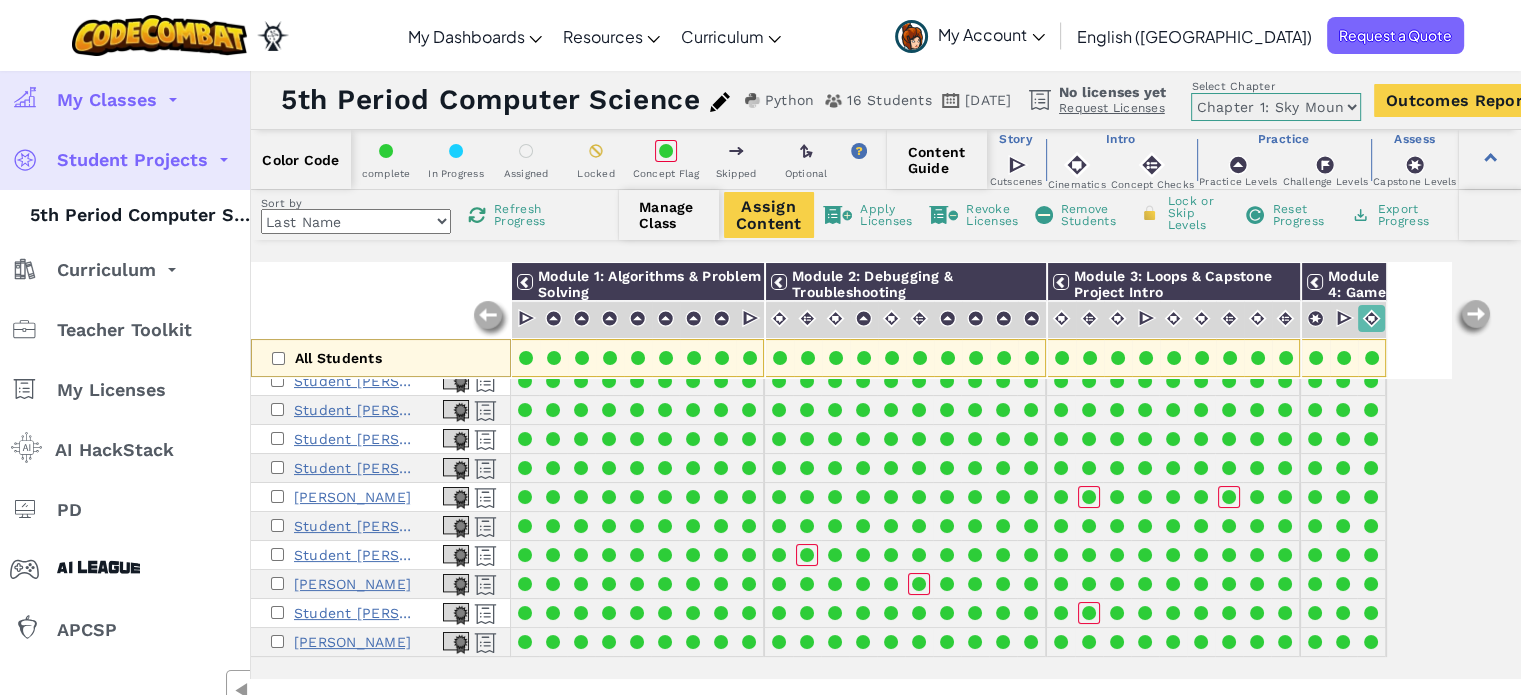 click on "Student Projects" at bounding box center [125, 160] 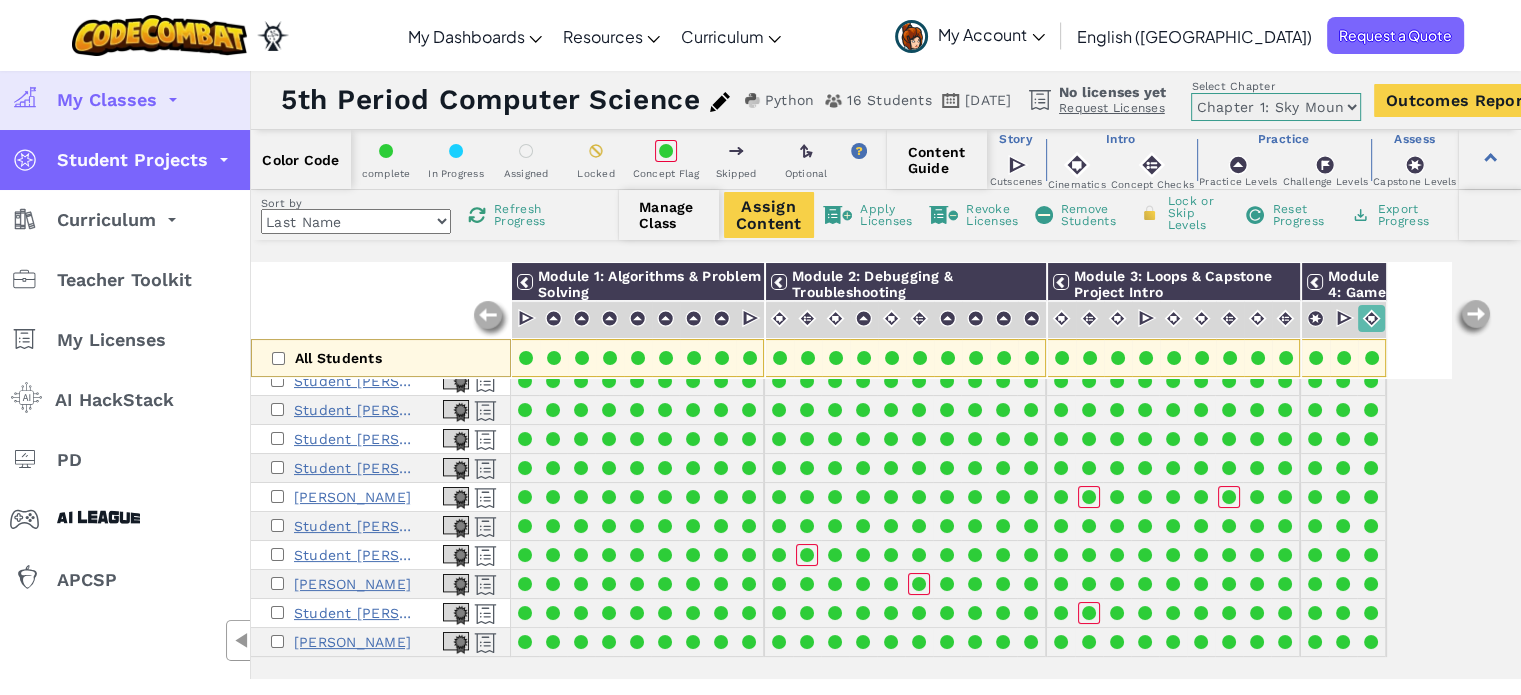 click on "Student Projects" at bounding box center (132, 160) 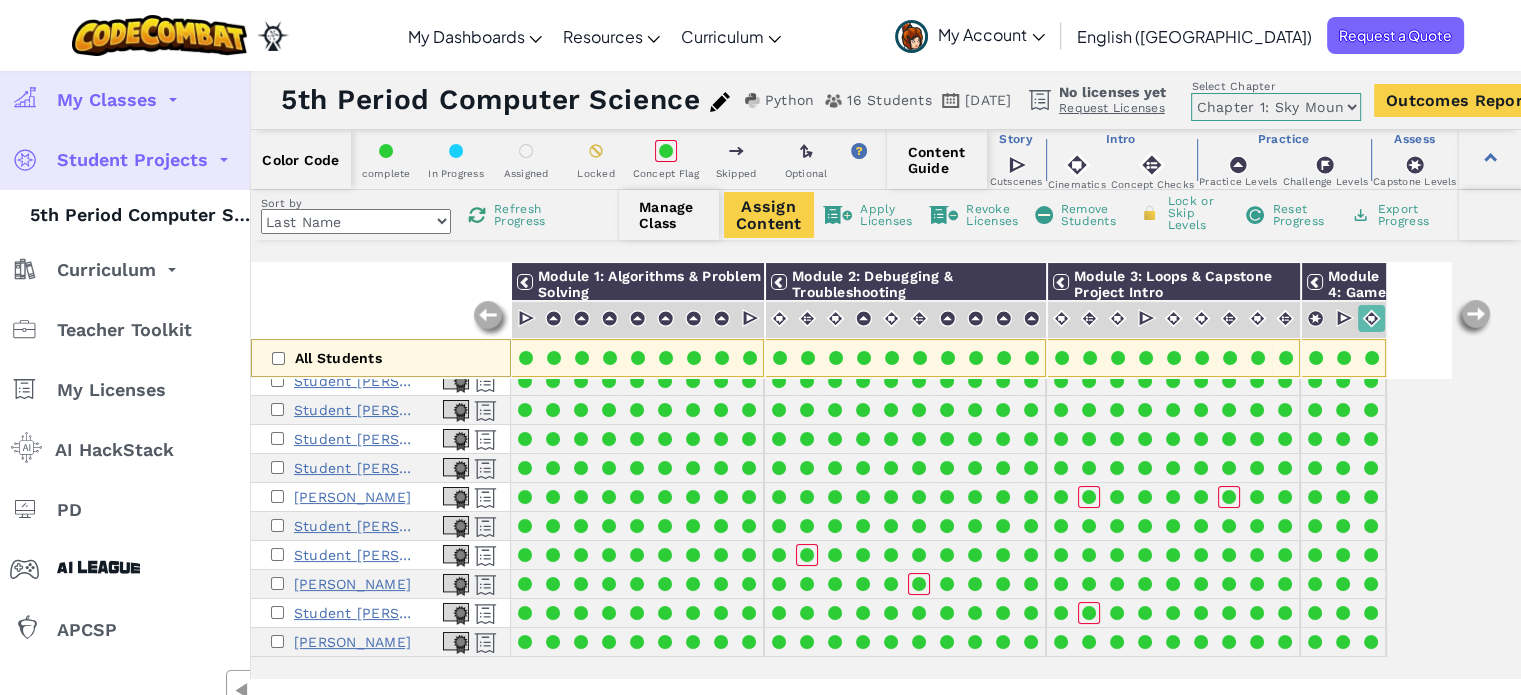 click on "Student Projects" at bounding box center (125, 160) 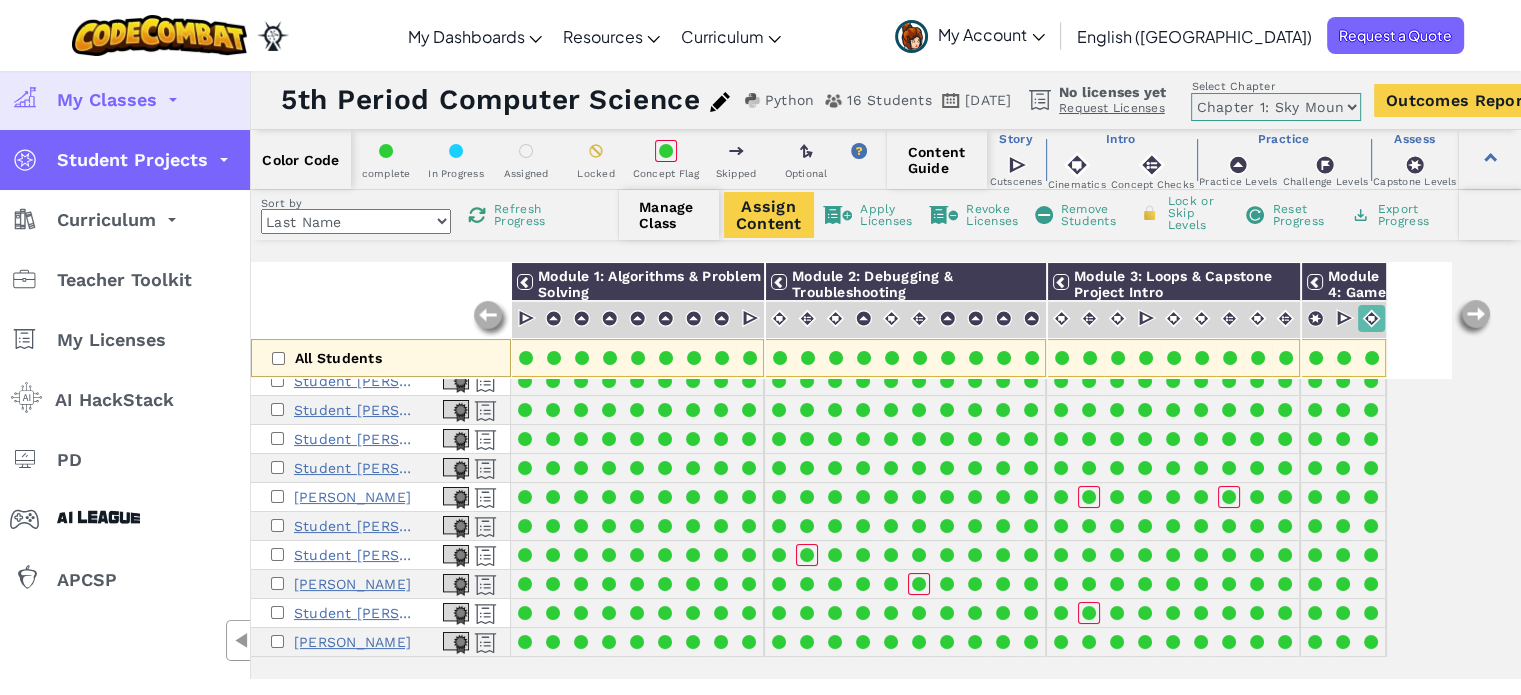 click at bounding box center [224, 160] 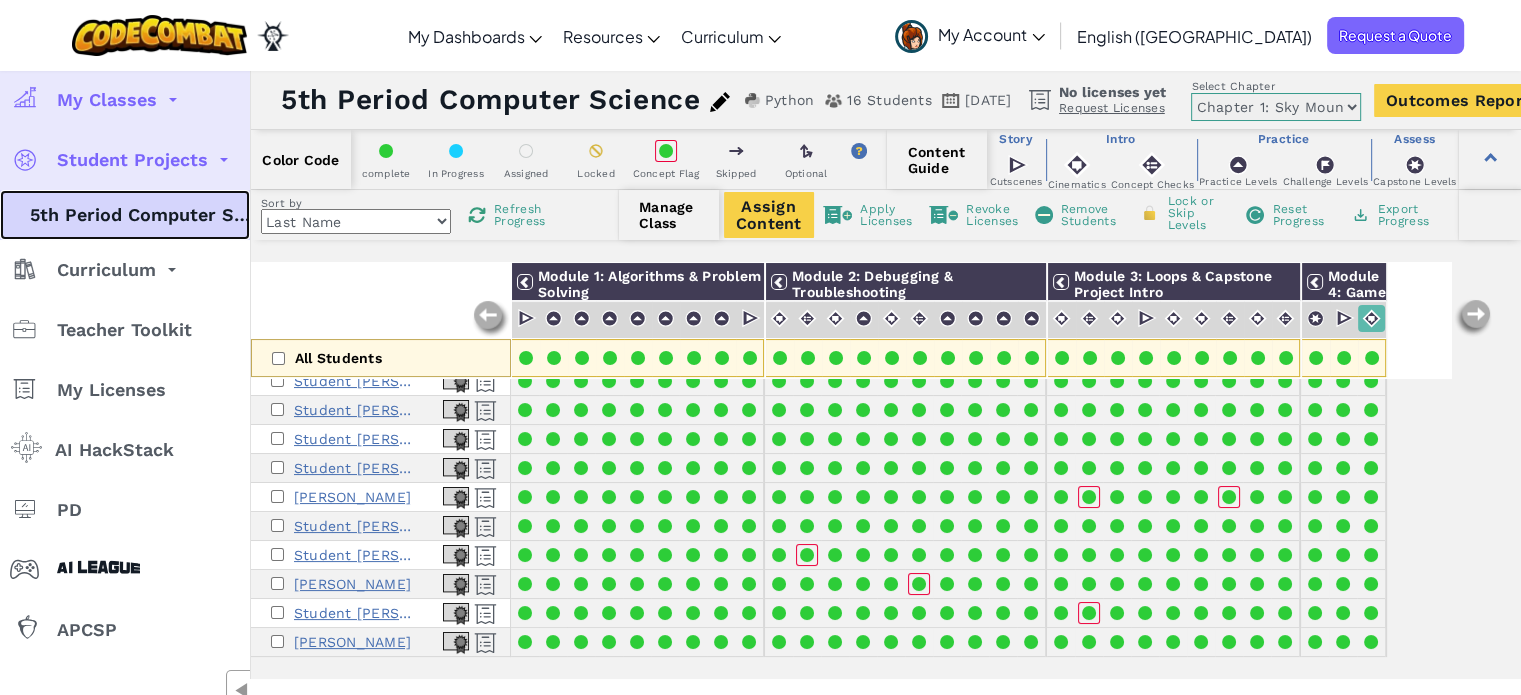 click on "5th Period Computer Science" at bounding box center [125, 215] 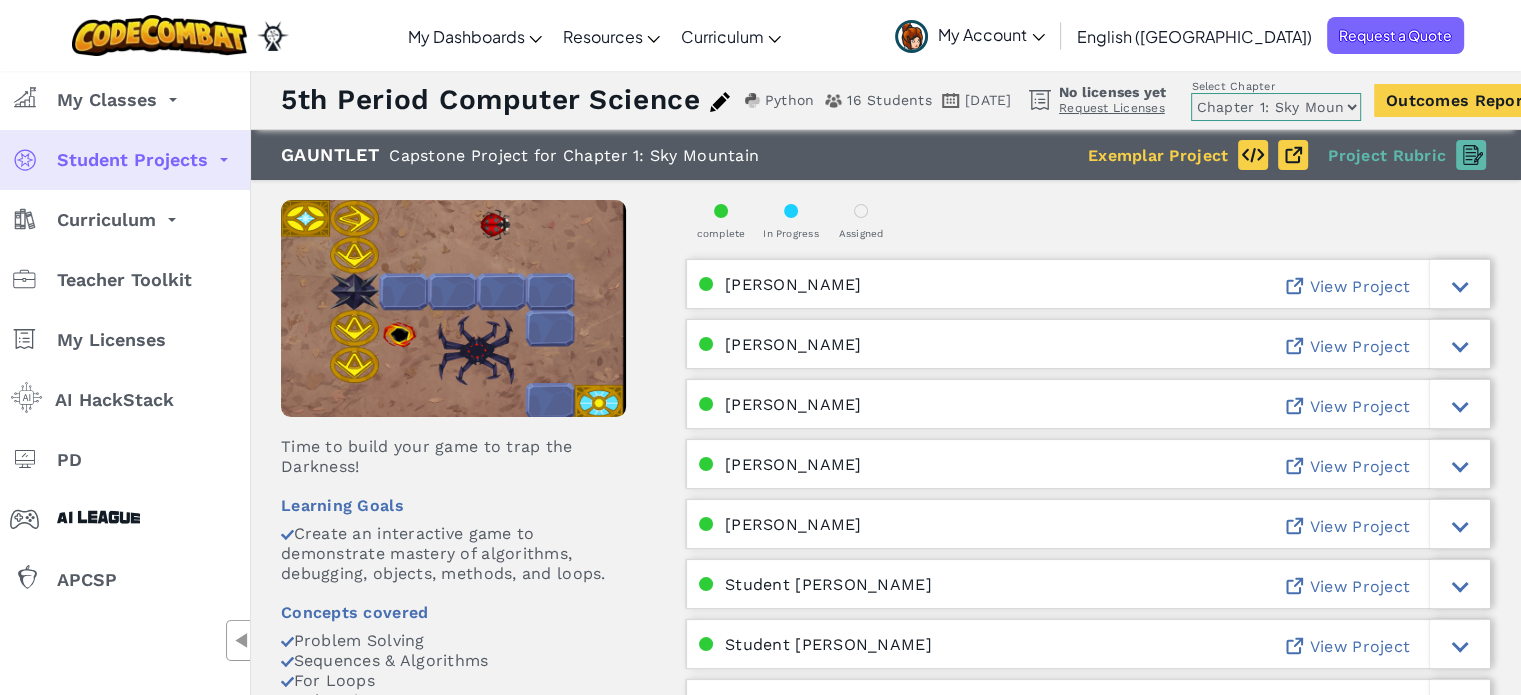 click on "View Project" at bounding box center (1360, 286) 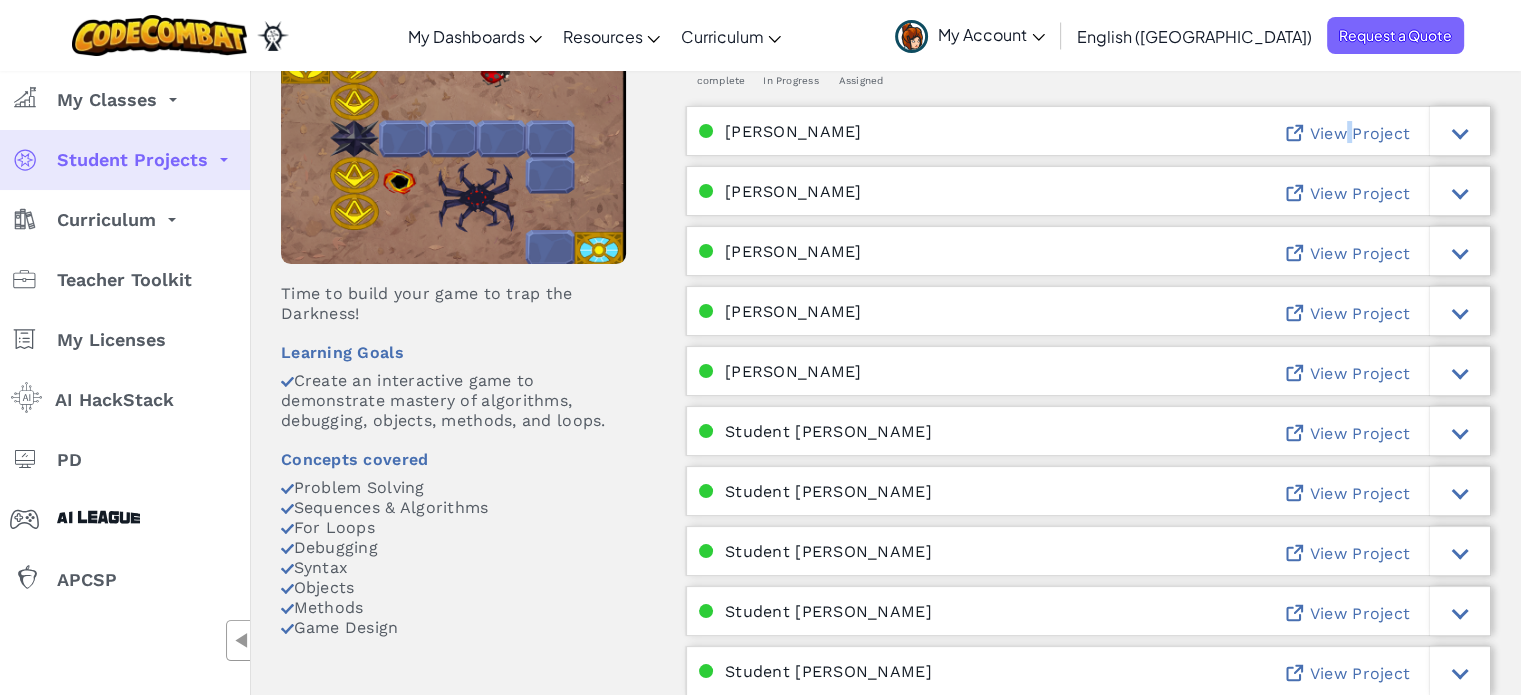 scroll, scrollTop: 200, scrollLeft: 0, axis: vertical 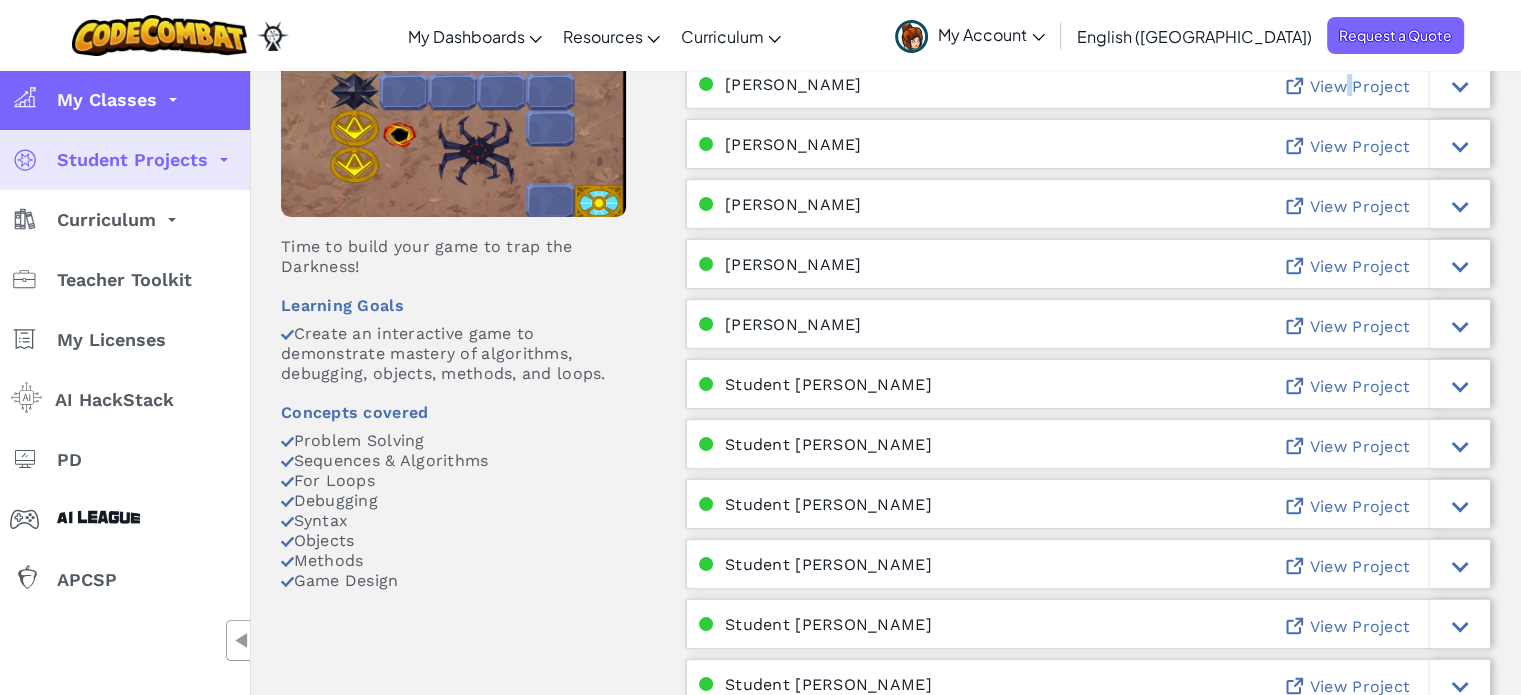 click on "My Classes" at bounding box center [107, 100] 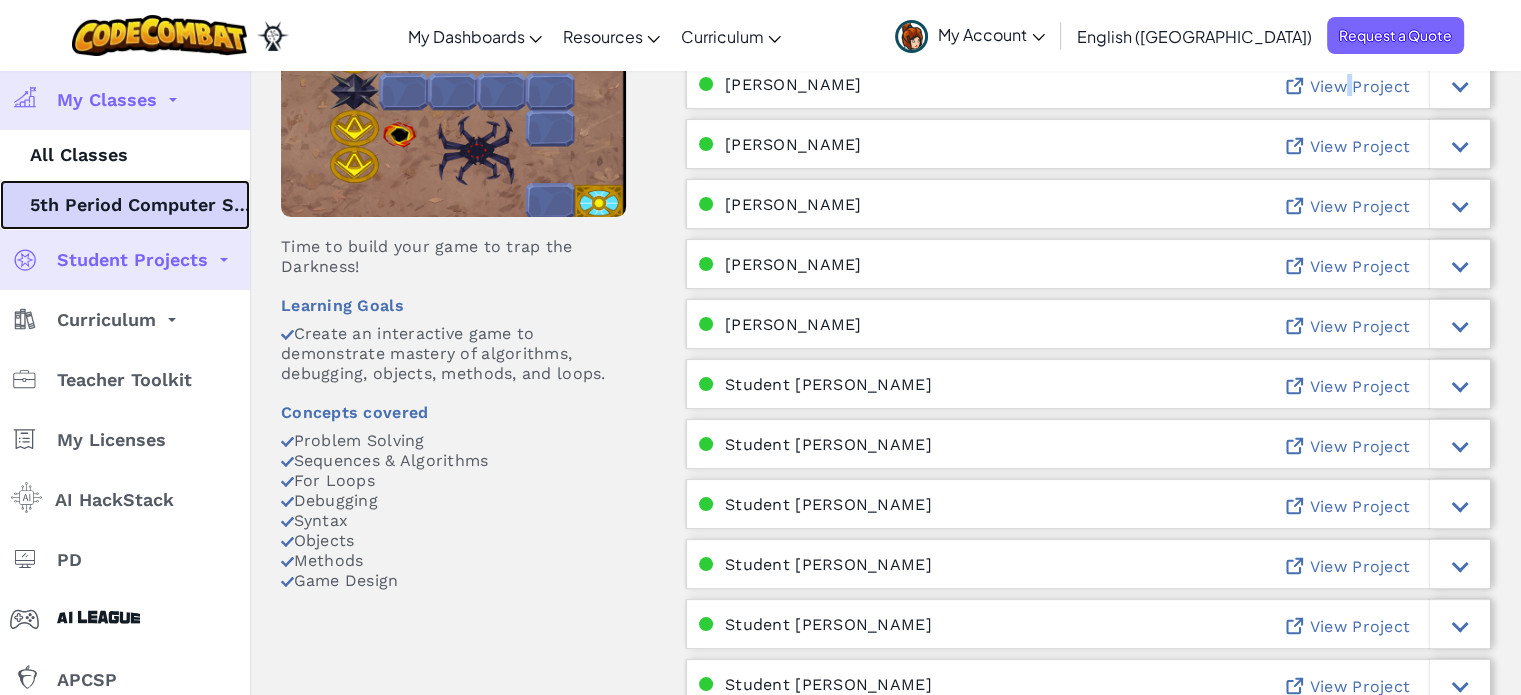 click on "5th Period Computer Science" at bounding box center (125, 205) 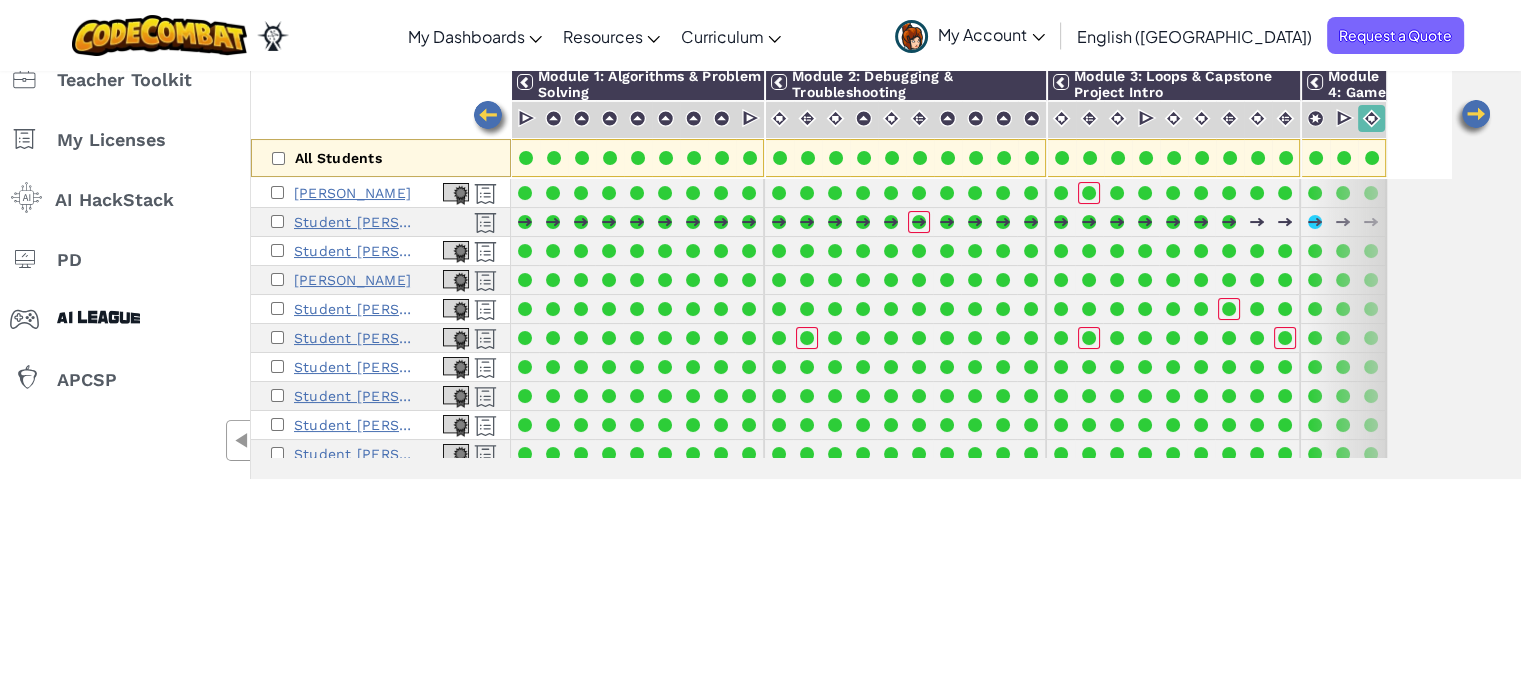 scroll, scrollTop: 0, scrollLeft: 0, axis: both 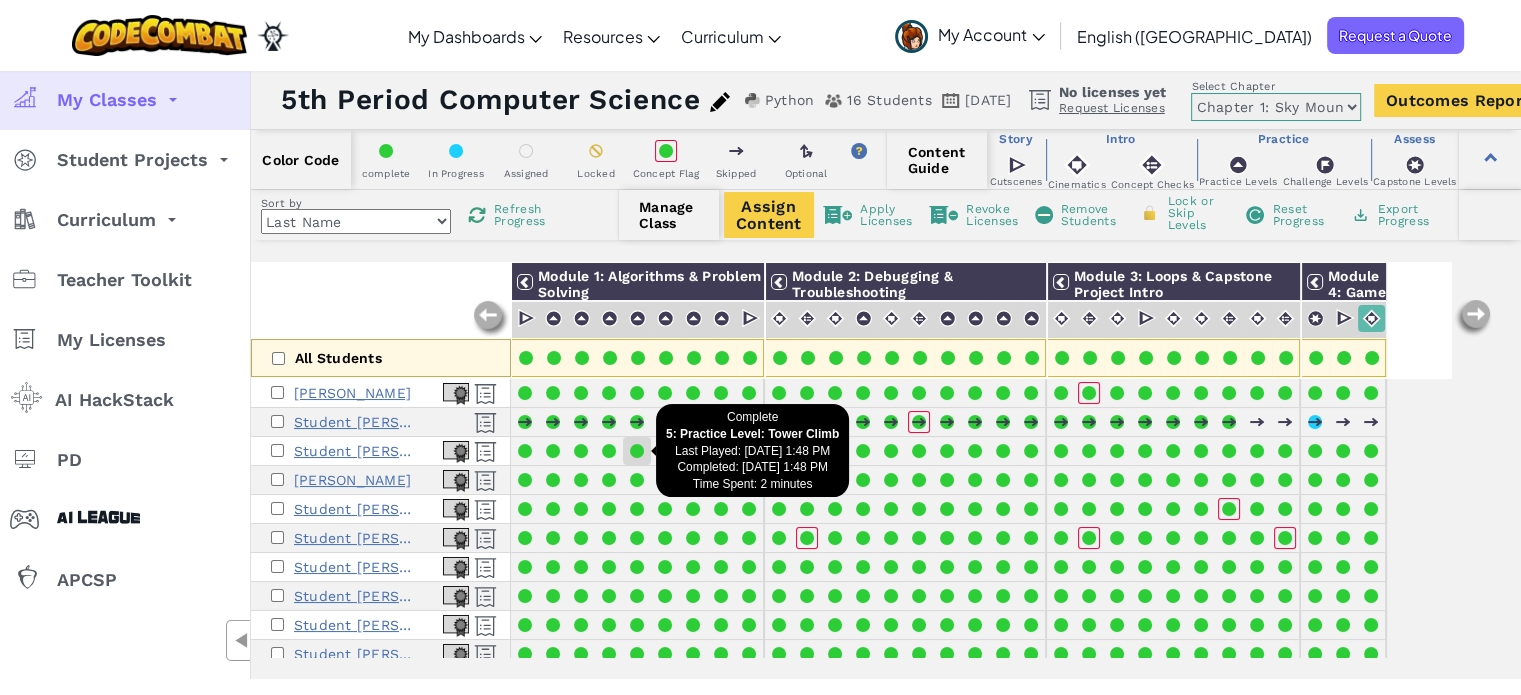 click at bounding box center (637, 451) 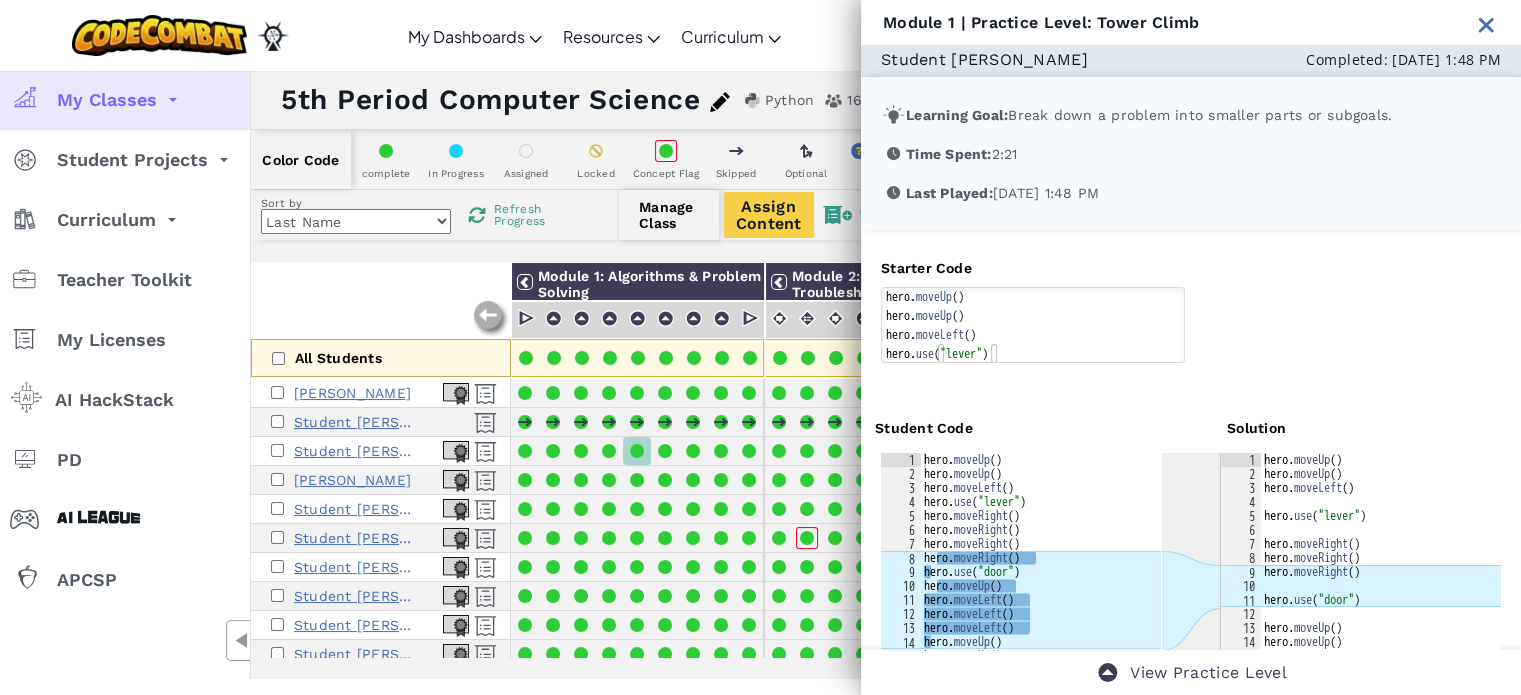 scroll, scrollTop: 0, scrollLeft: 0, axis: both 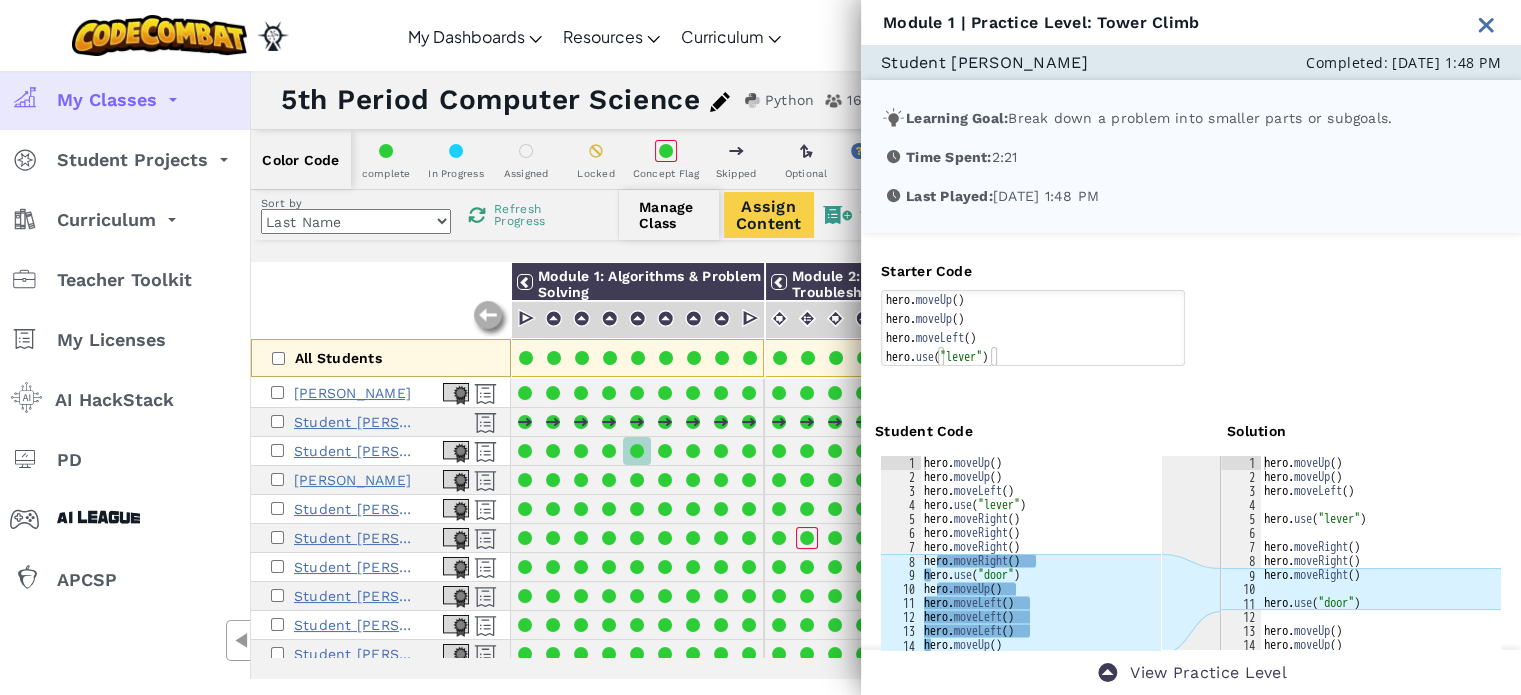click at bounding box center [1486, 24] 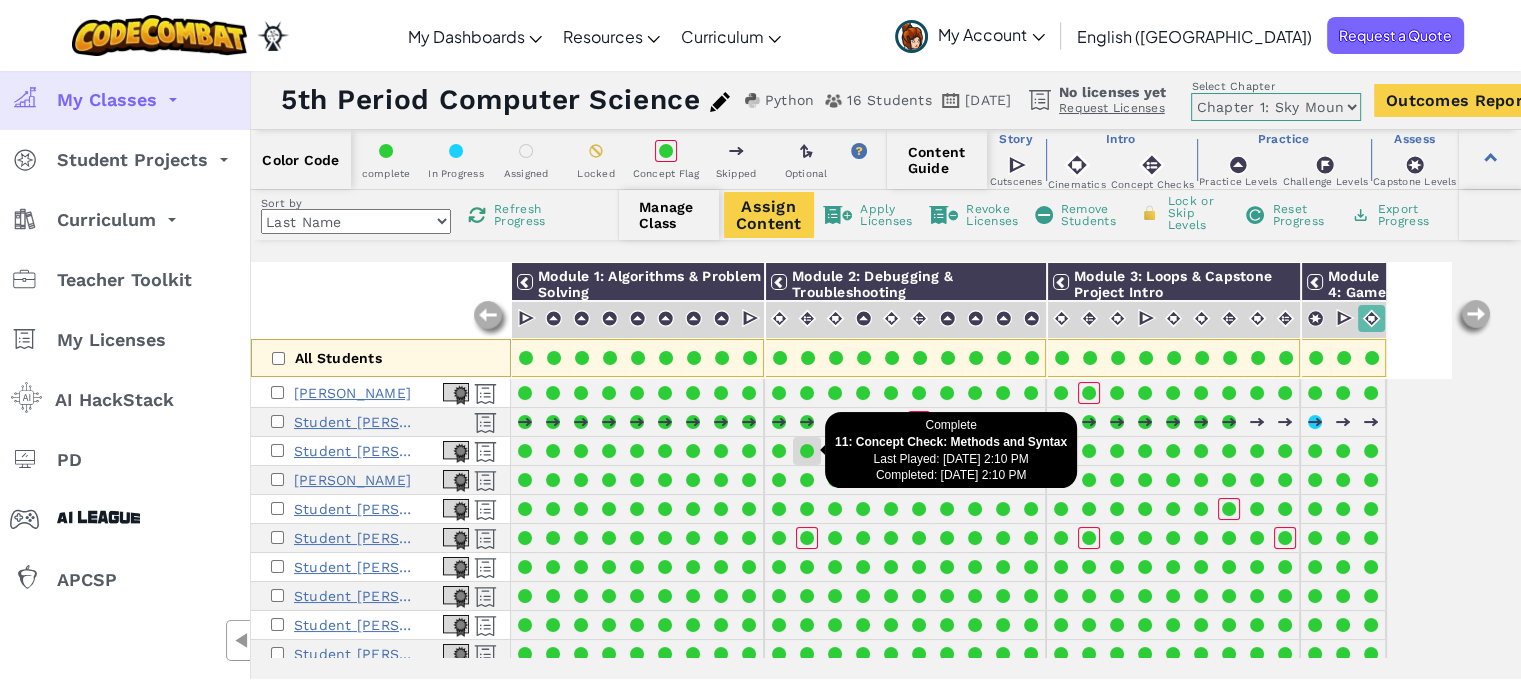 click at bounding box center [807, 451] 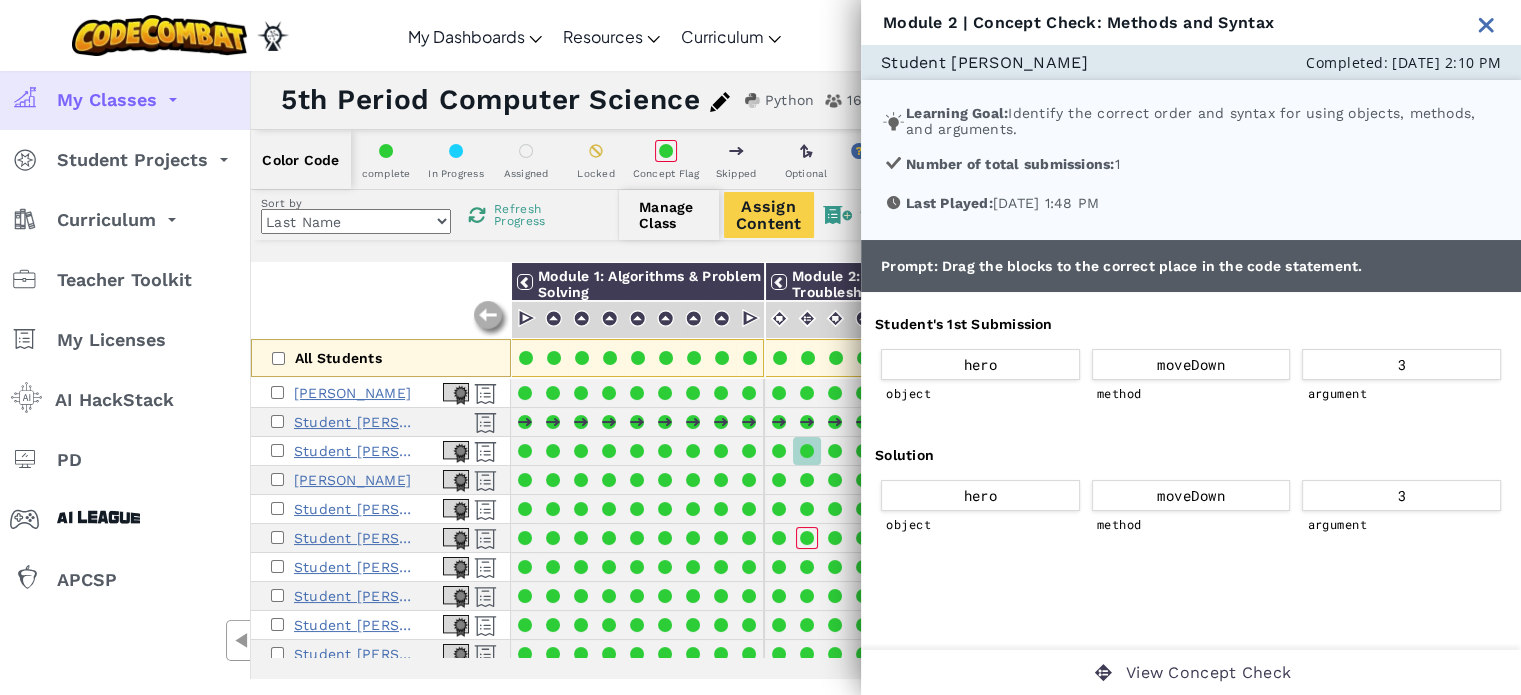 click at bounding box center [1486, 24] 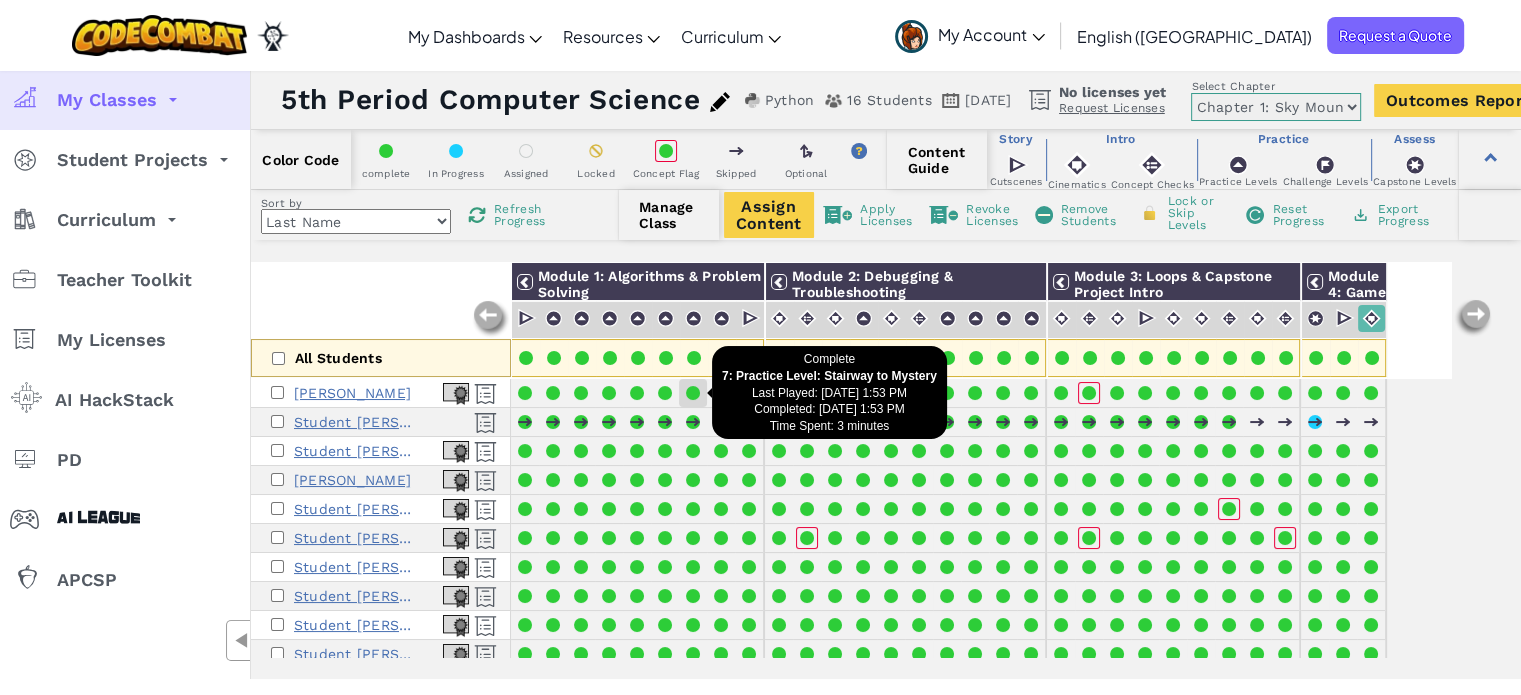 click at bounding box center [693, 393] 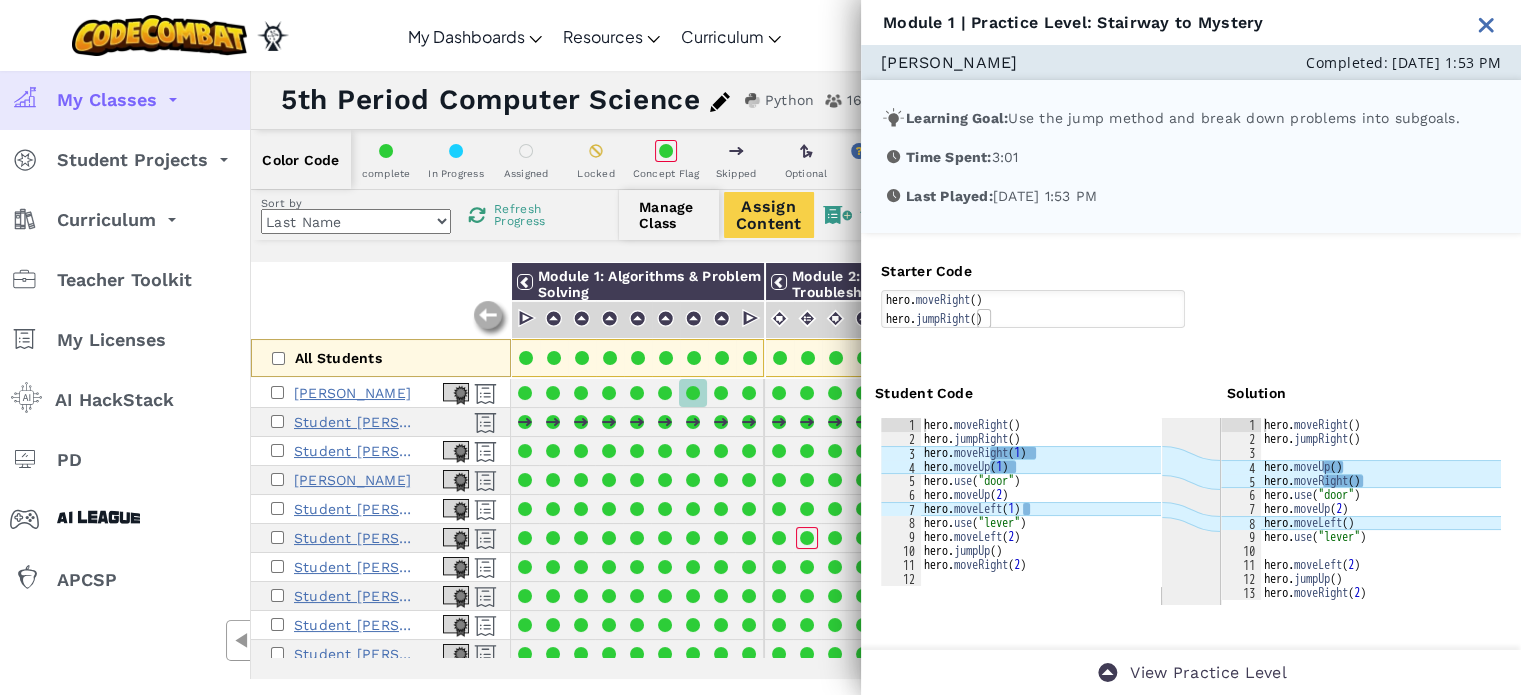 click at bounding box center (1486, 24) 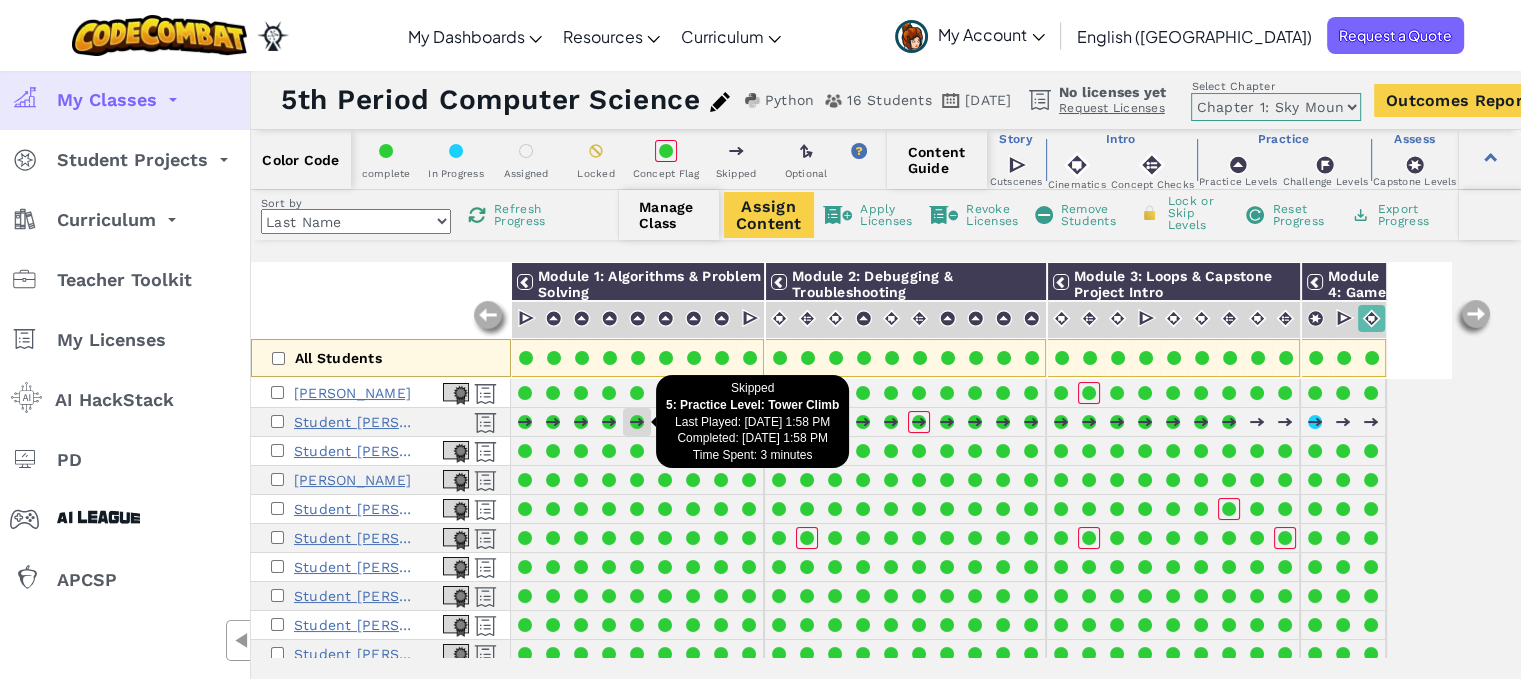 click at bounding box center [637, 422] 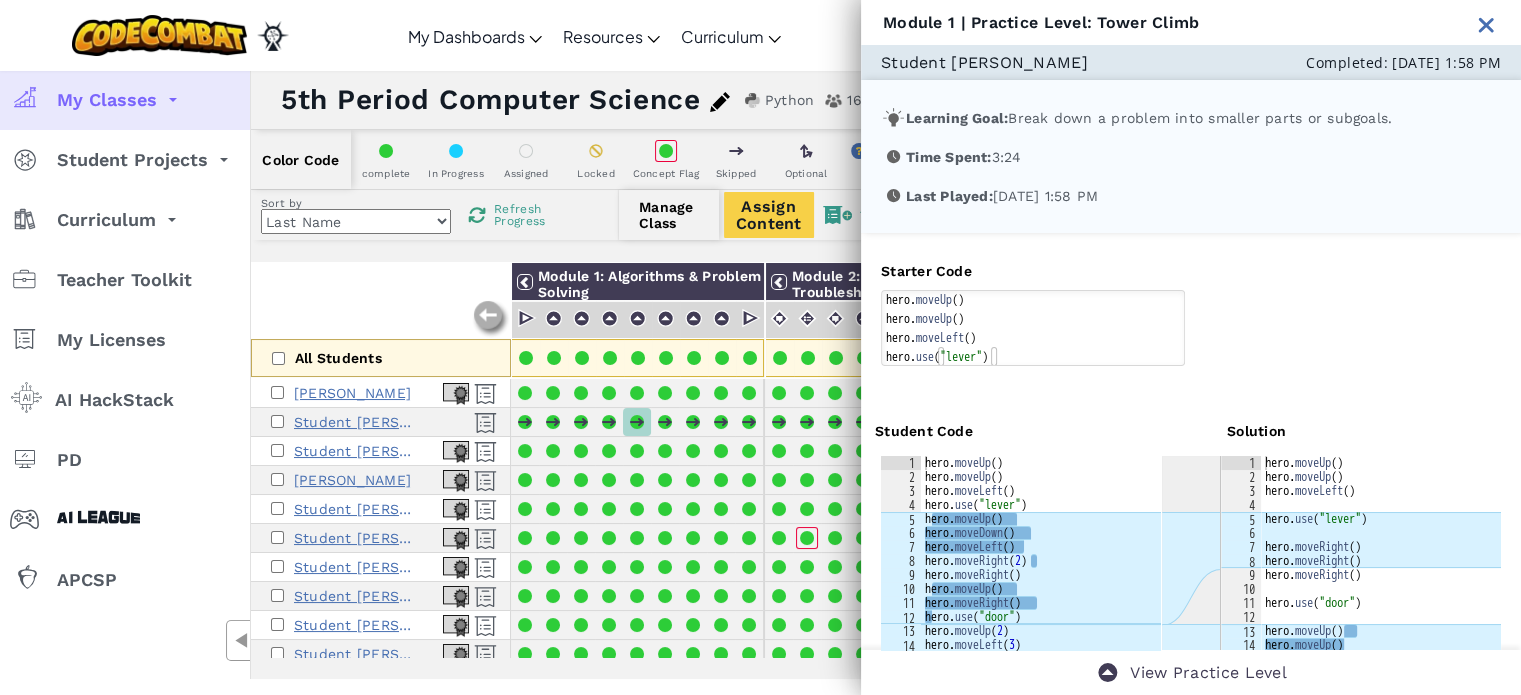 click at bounding box center [1486, 24] 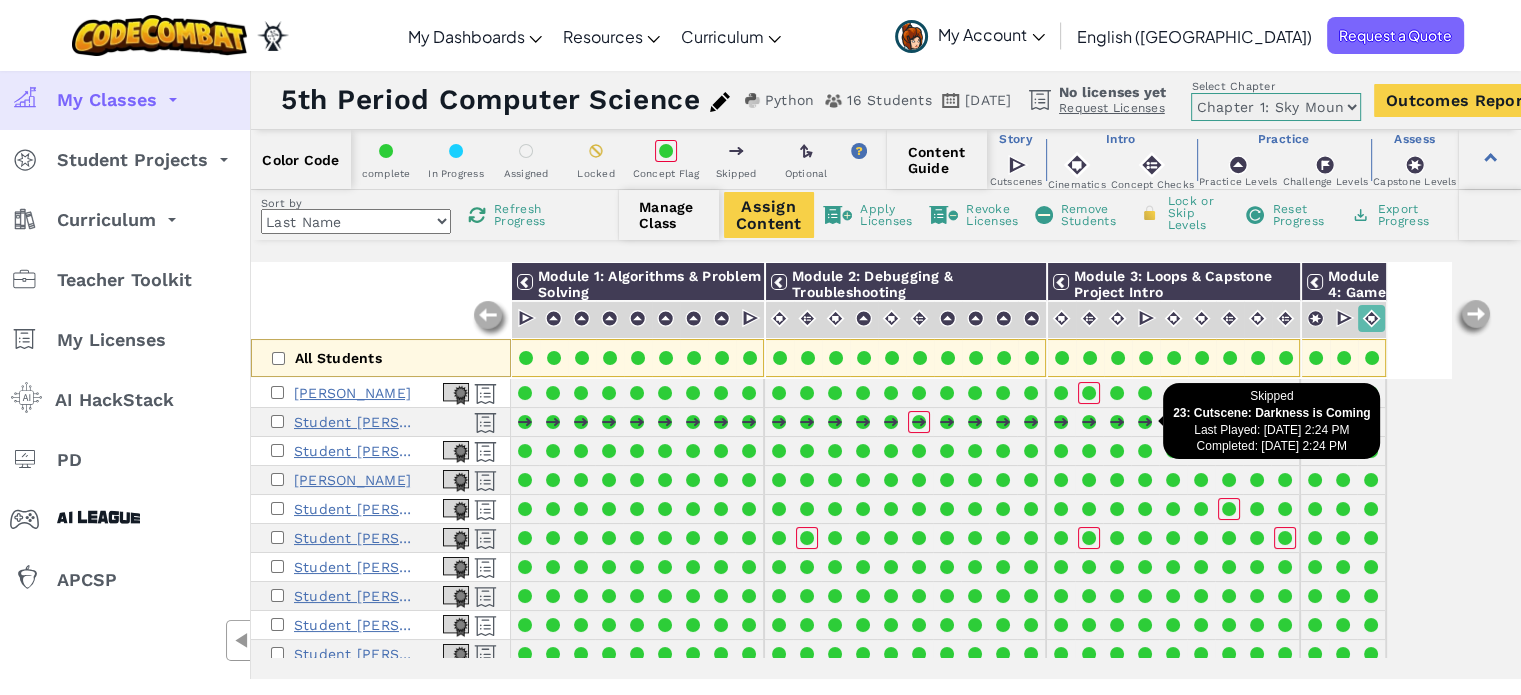 click at bounding box center [1145, 422] 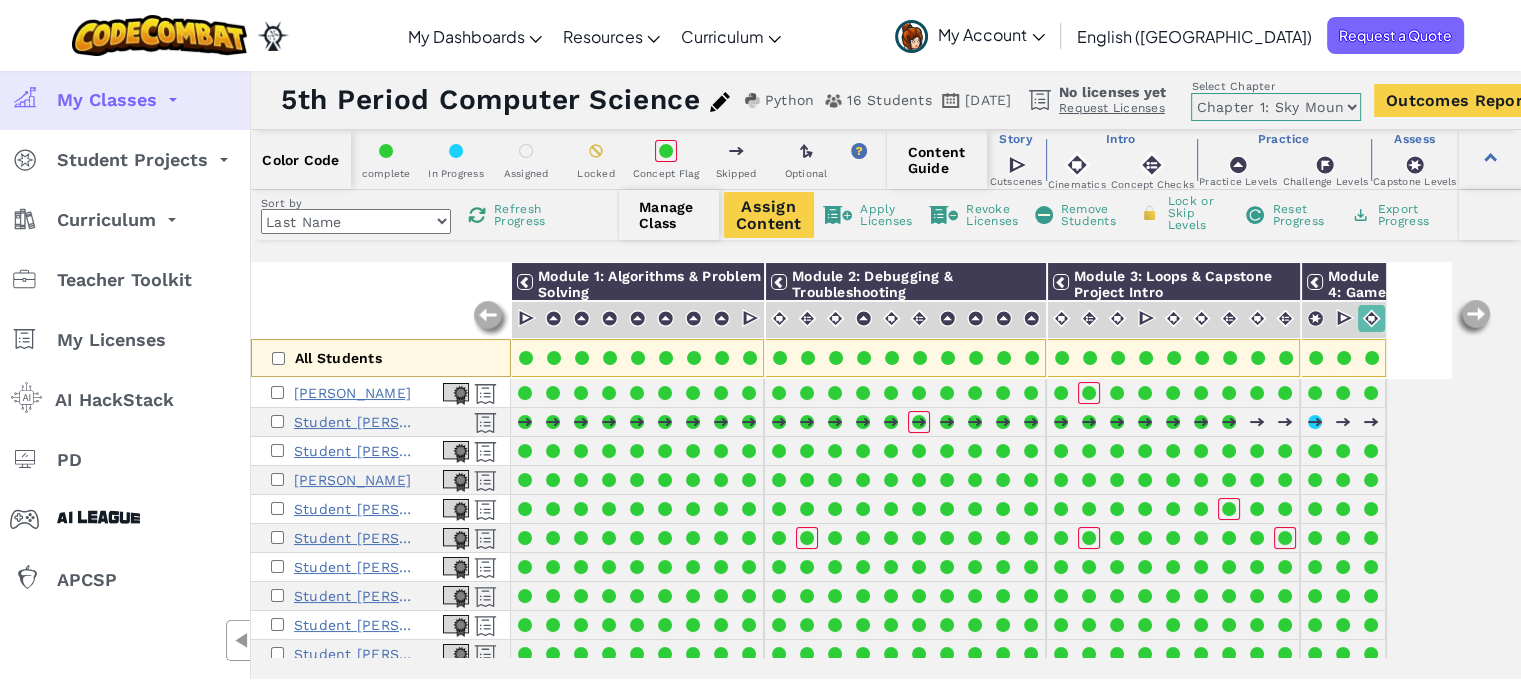 click at bounding box center (1145, 422) 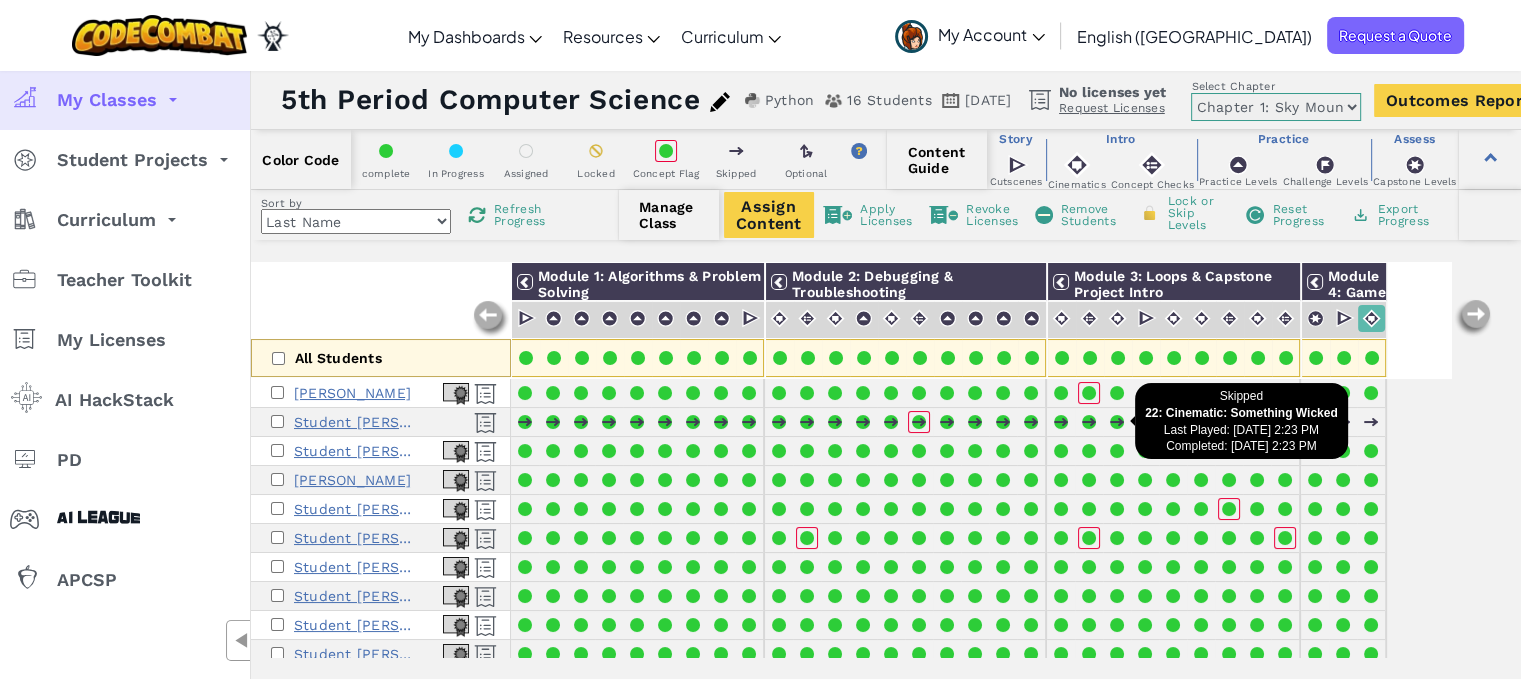 click at bounding box center [1117, 422] 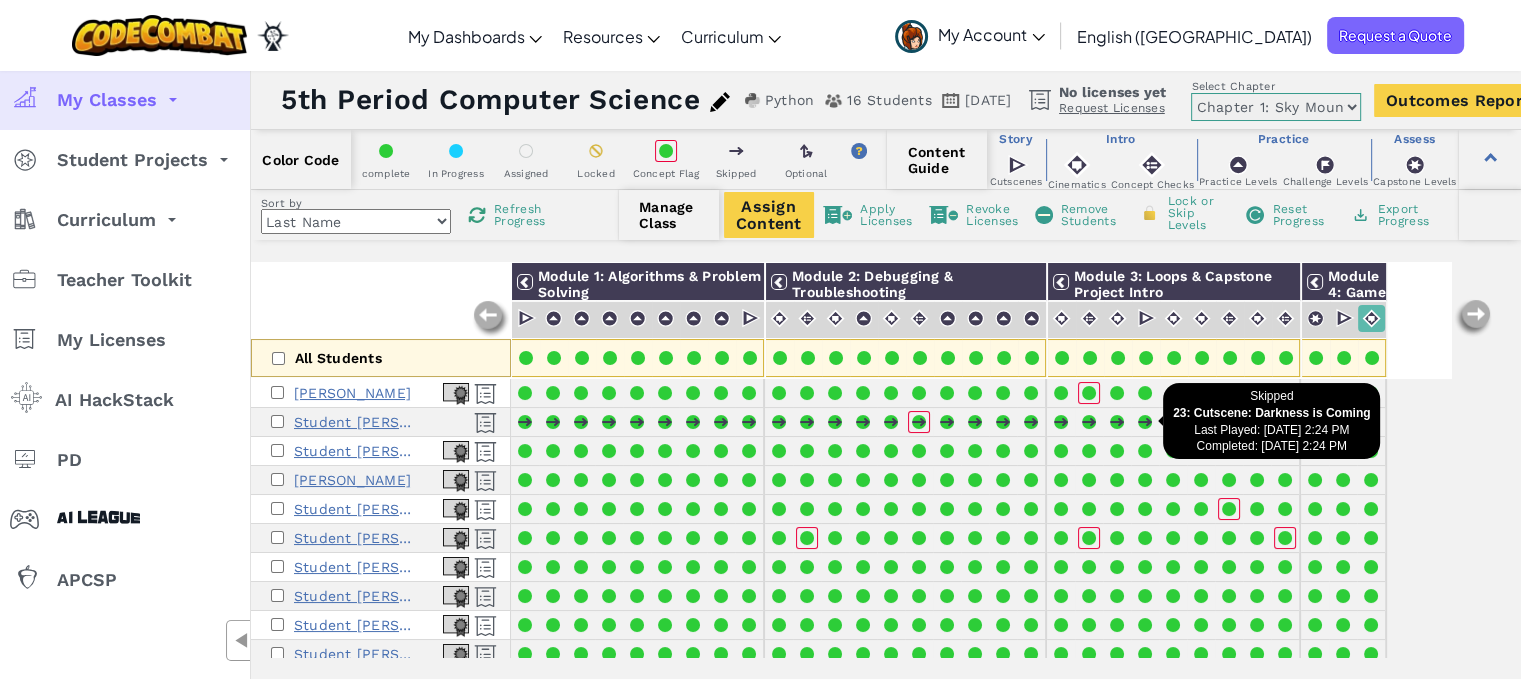 click at bounding box center [1145, 422] 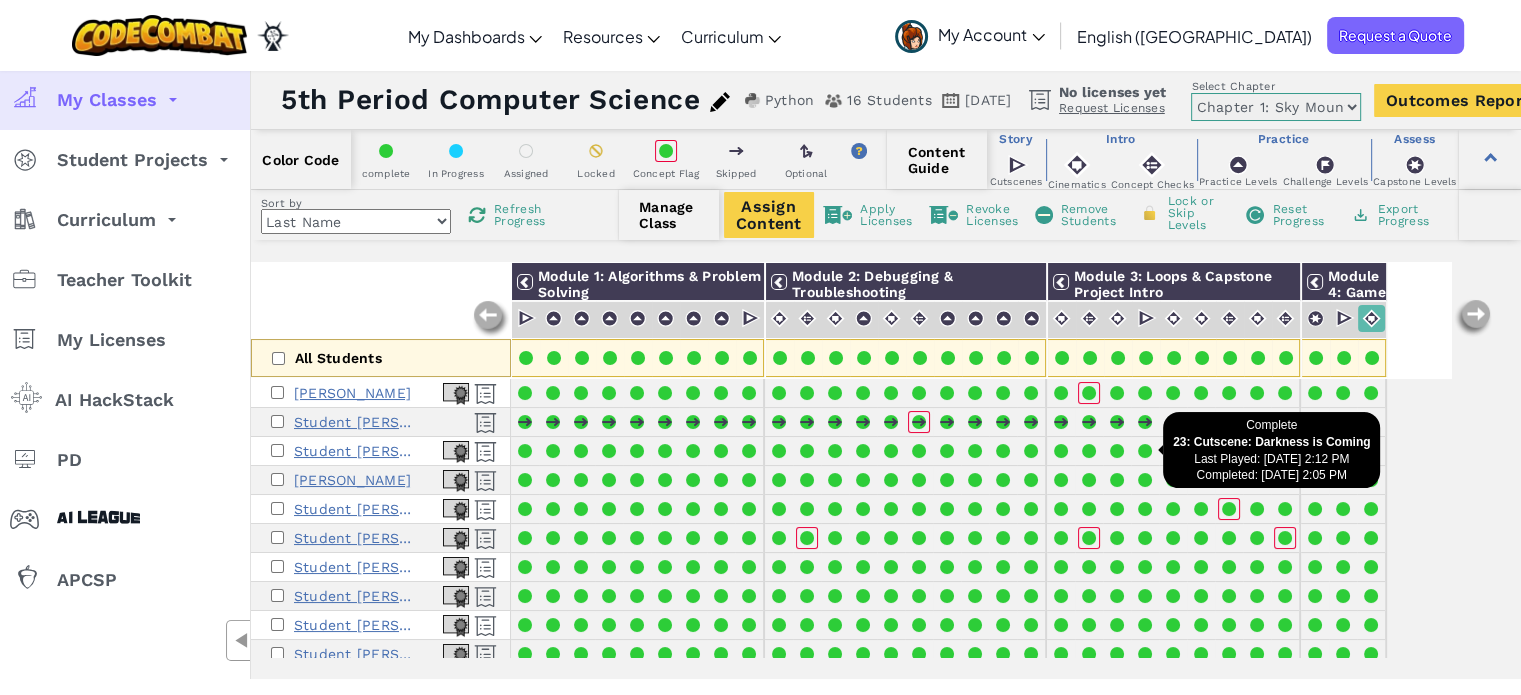 click at bounding box center (1145, 451) 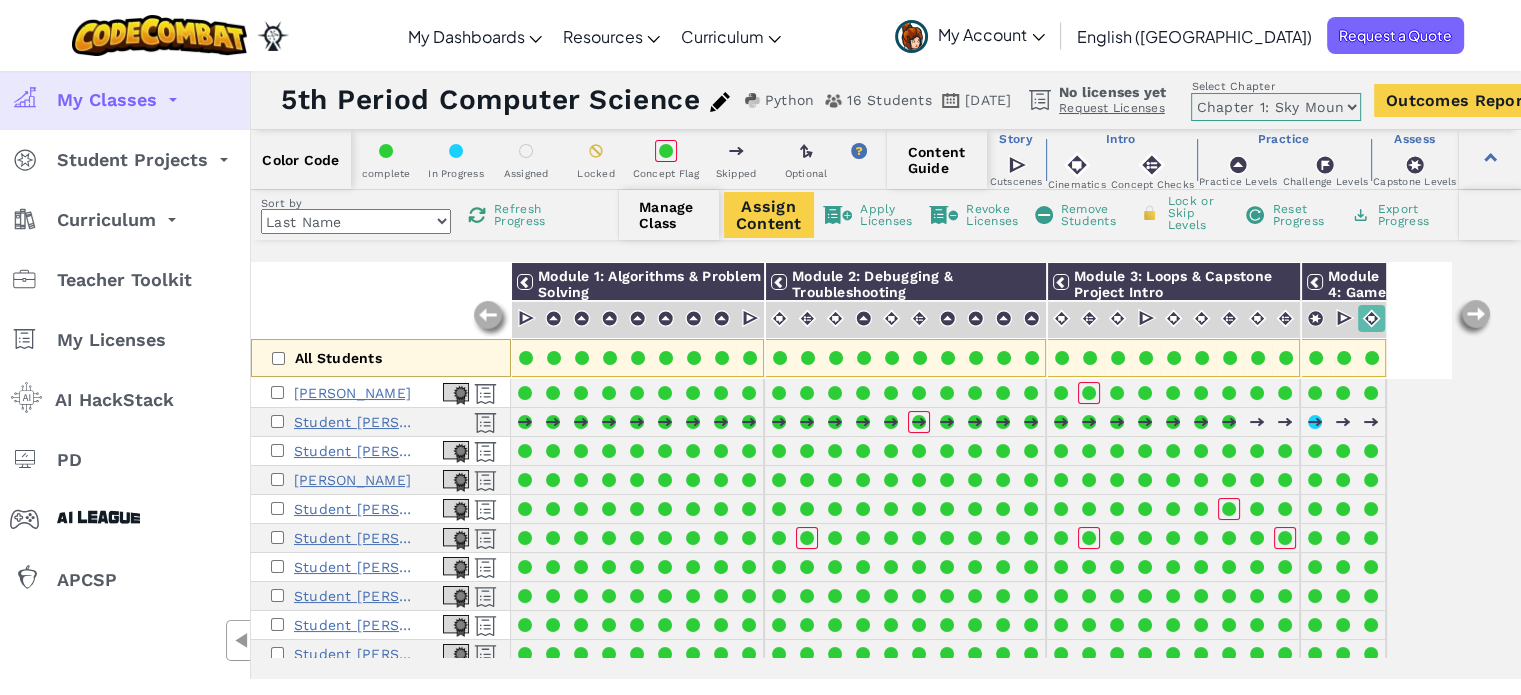 click at bounding box center [1145, 451] 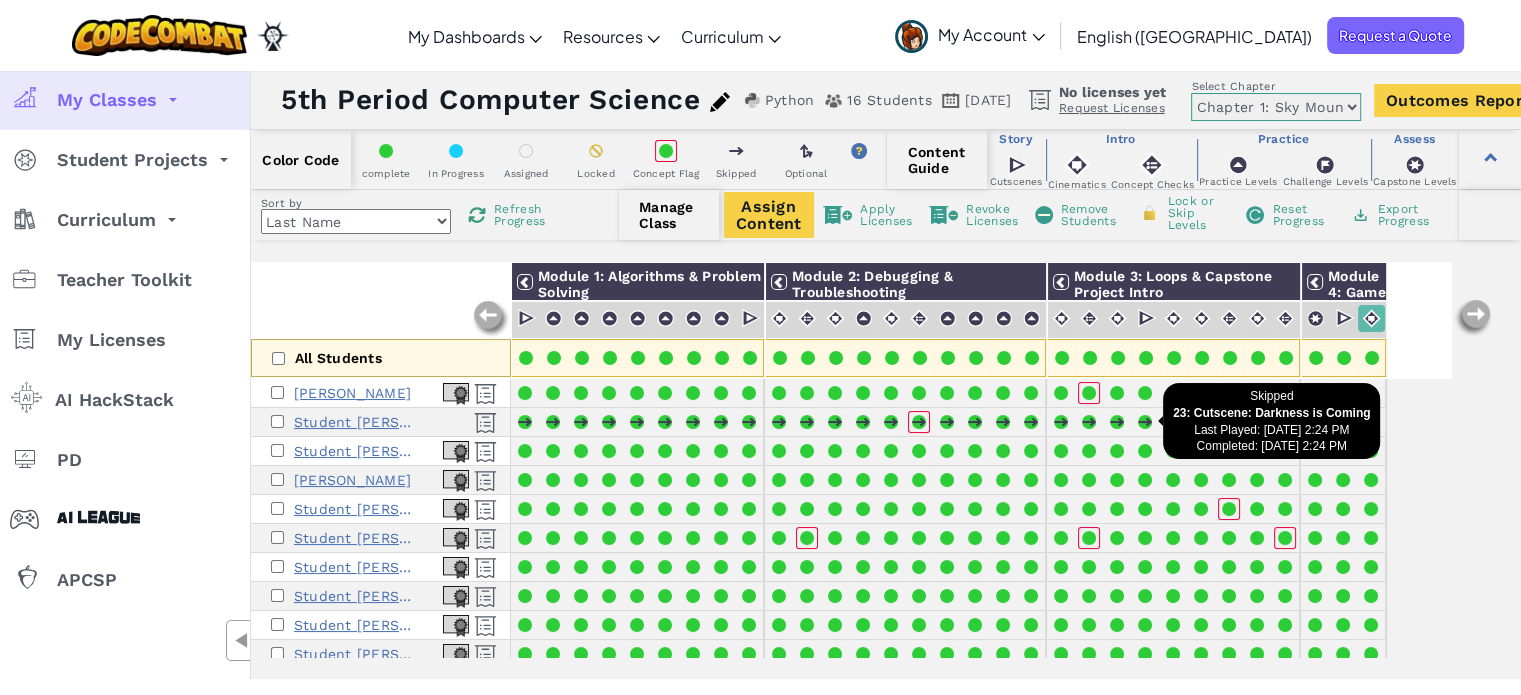 click at bounding box center (1145, 422) 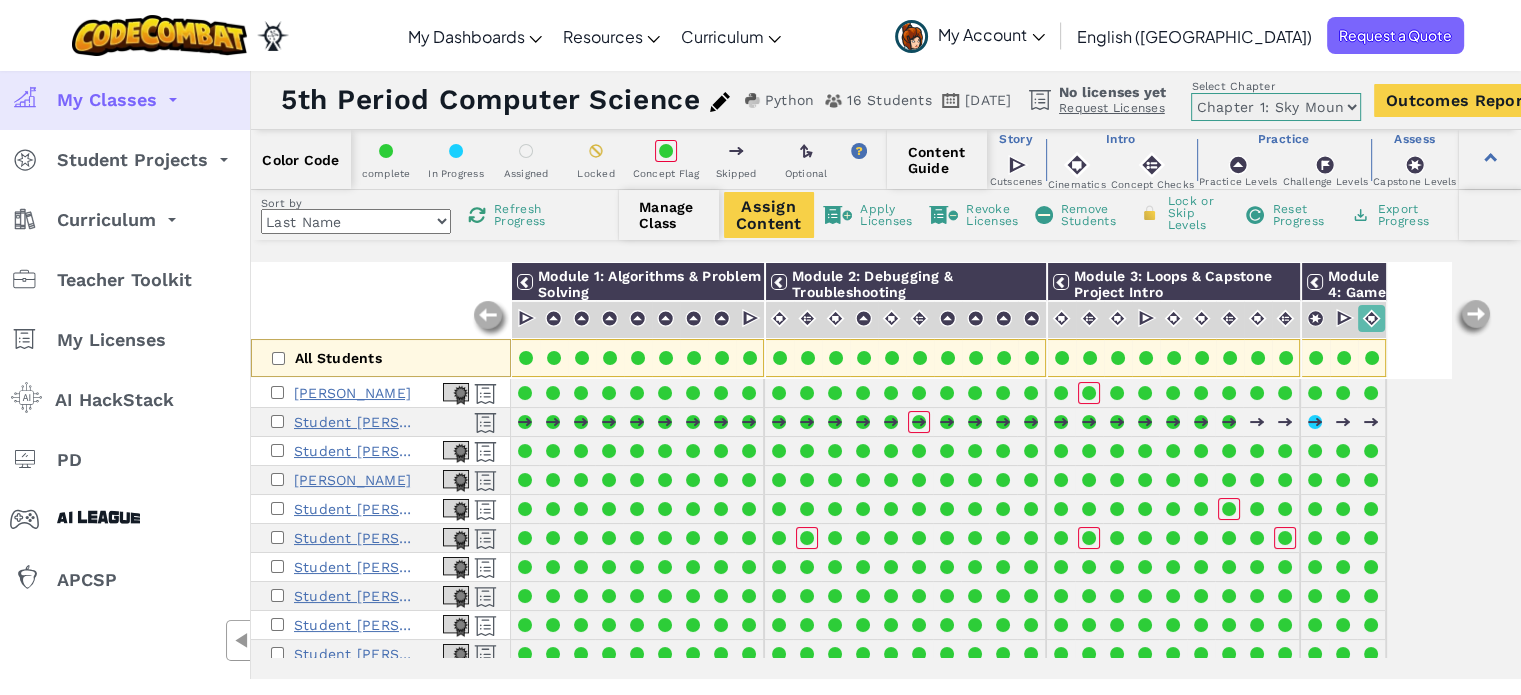 click at bounding box center (1145, 422) 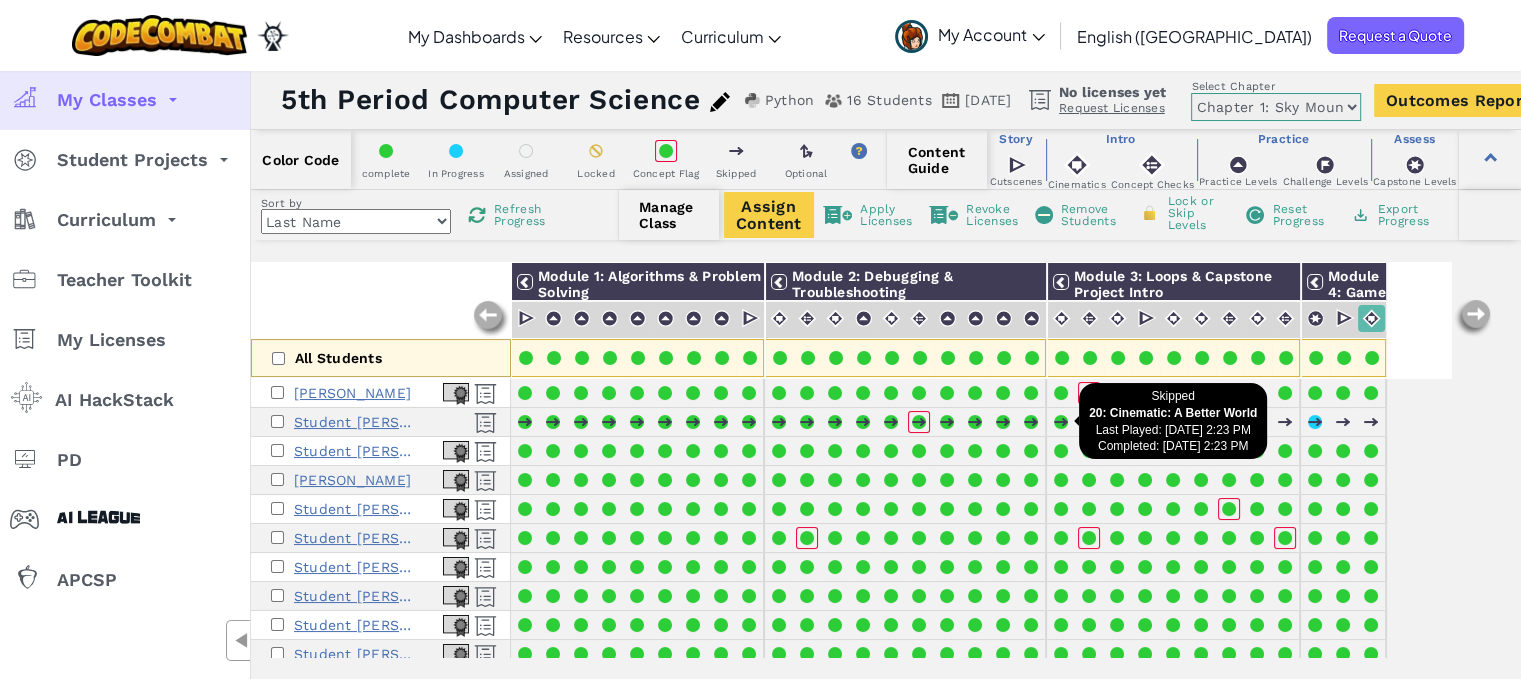 click at bounding box center [1061, 422] 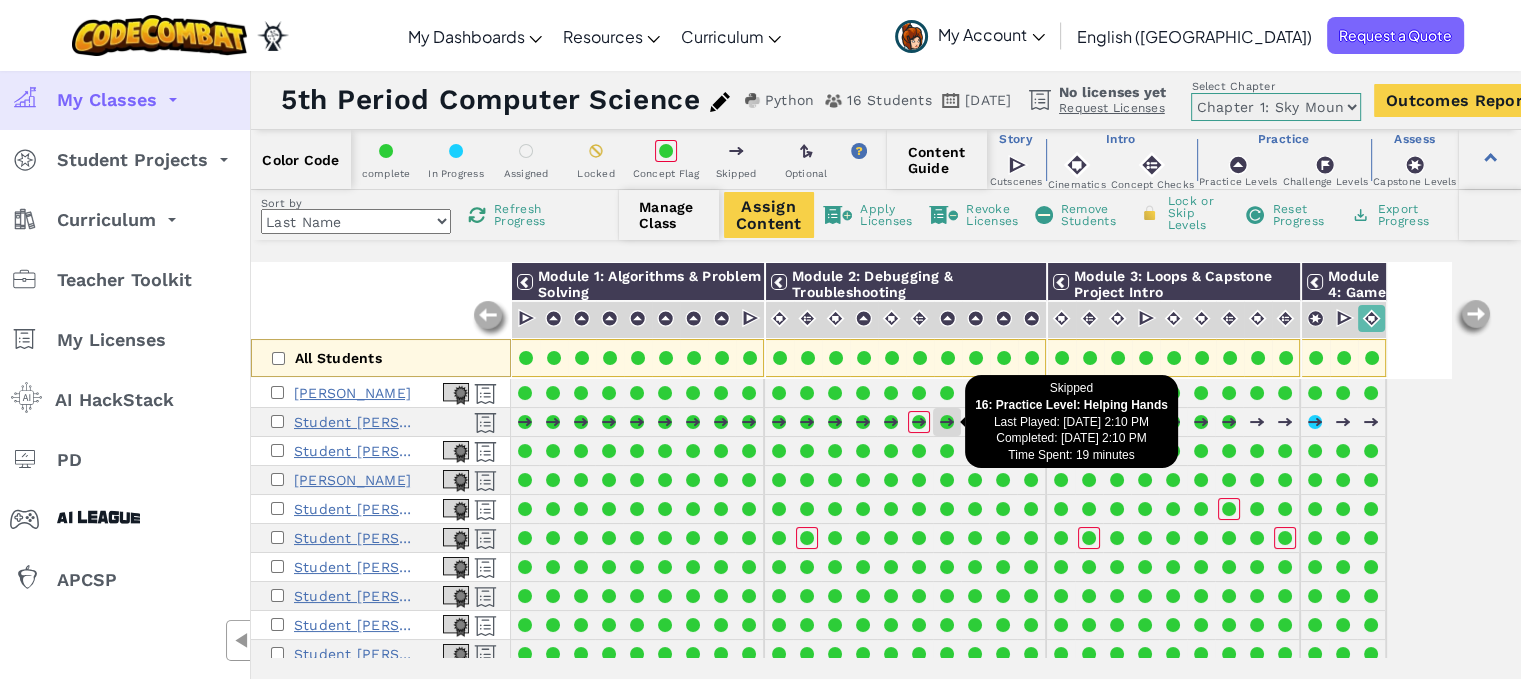 click at bounding box center (947, 422) 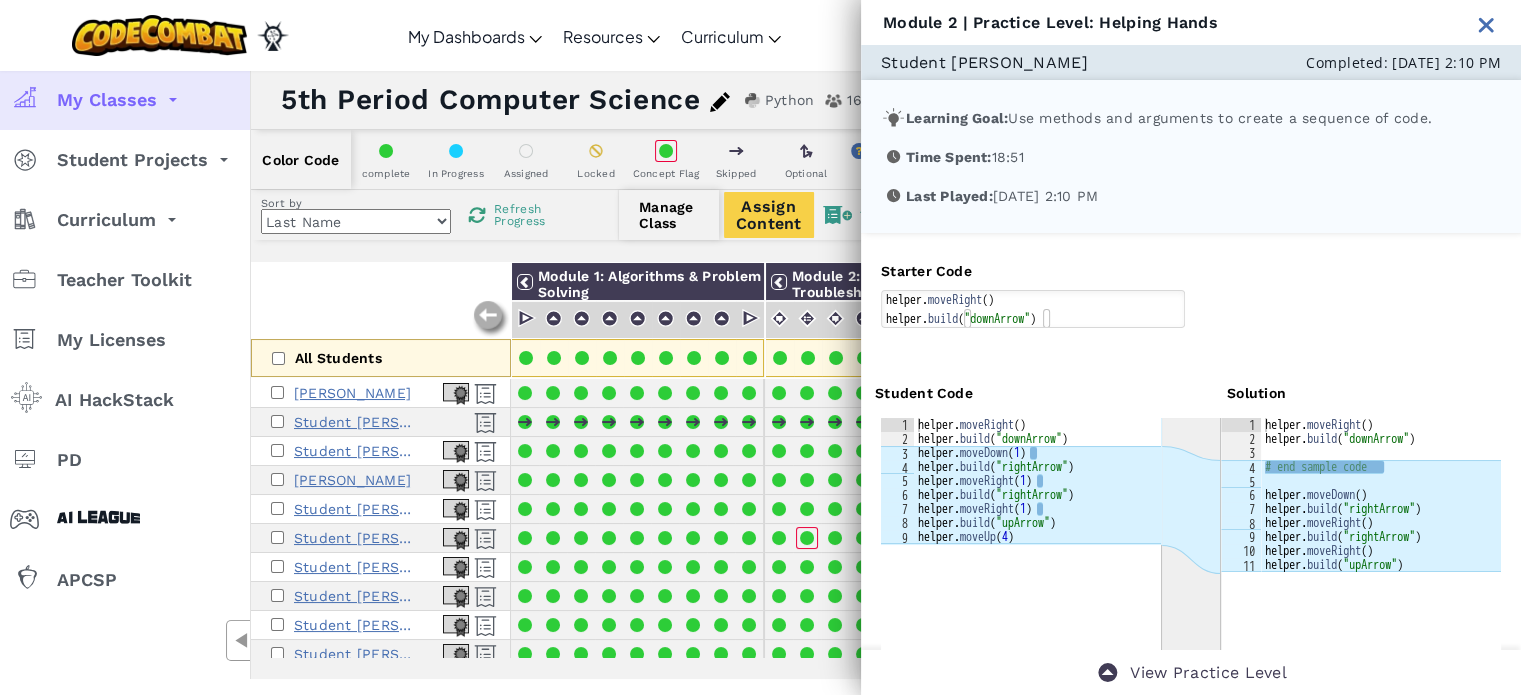 click at bounding box center (1486, 24) 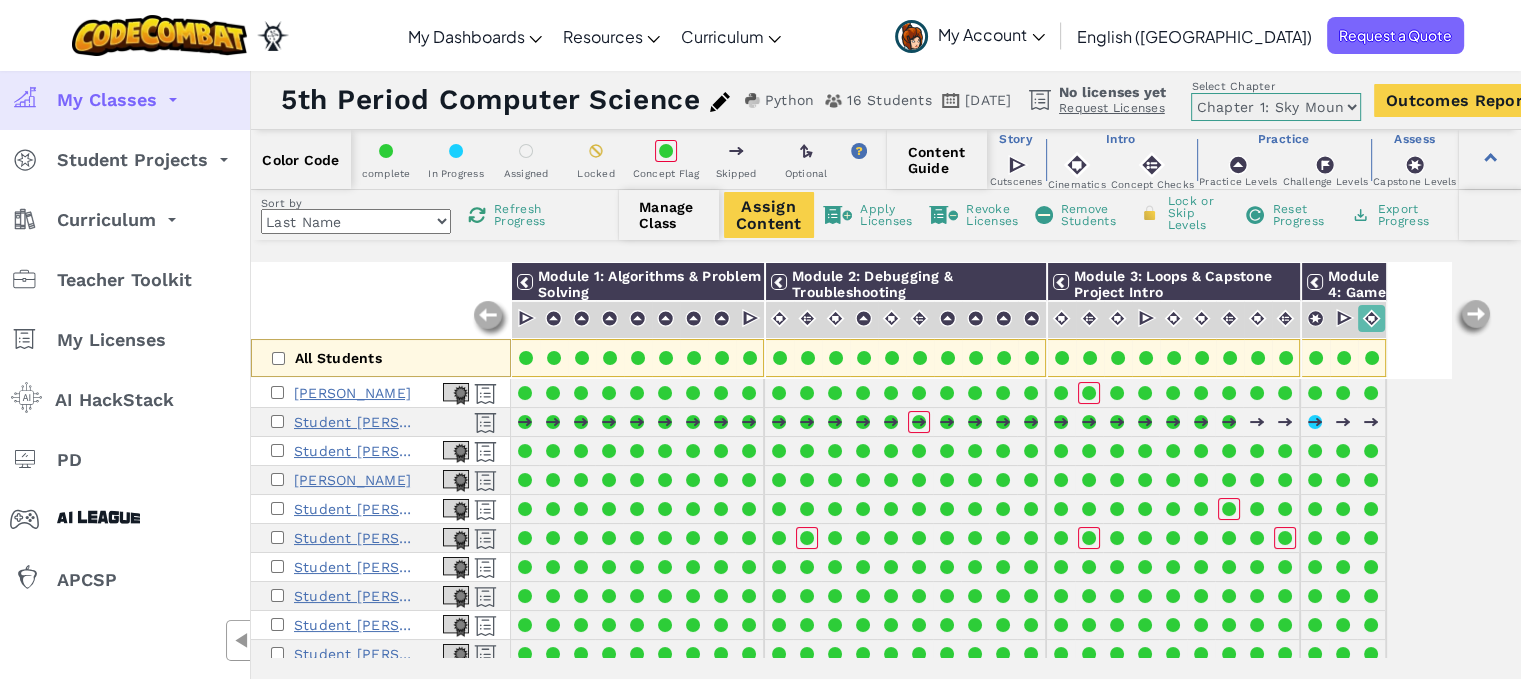 click on "My Classes" at bounding box center (125, 100) 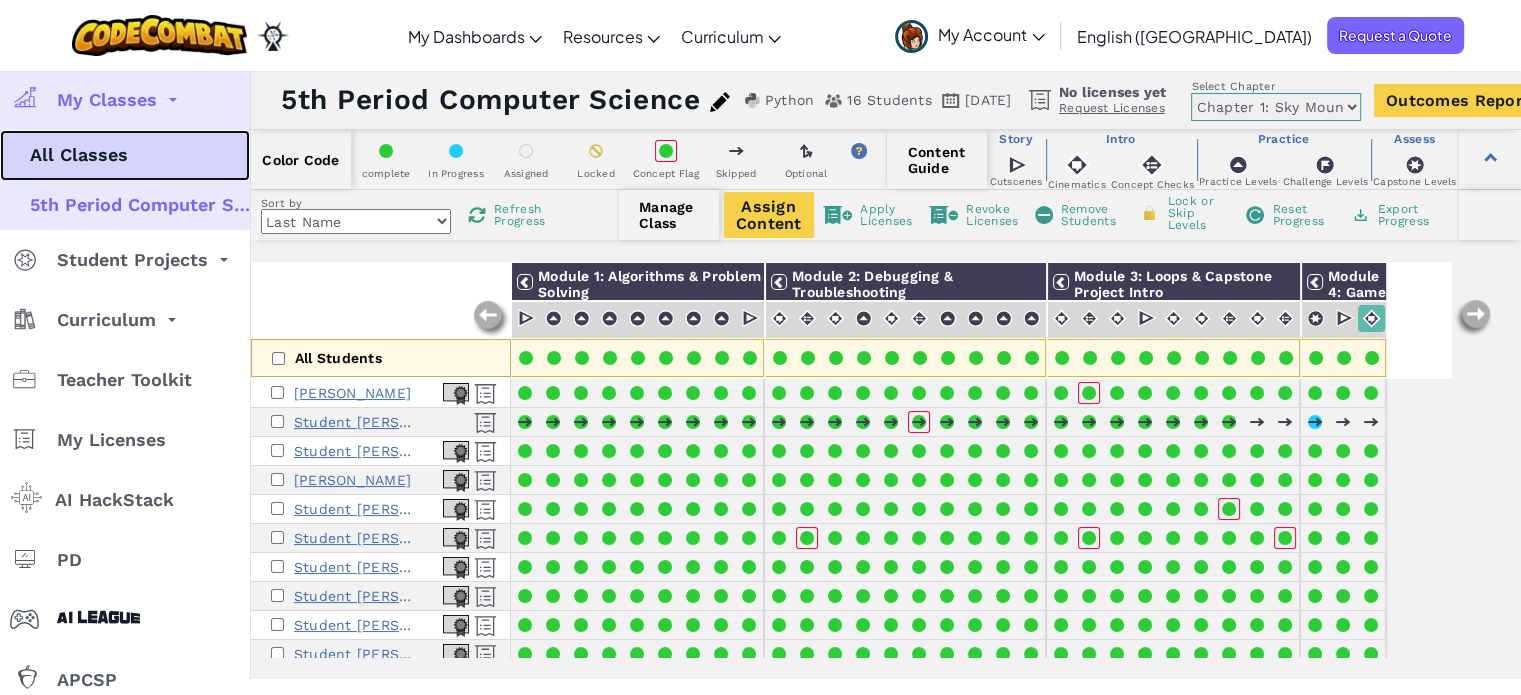 click on "All Classes" at bounding box center (125, 155) 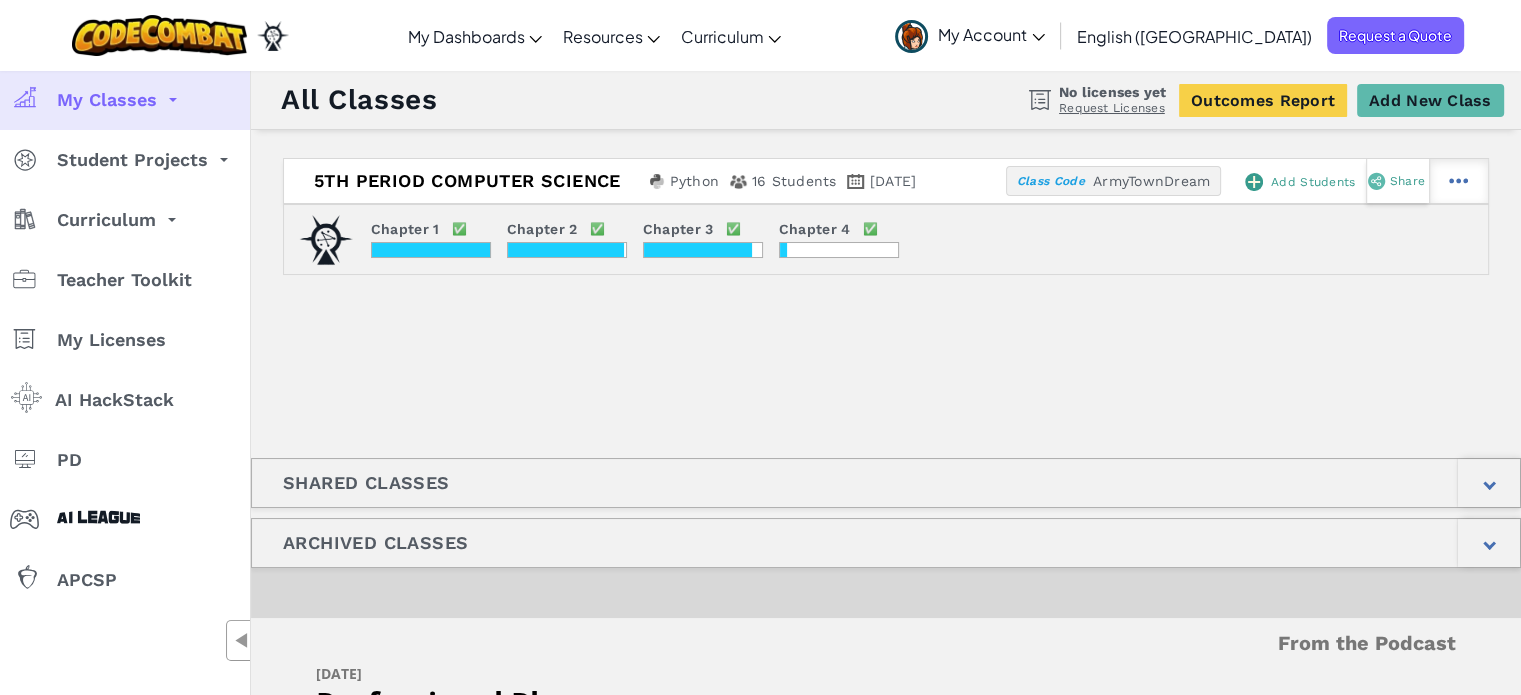 click at bounding box center [1458, 181] 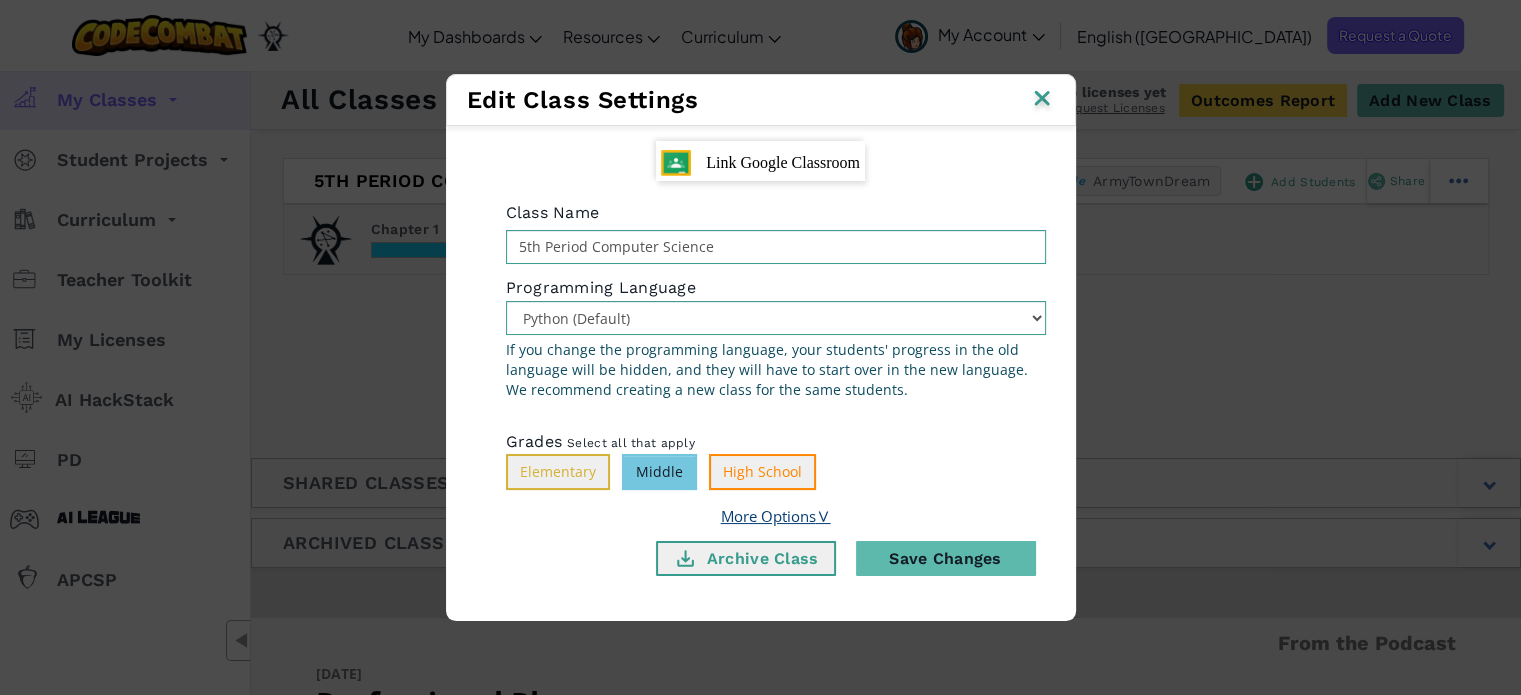 click on "More Options
∨" at bounding box center (776, 516) 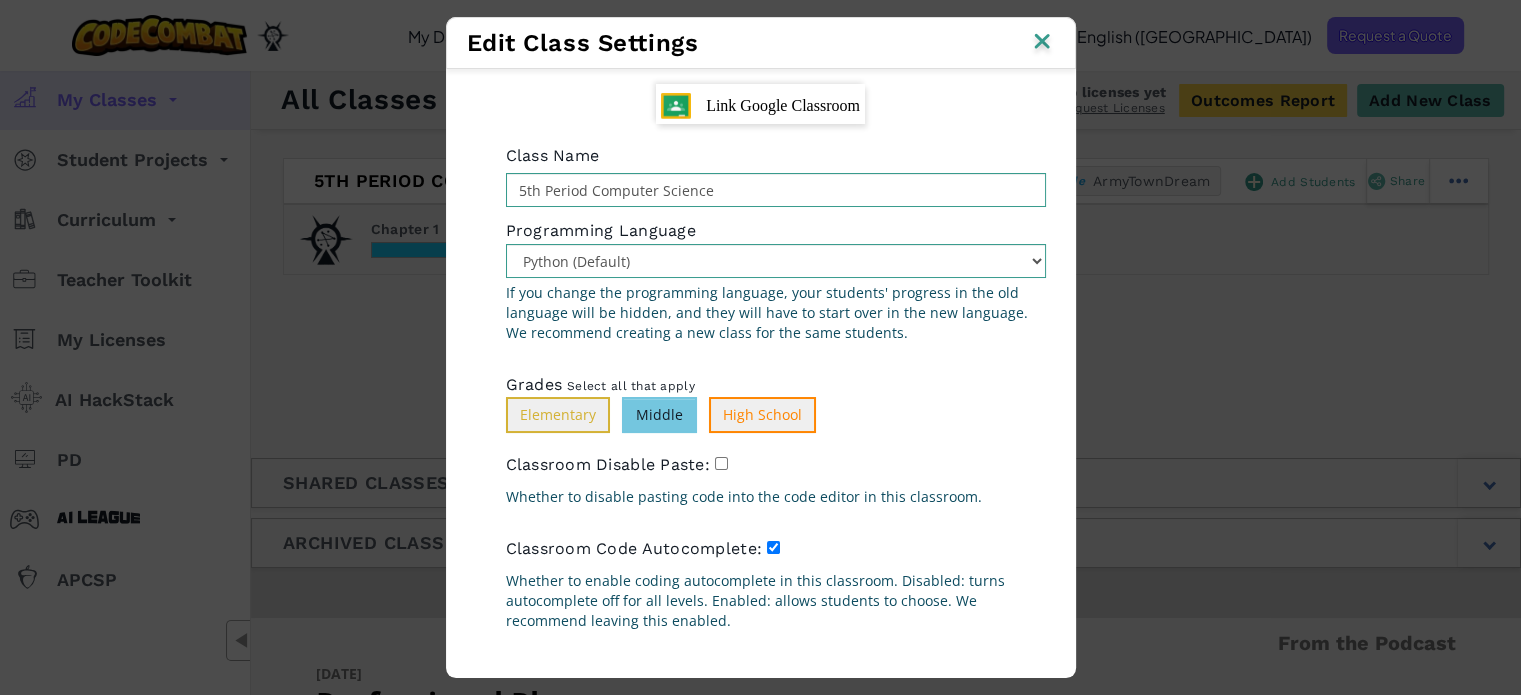 scroll, scrollTop: 100, scrollLeft: 0, axis: vertical 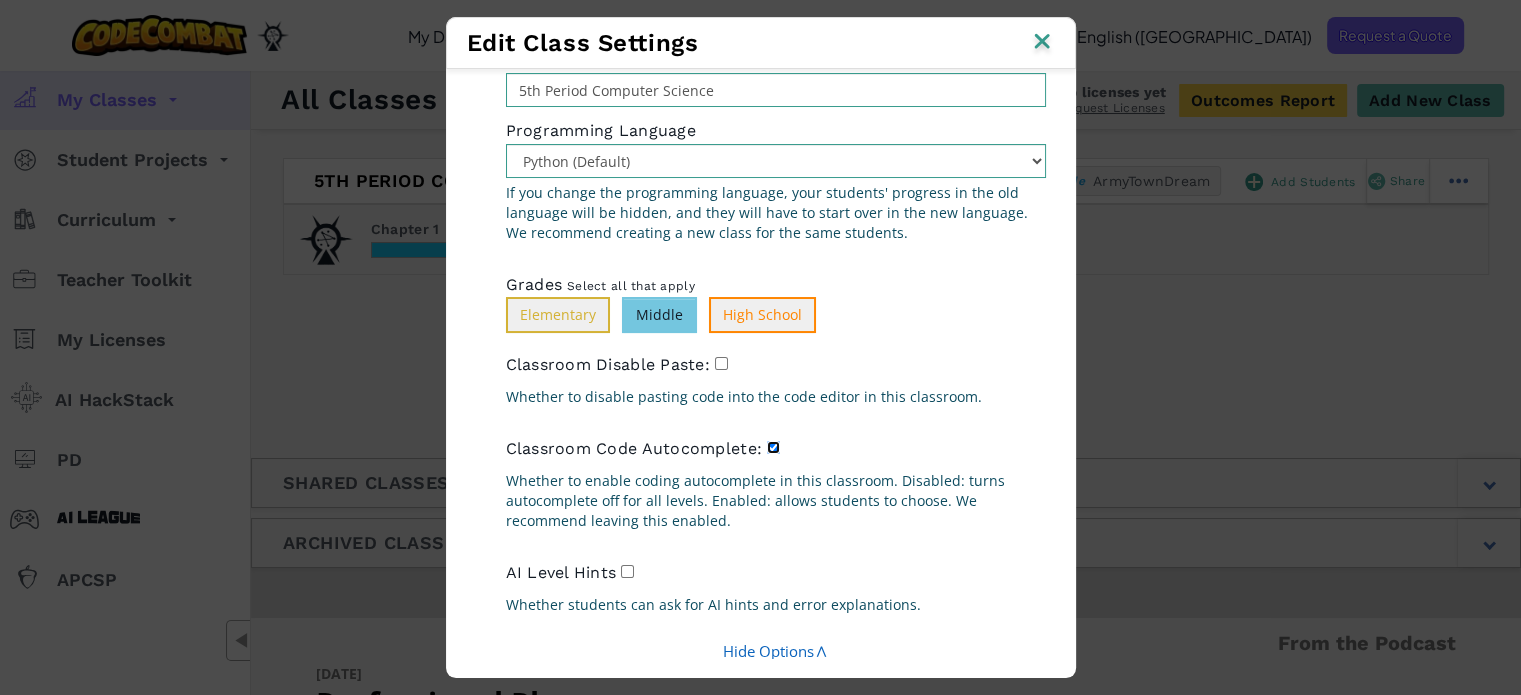 click on "Classroom Code Autocomplete:" at bounding box center (773, 447) 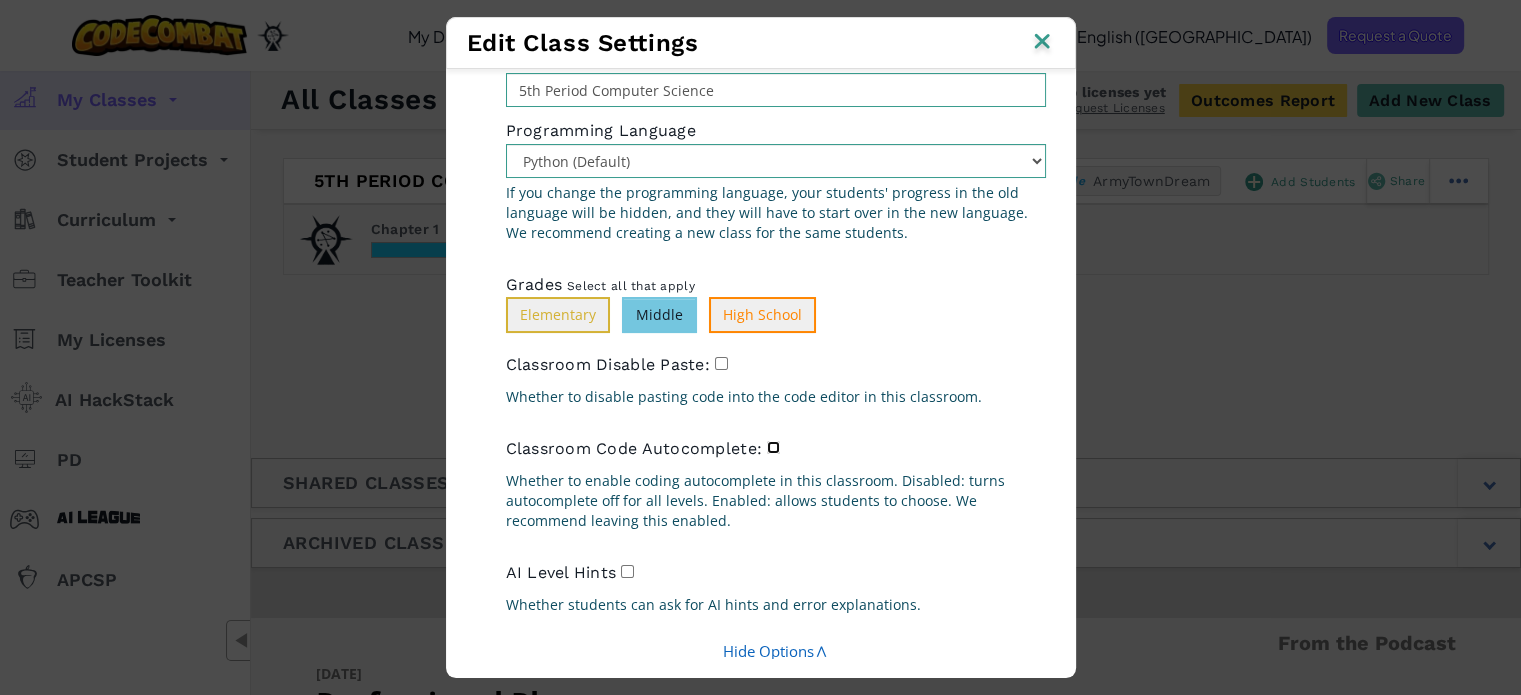 click on "Classroom Code Autocomplete:" at bounding box center (773, 447) 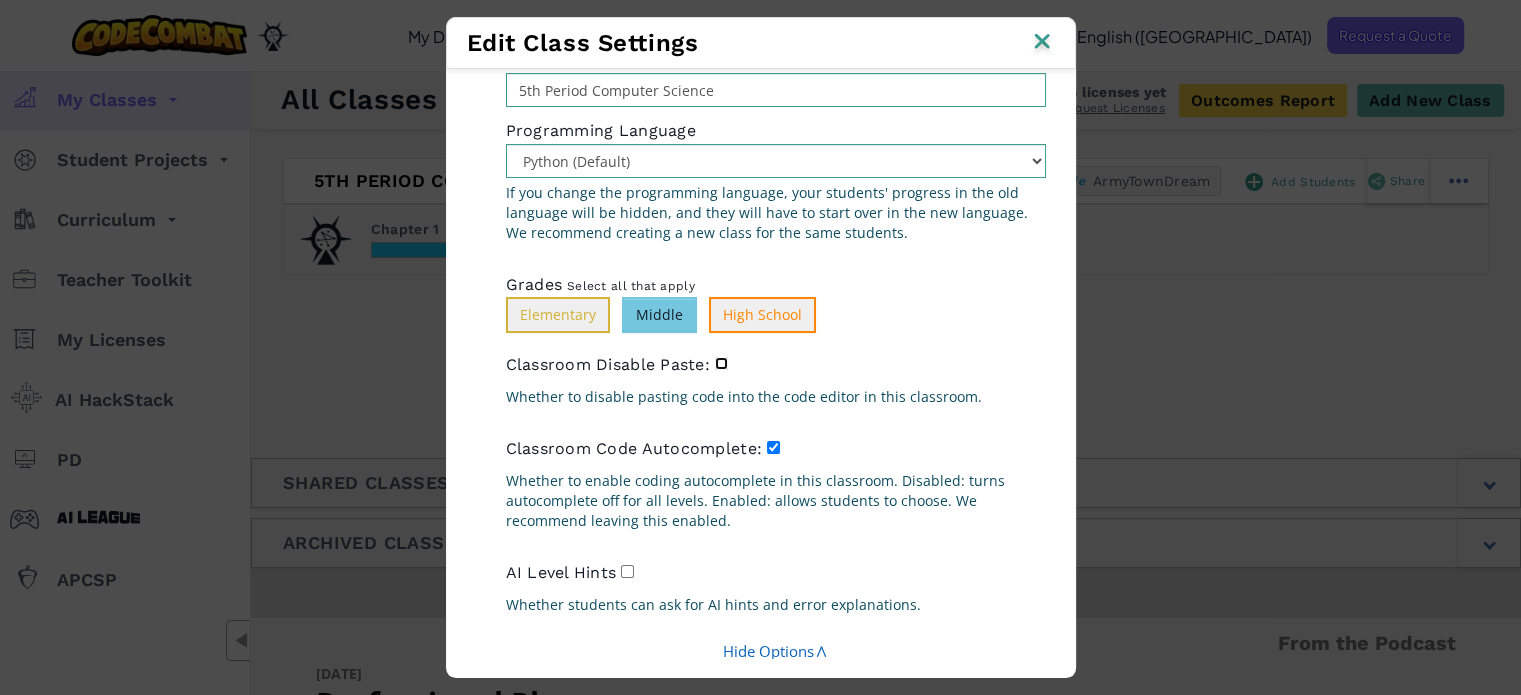 click on "Classroom Disable Paste:      Whether to disable pasting code into the code editor in this classroom." at bounding box center (776, 382) 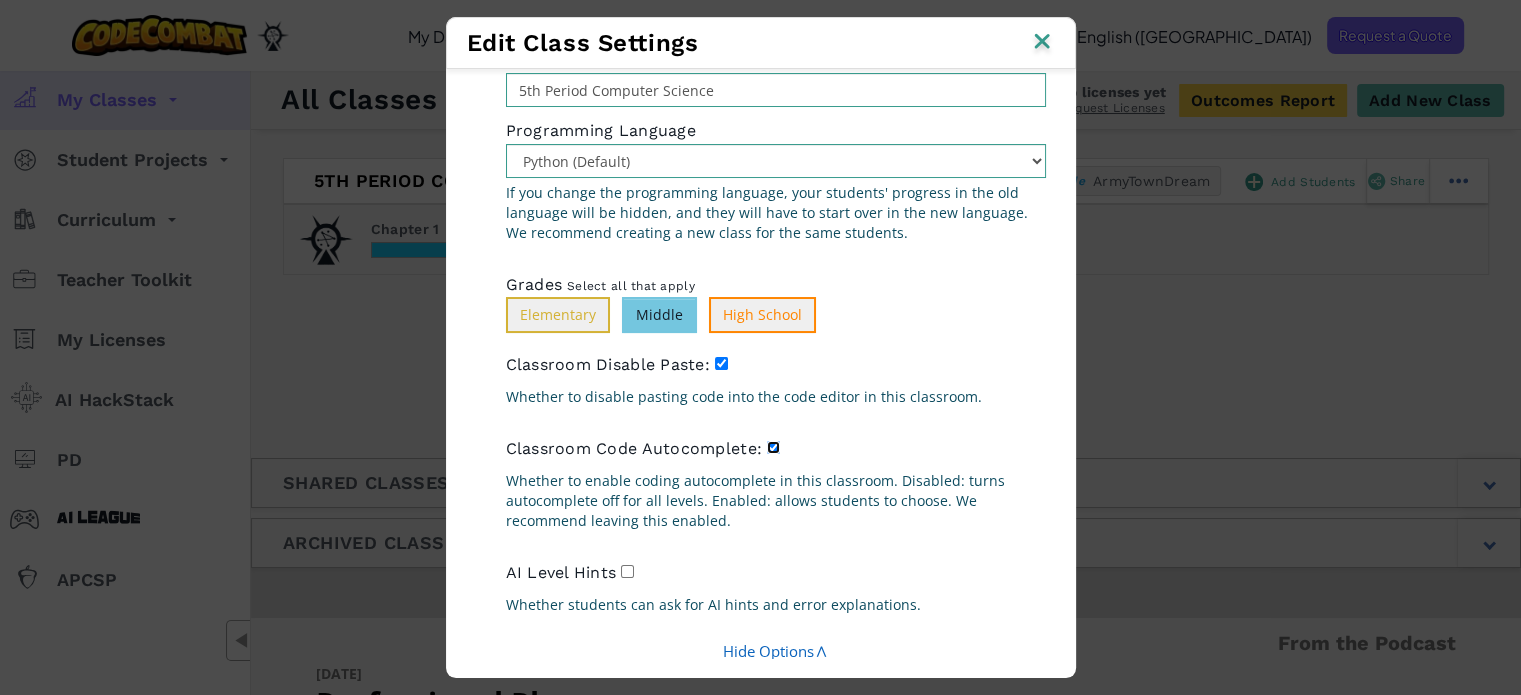 click on "Classroom Code Autocomplete:" at bounding box center [773, 447] 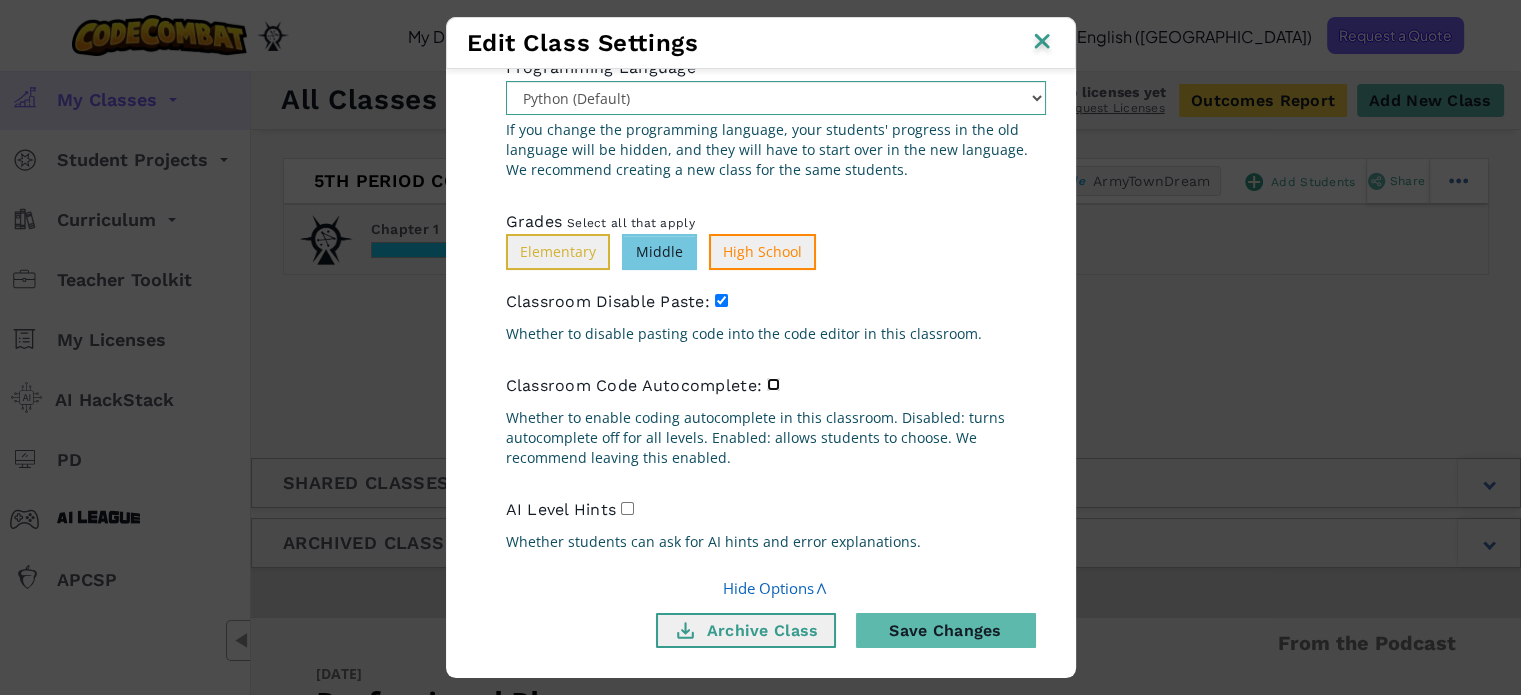 scroll, scrollTop: 192, scrollLeft: 0, axis: vertical 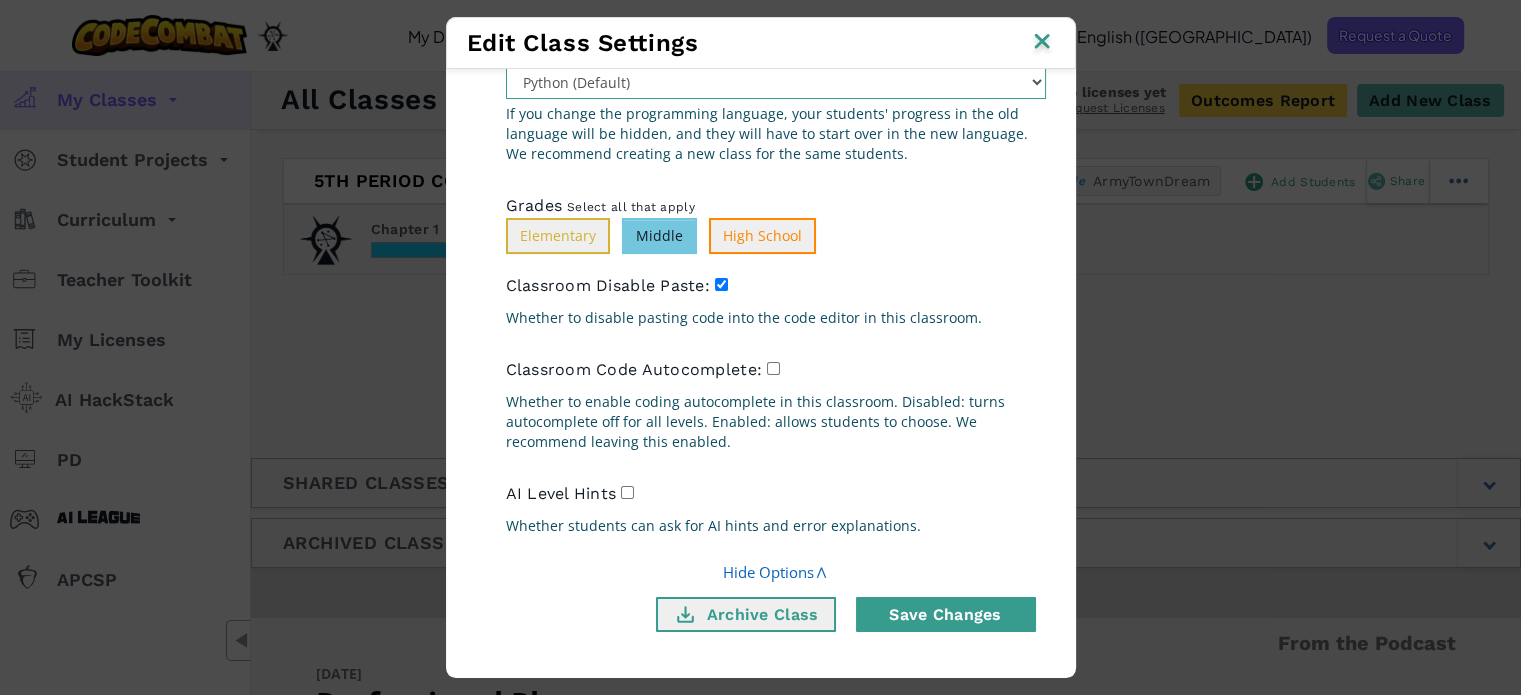 click on "Save Changes" at bounding box center [946, 614] 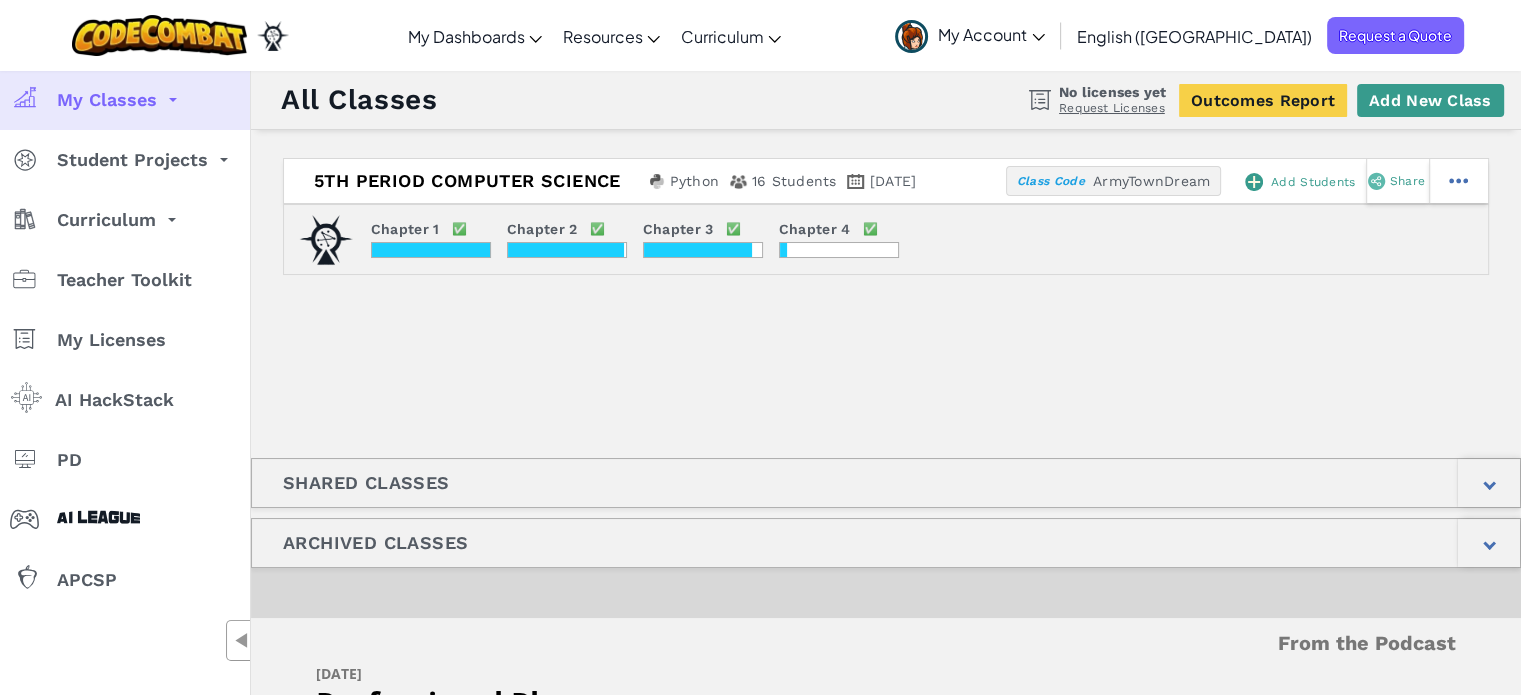 click on "Add New Class" at bounding box center [1430, 100] 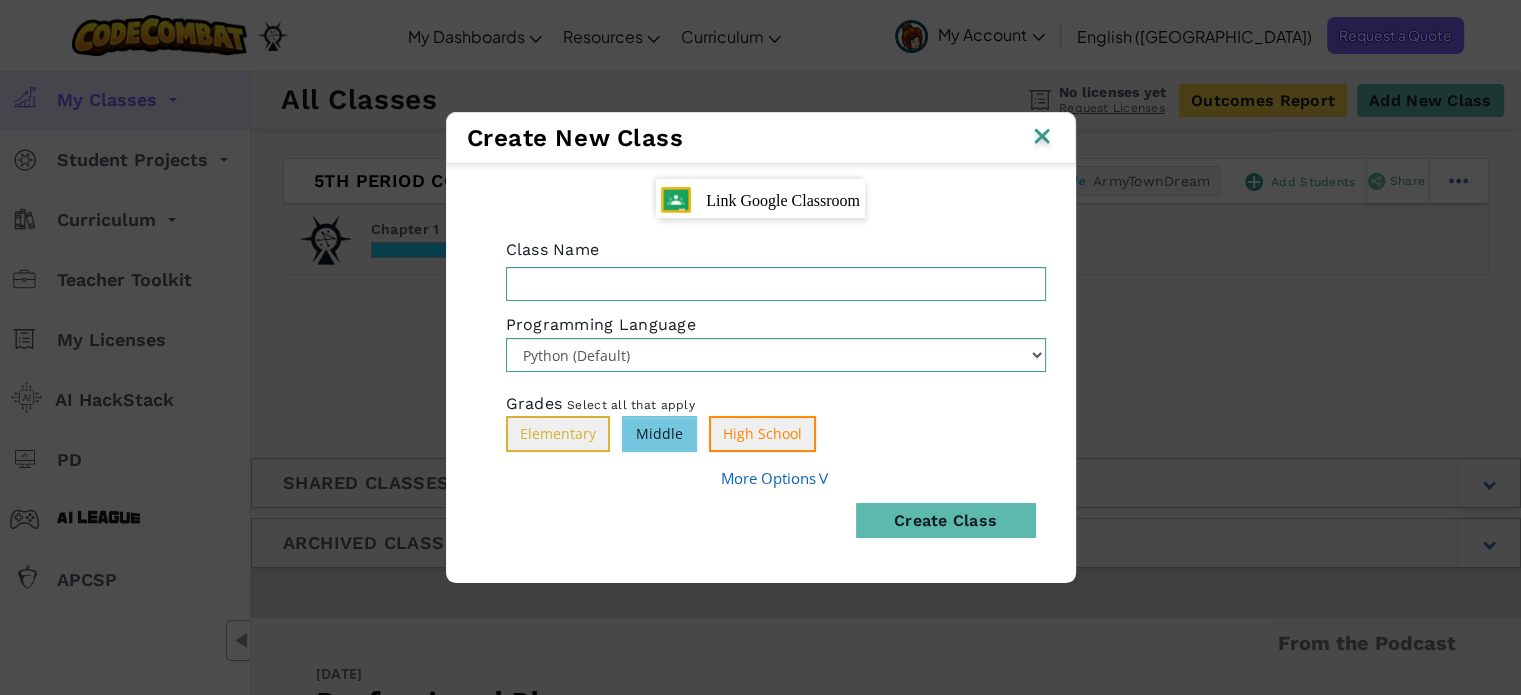 click on "Middle" at bounding box center [659, 434] 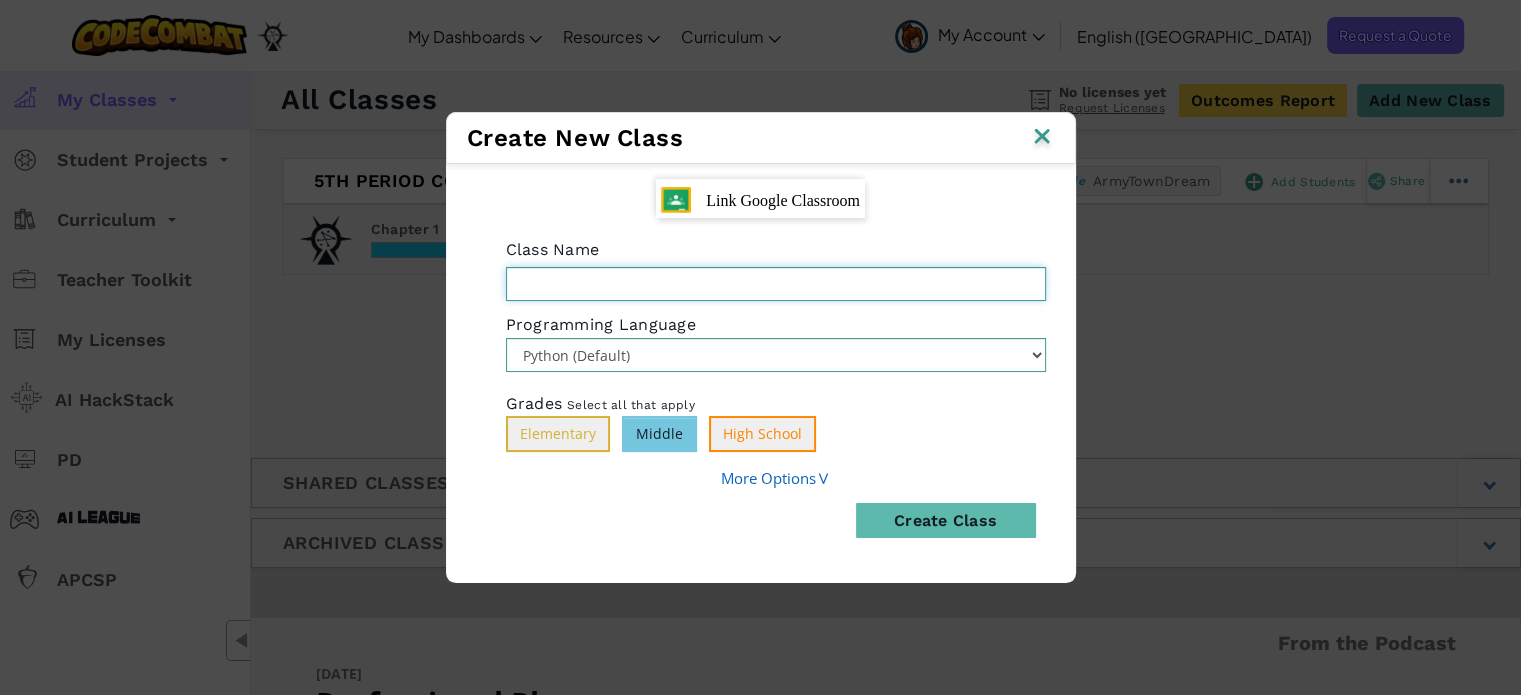 click on "Class Name
Field is required" at bounding box center [776, 284] 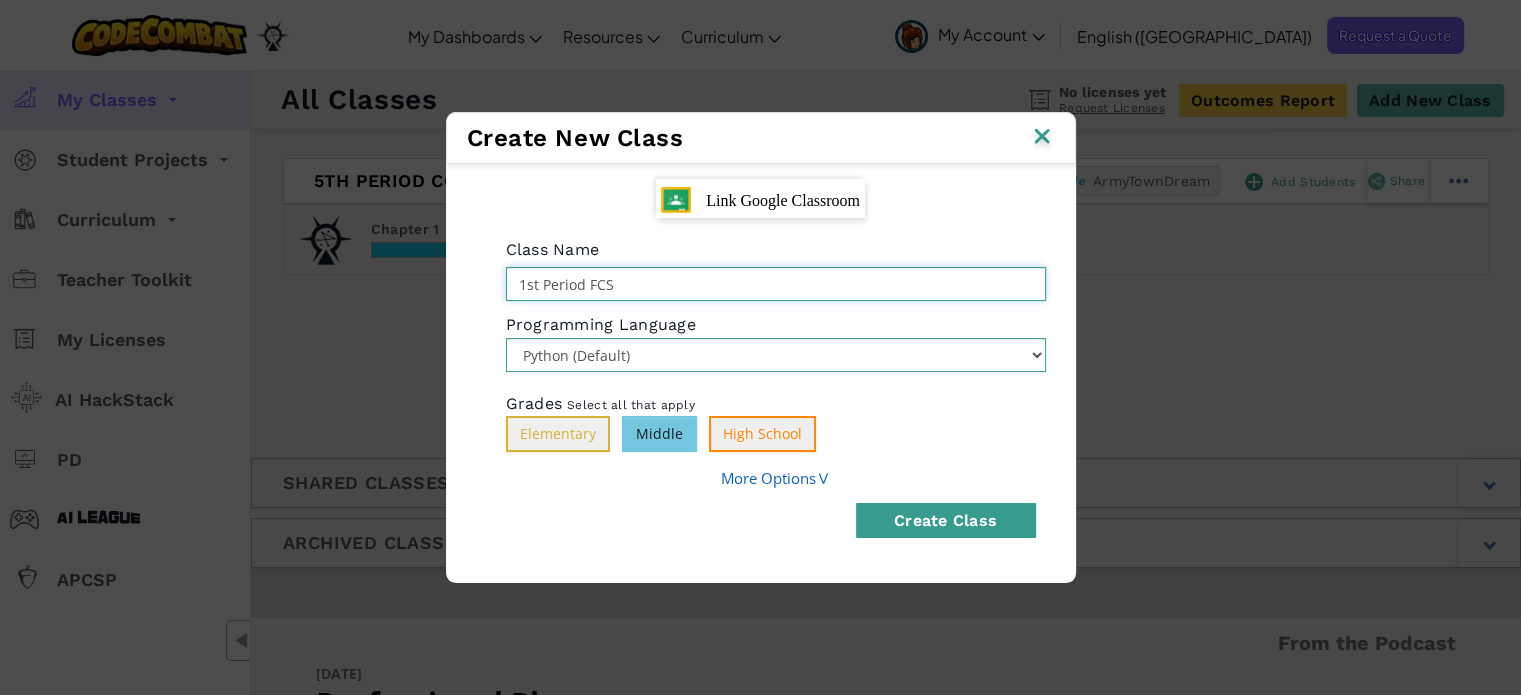type on "1st Period FCS" 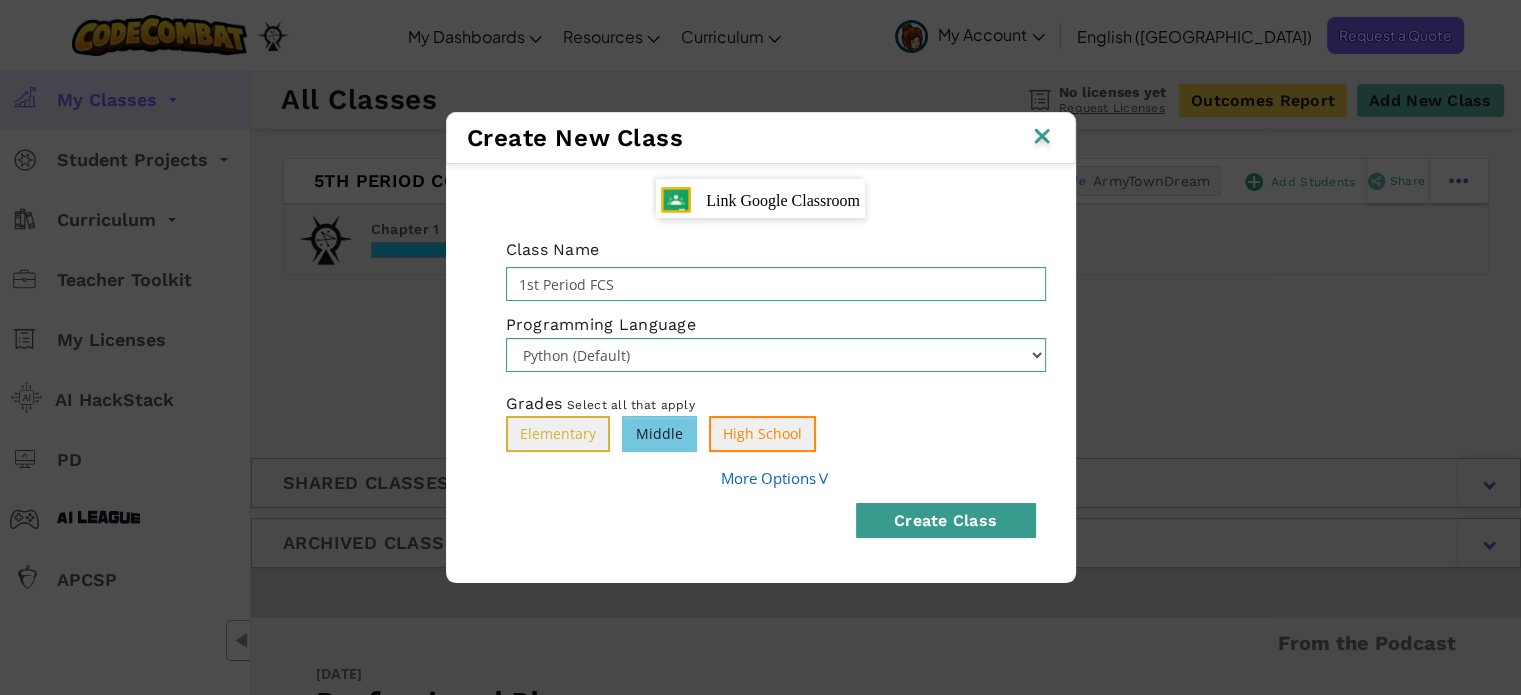 click on "Create Class" at bounding box center [946, 520] 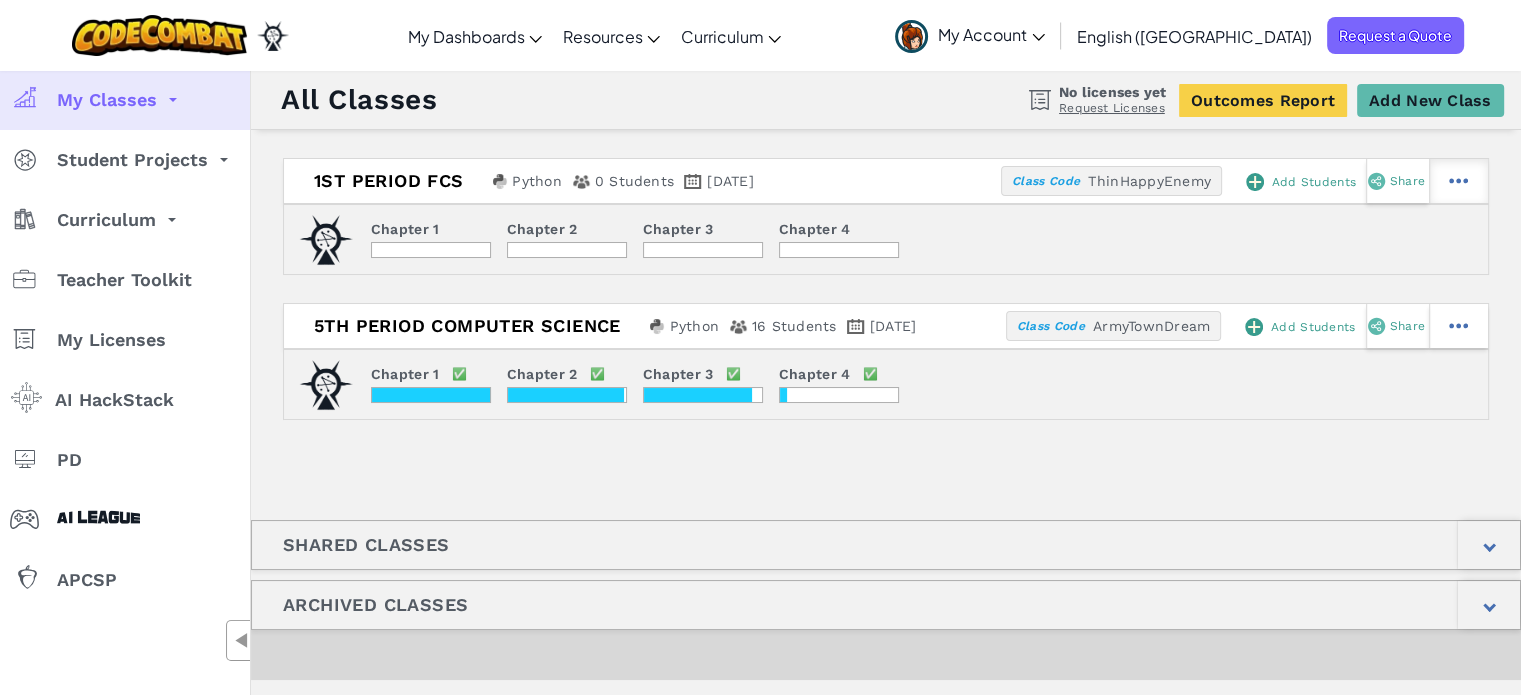 click at bounding box center [1458, 181] 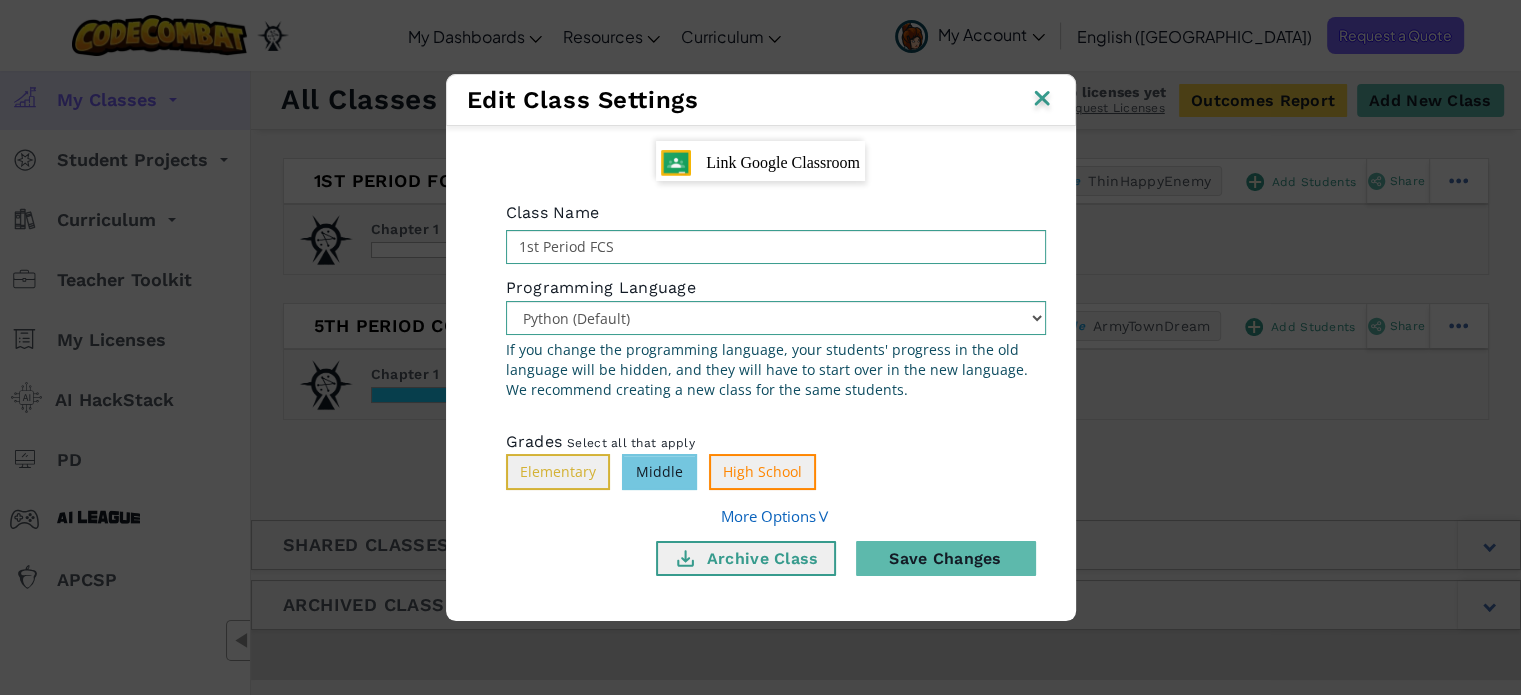 click on "Middle" at bounding box center [659, 472] 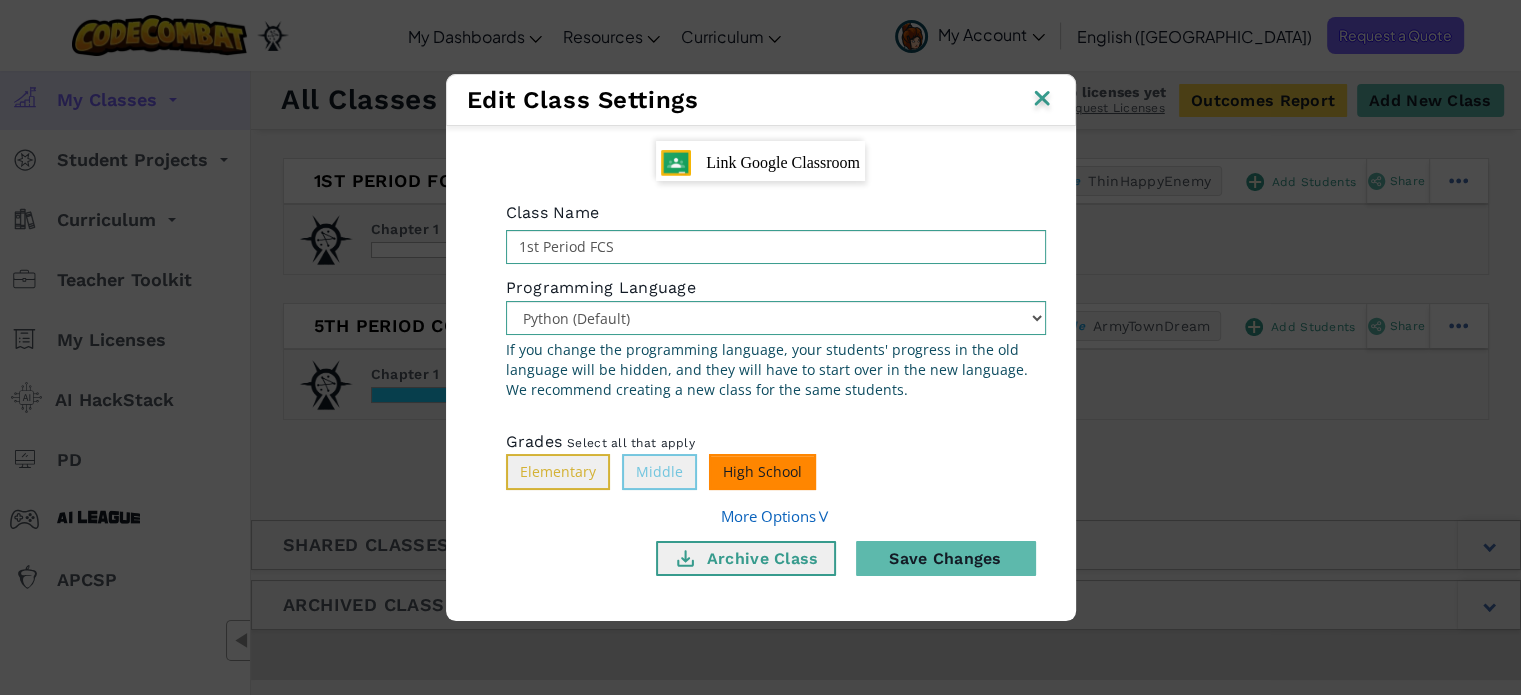 click on "High School" at bounding box center (762, 472) 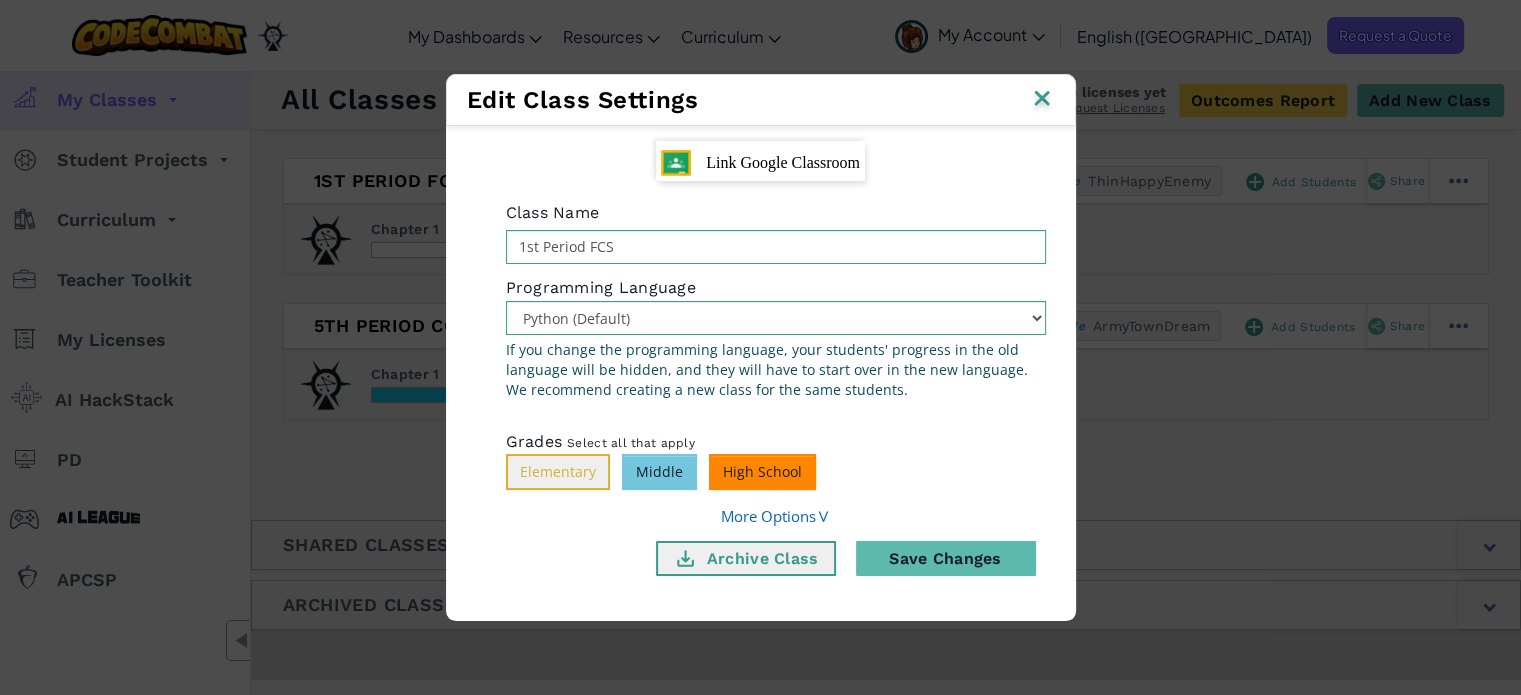 click on "Middle" at bounding box center (659, 472) 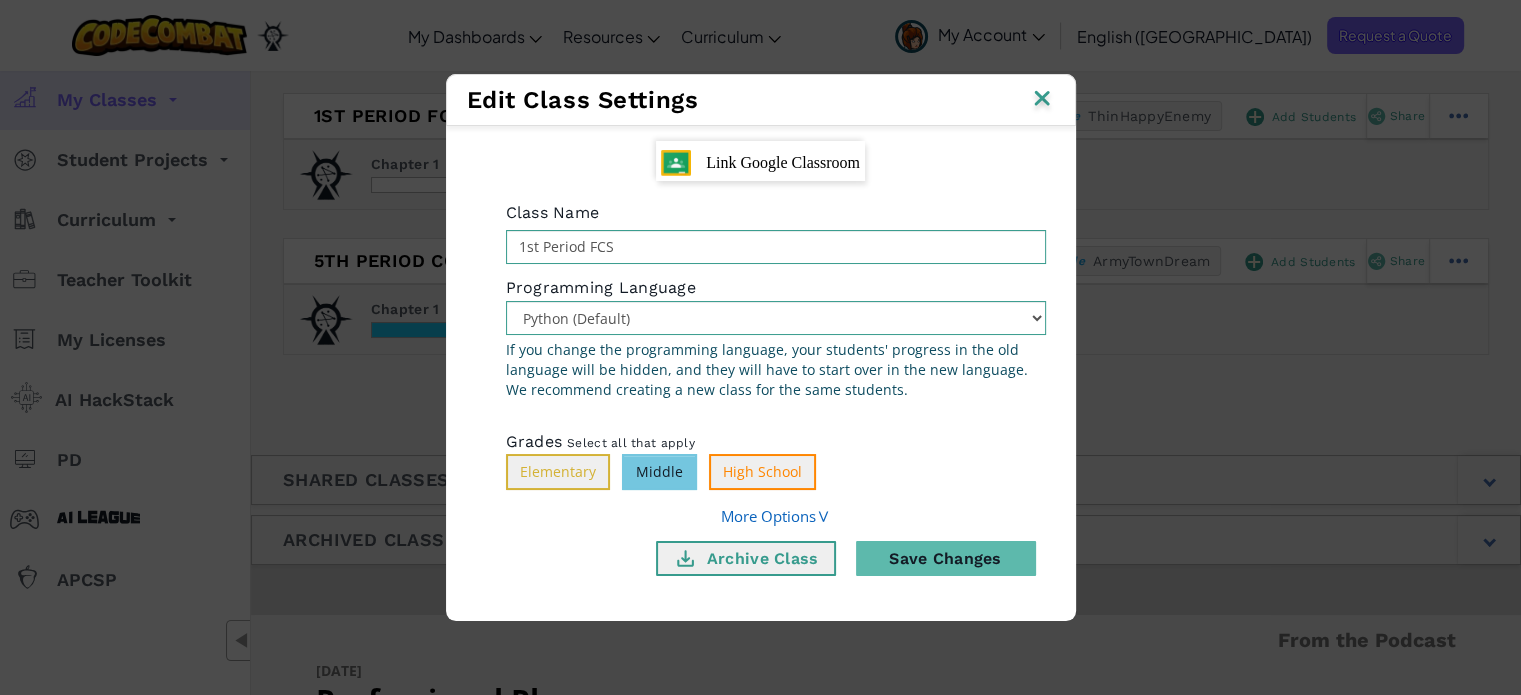 scroll, scrollTop: 100, scrollLeft: 0, axis: vertical 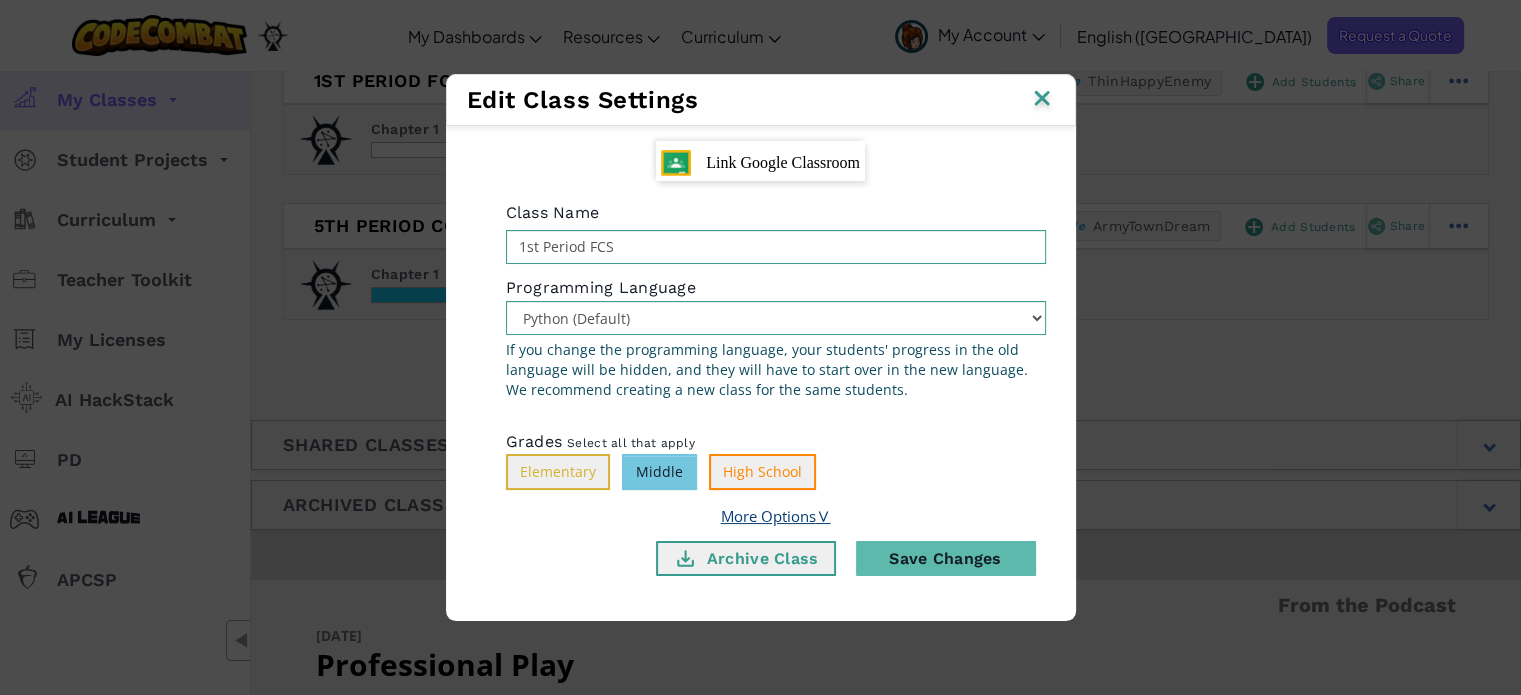 click on "∨" at bounding box center (823, 515) 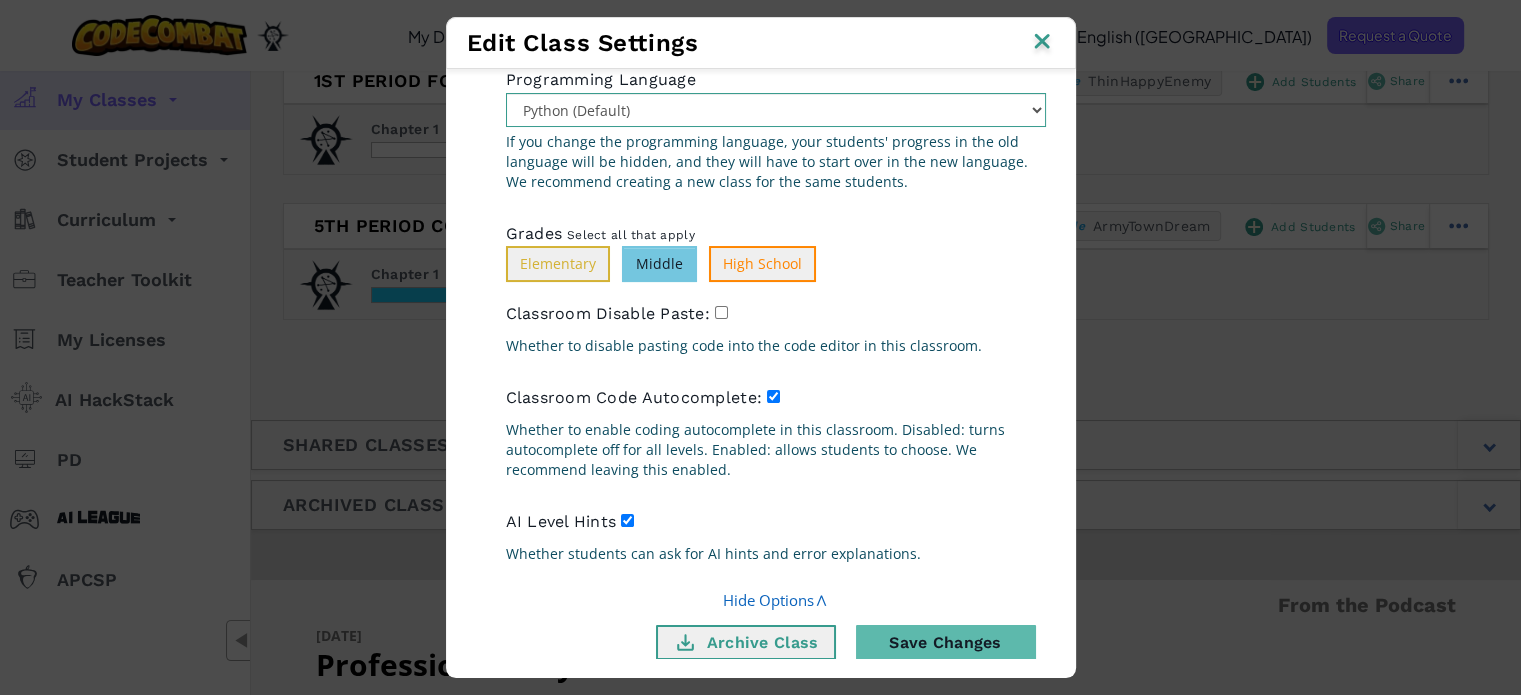 scroll, scrollTop: 192, scrollLeft: 0, axis: vertical 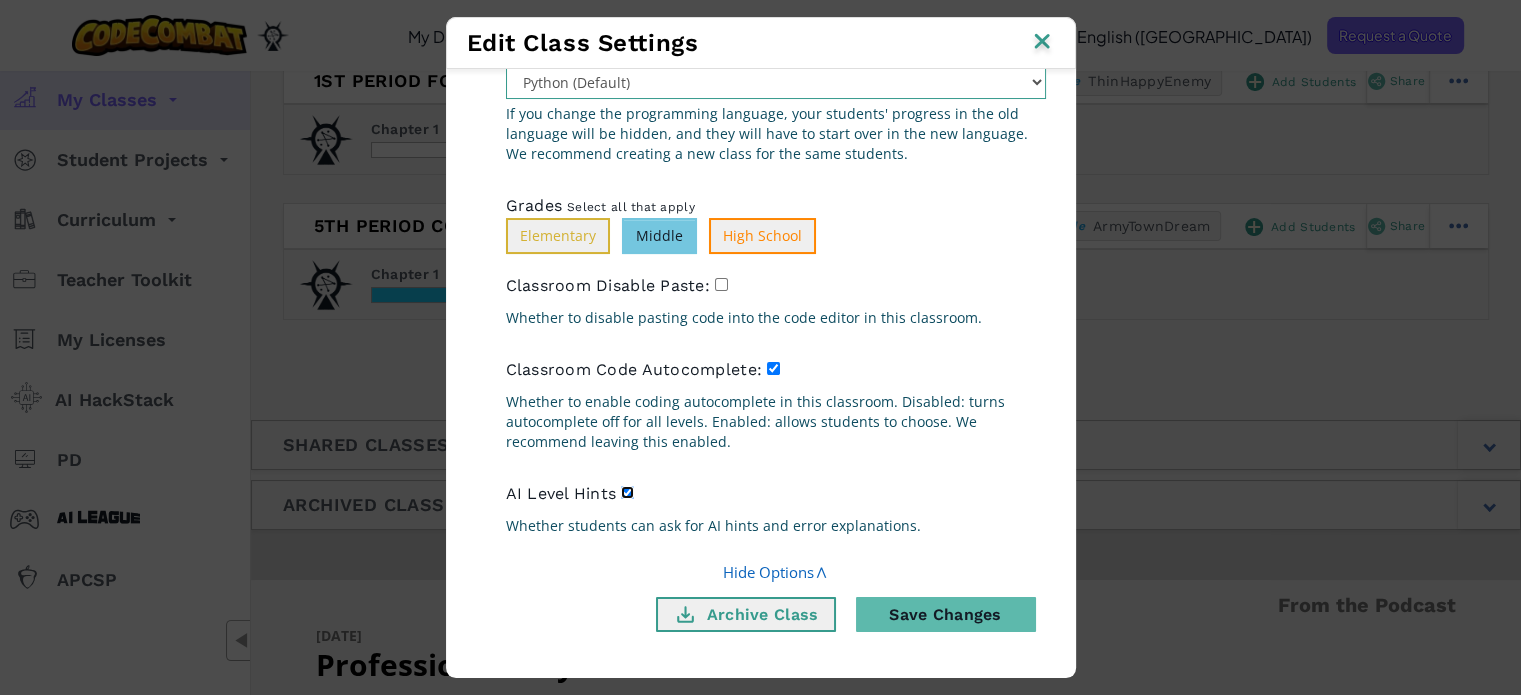 click on "AI Level Hints" at bounding box center [627, 492] 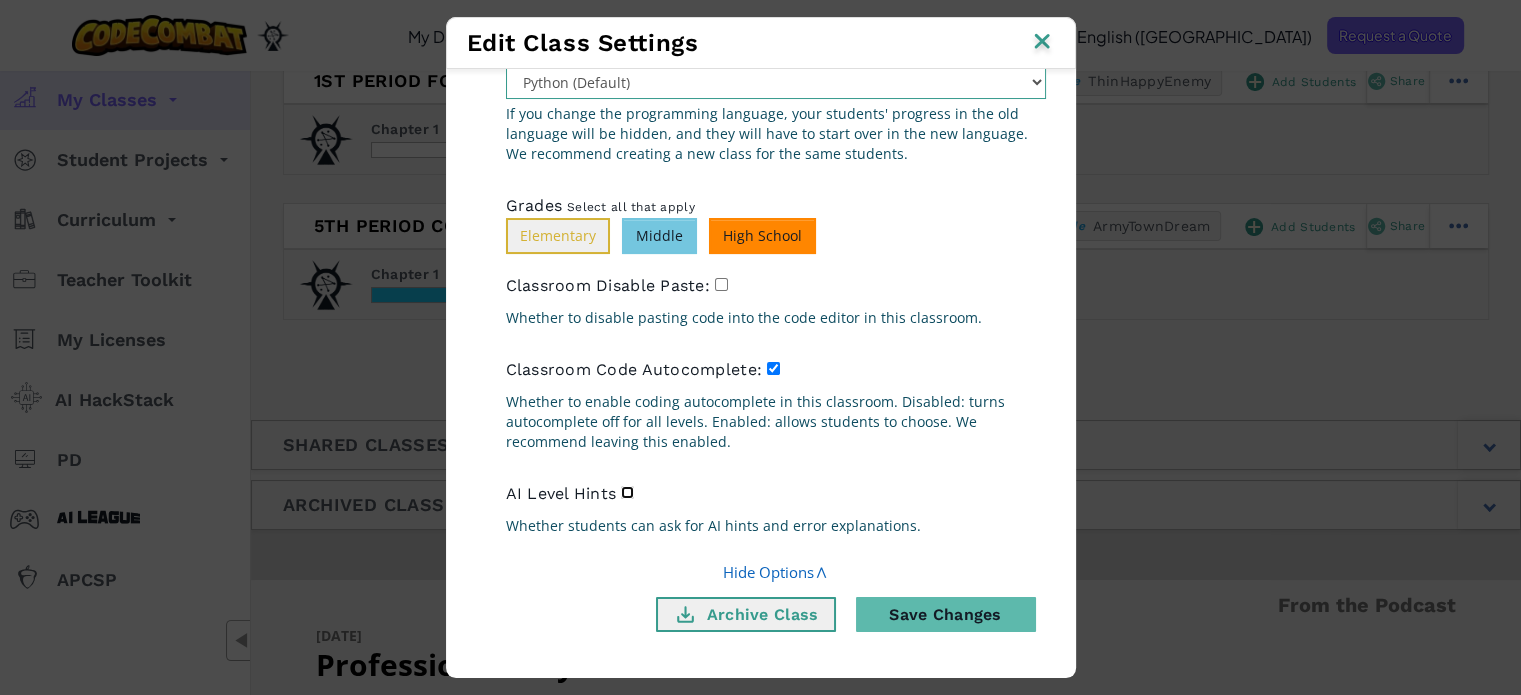 scroll, scrollTop: 177, scrollLeft: 0, axis: vertical 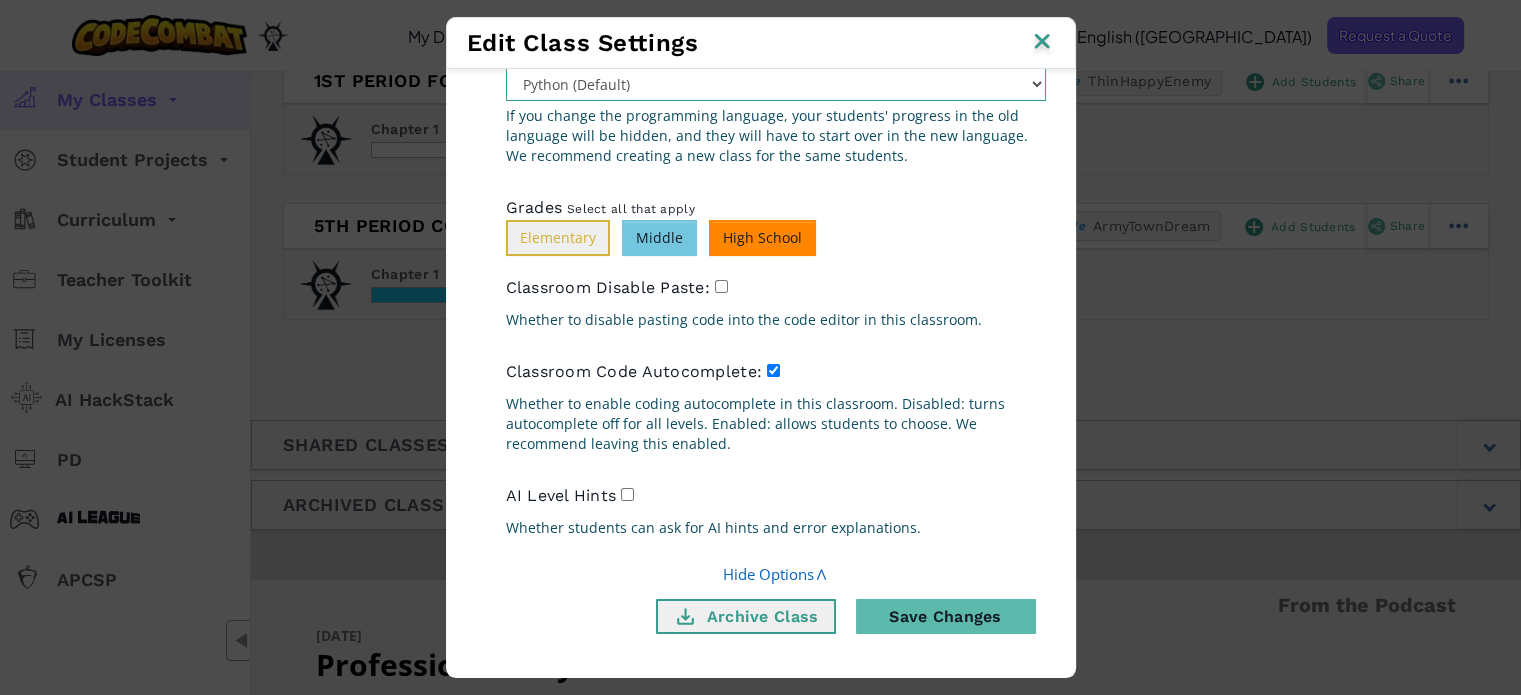 click on "High School" at bounding box center [762, 238] 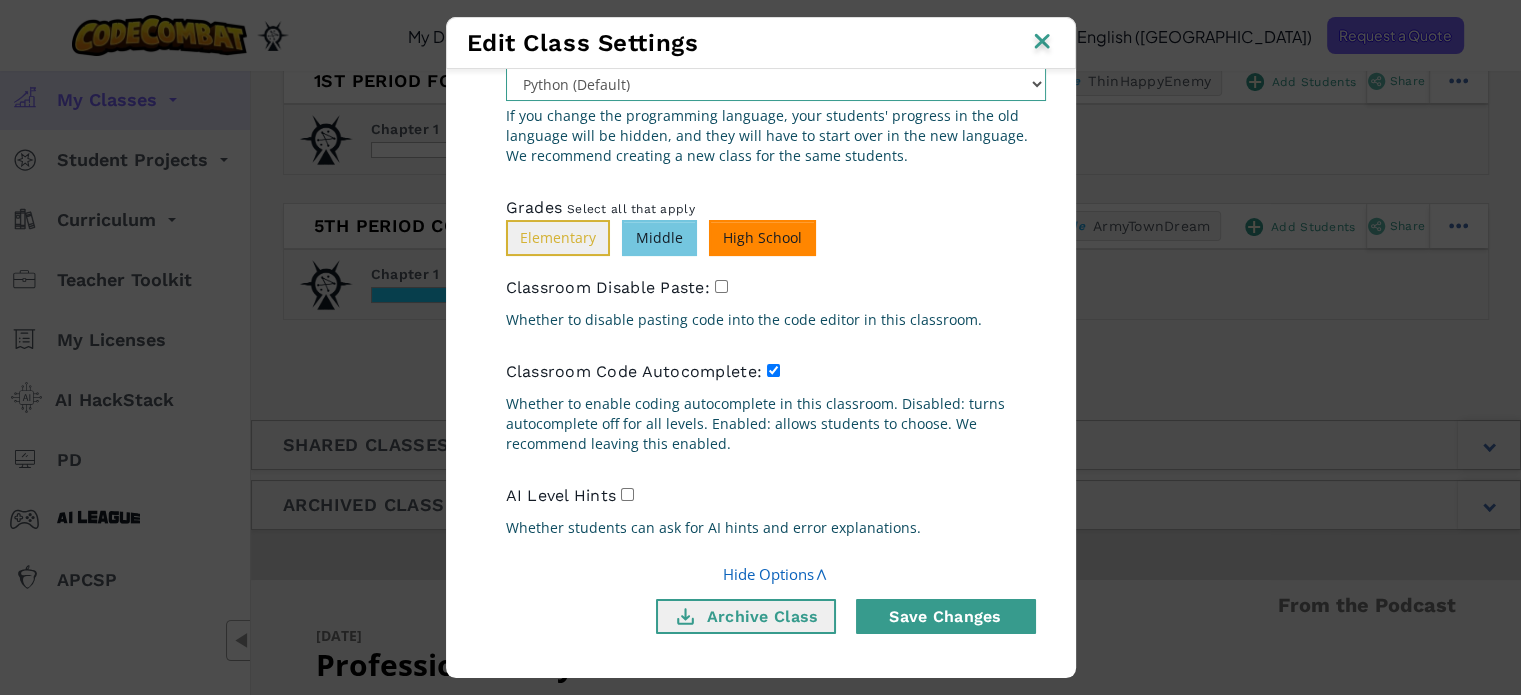 click on "Save Changes" at bounding box center [946, 616] 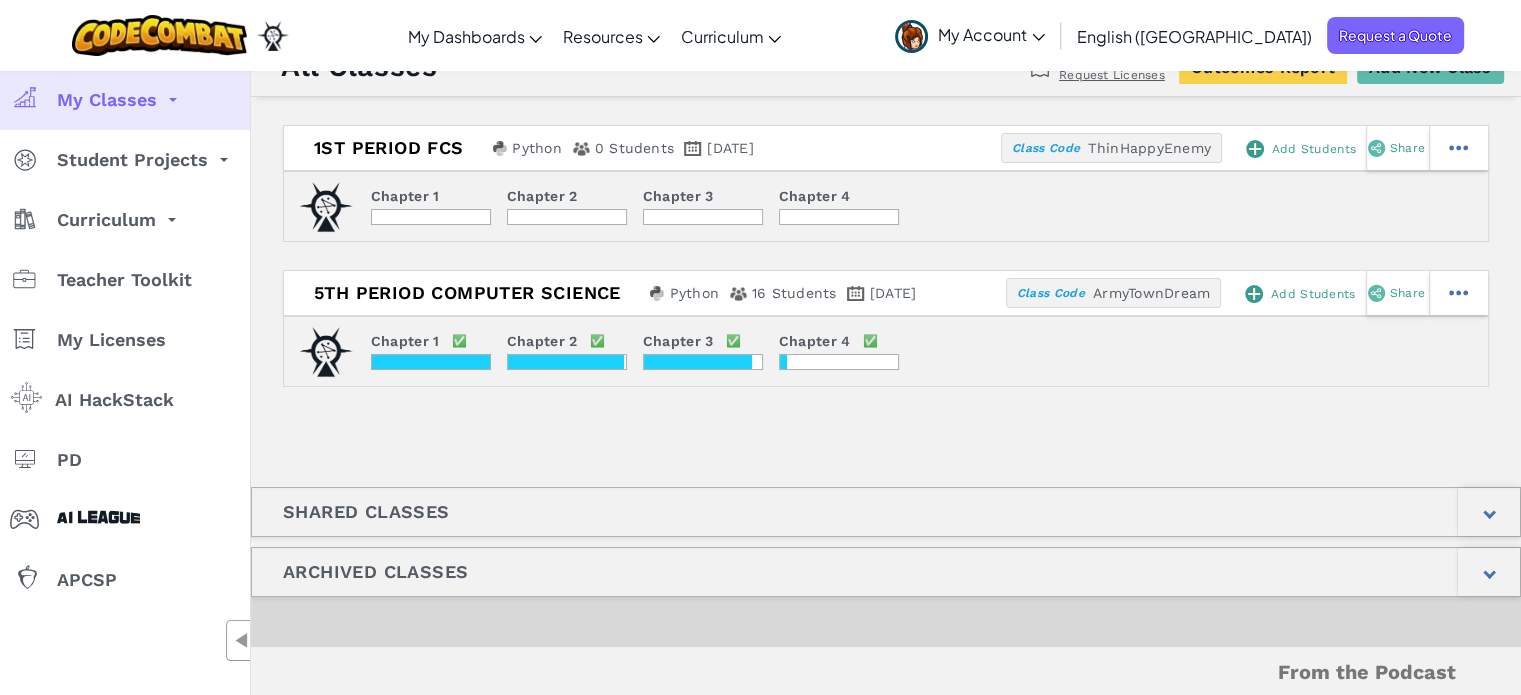scroll, scrollTop: 0, scrollLeft: 0, axis: both 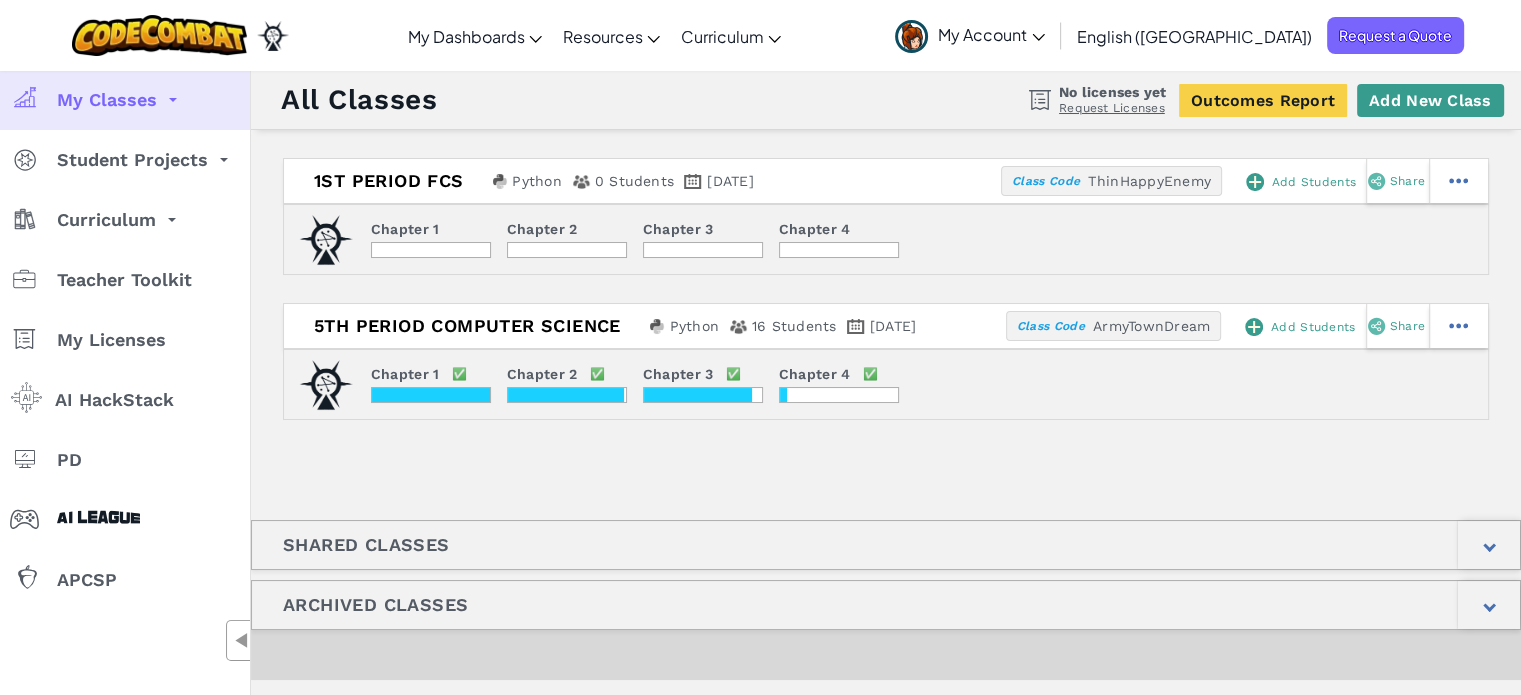 click on "Add New Class" at bounding box center [1430, 100] 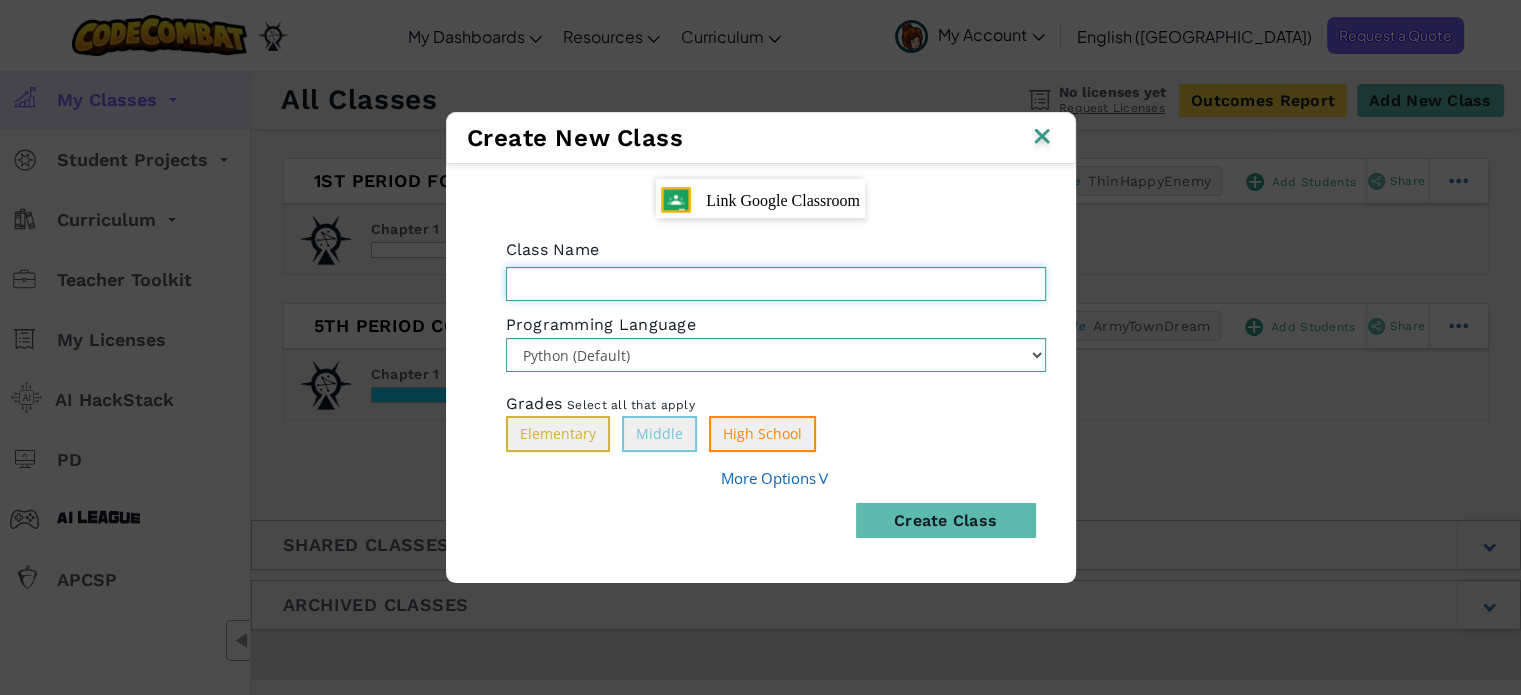 click on "Class Name
Field is required" at bounding box center (776, 284) 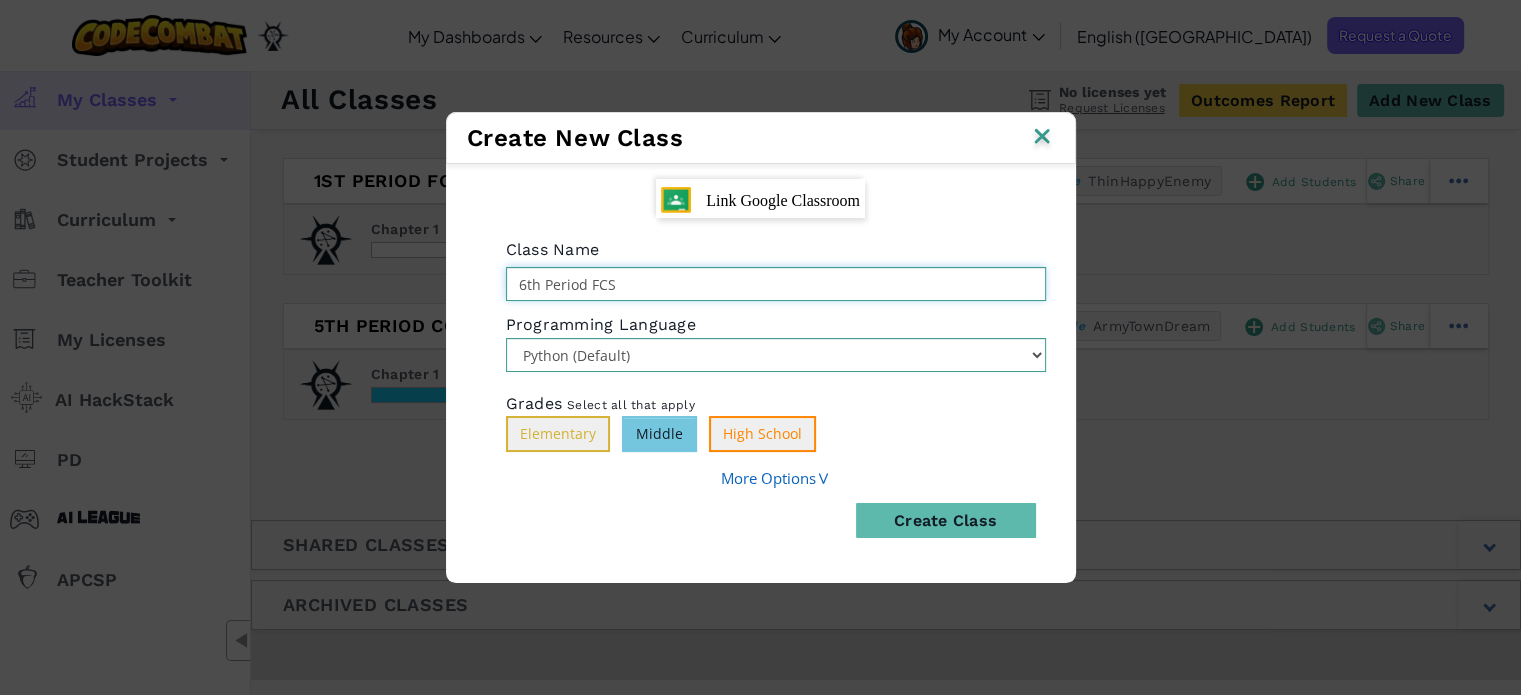 type on "6th Period FCS" 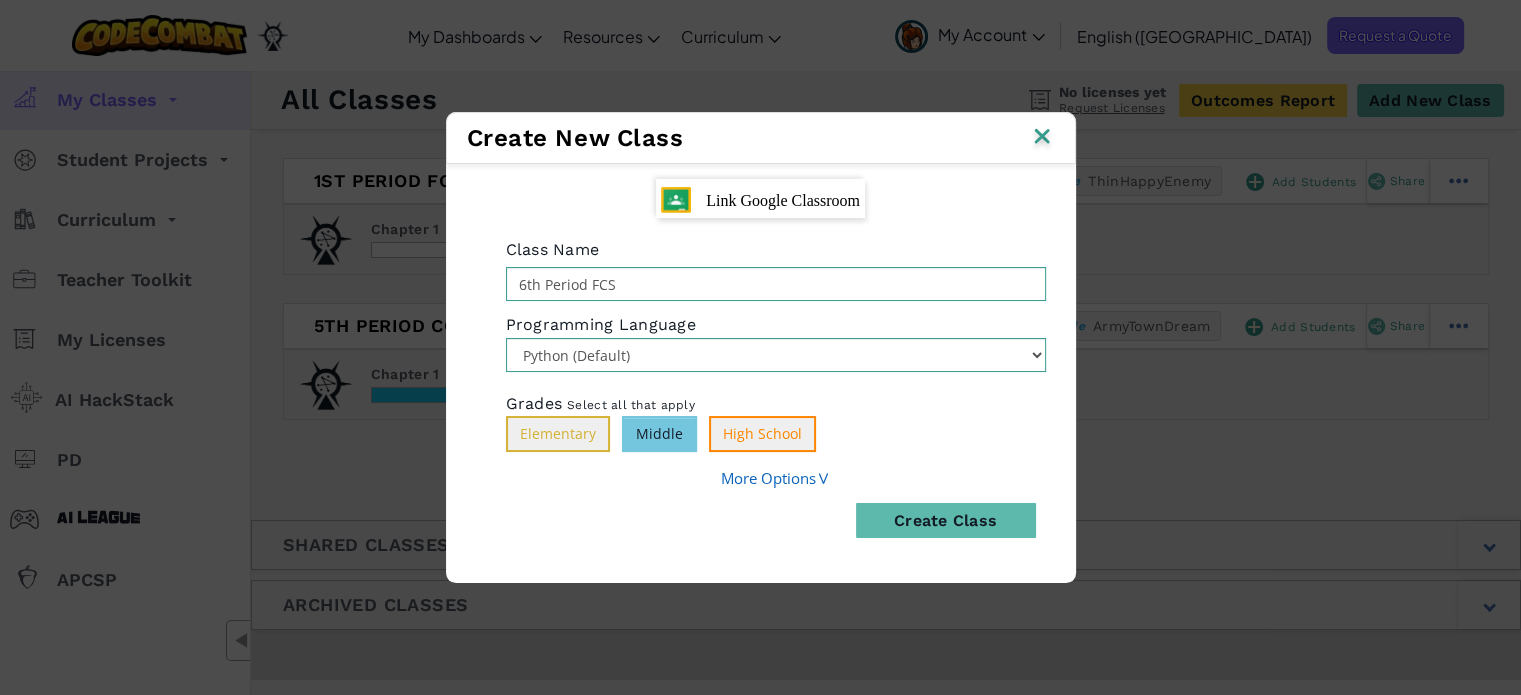 drag, startPoint x: 665, startPoint y: 432, endPoint x: 680, endPoint y: 436, distance: 15.524175 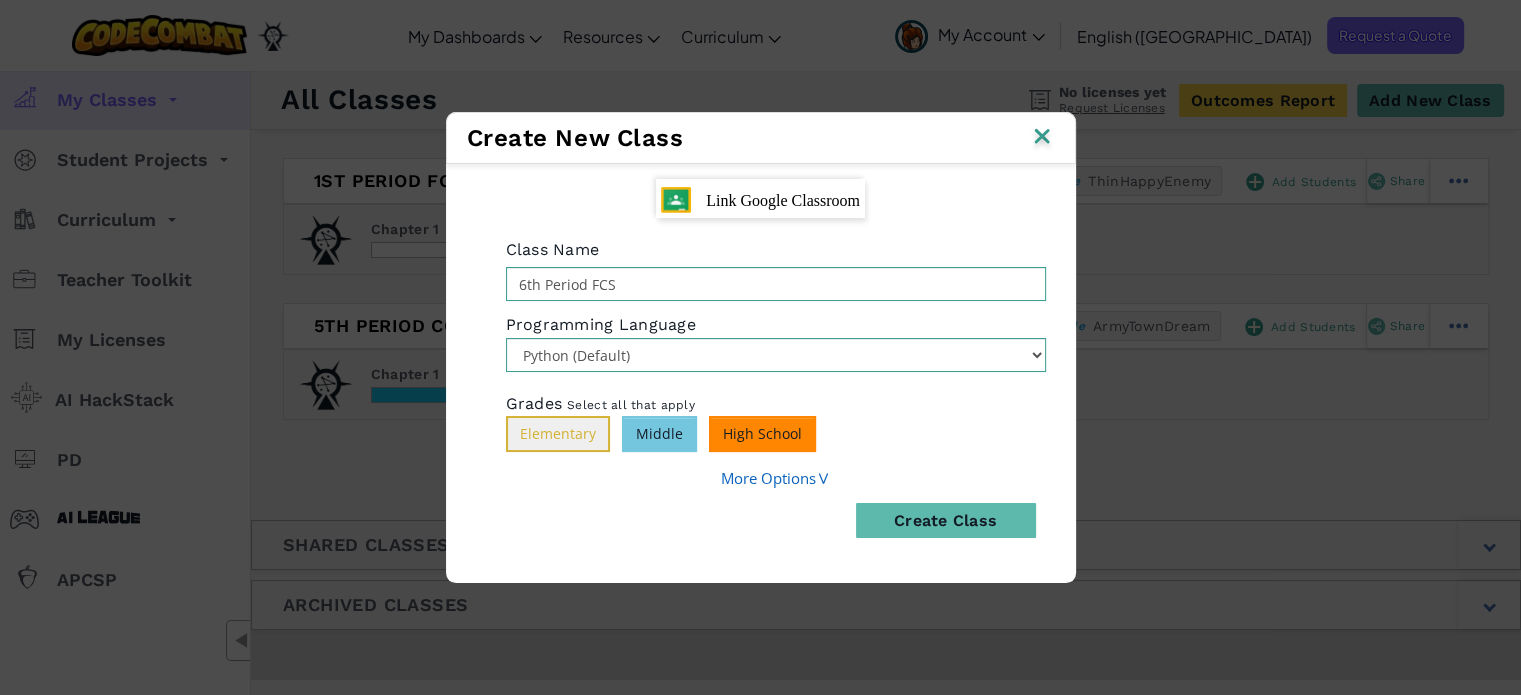 click on "High School" at bounding box center [762, 434] 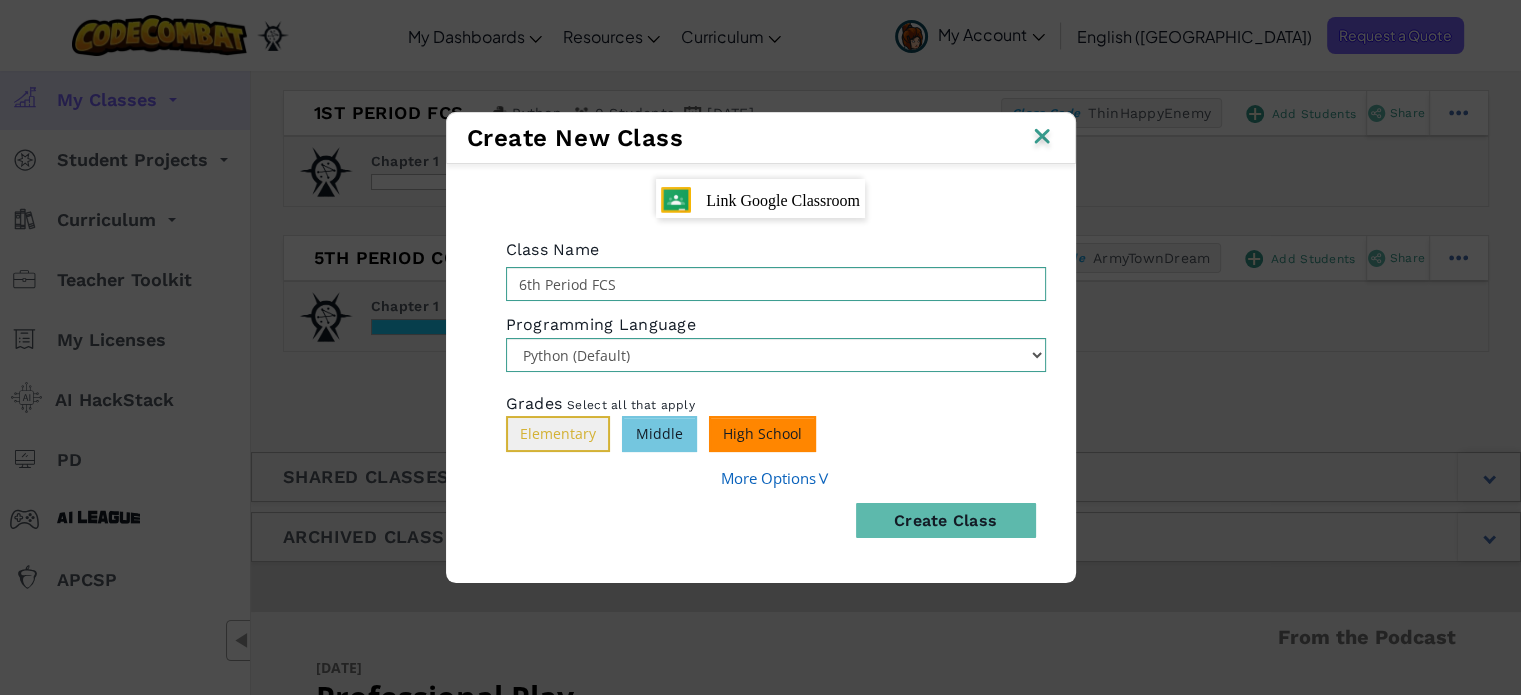 scroll, scrollTop: 100, scrollLeft: 0, axis: vertical 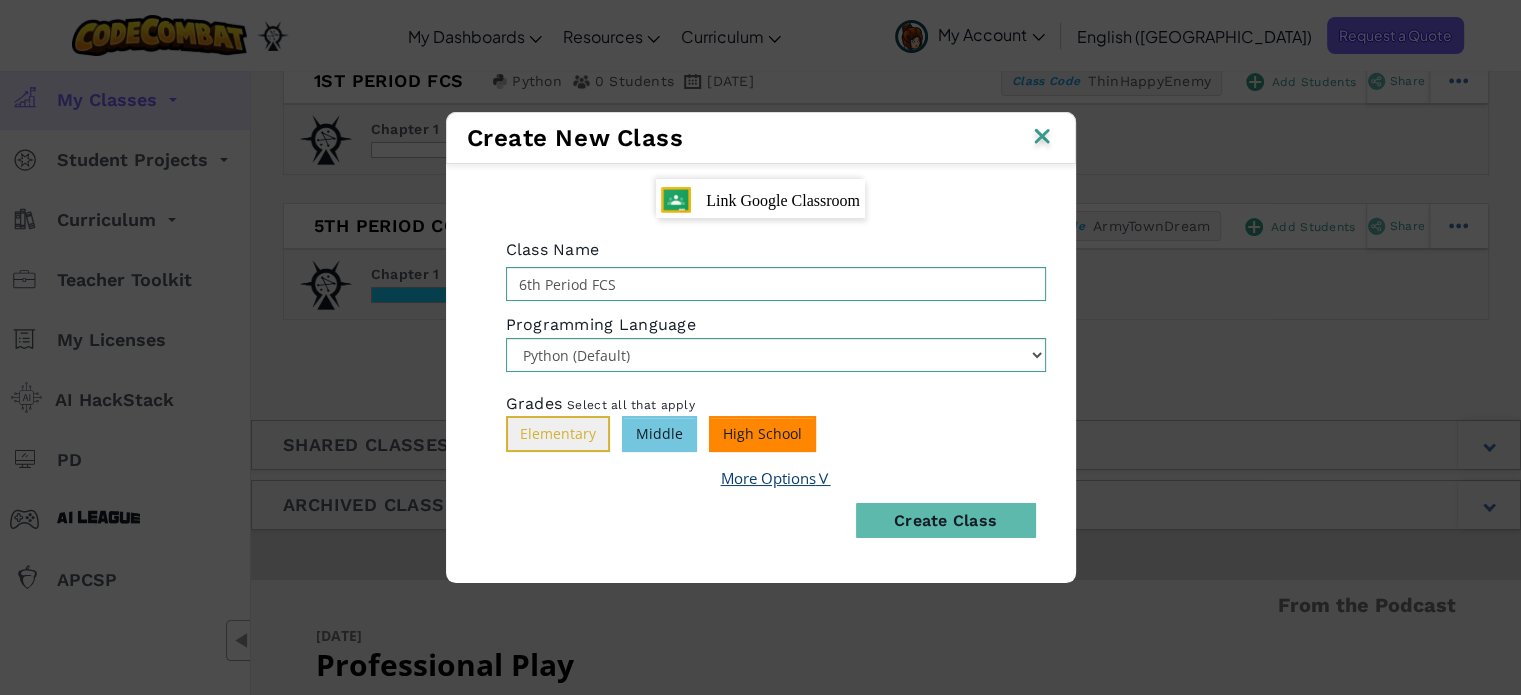 click on "∨" at bounding box center (823, 477) 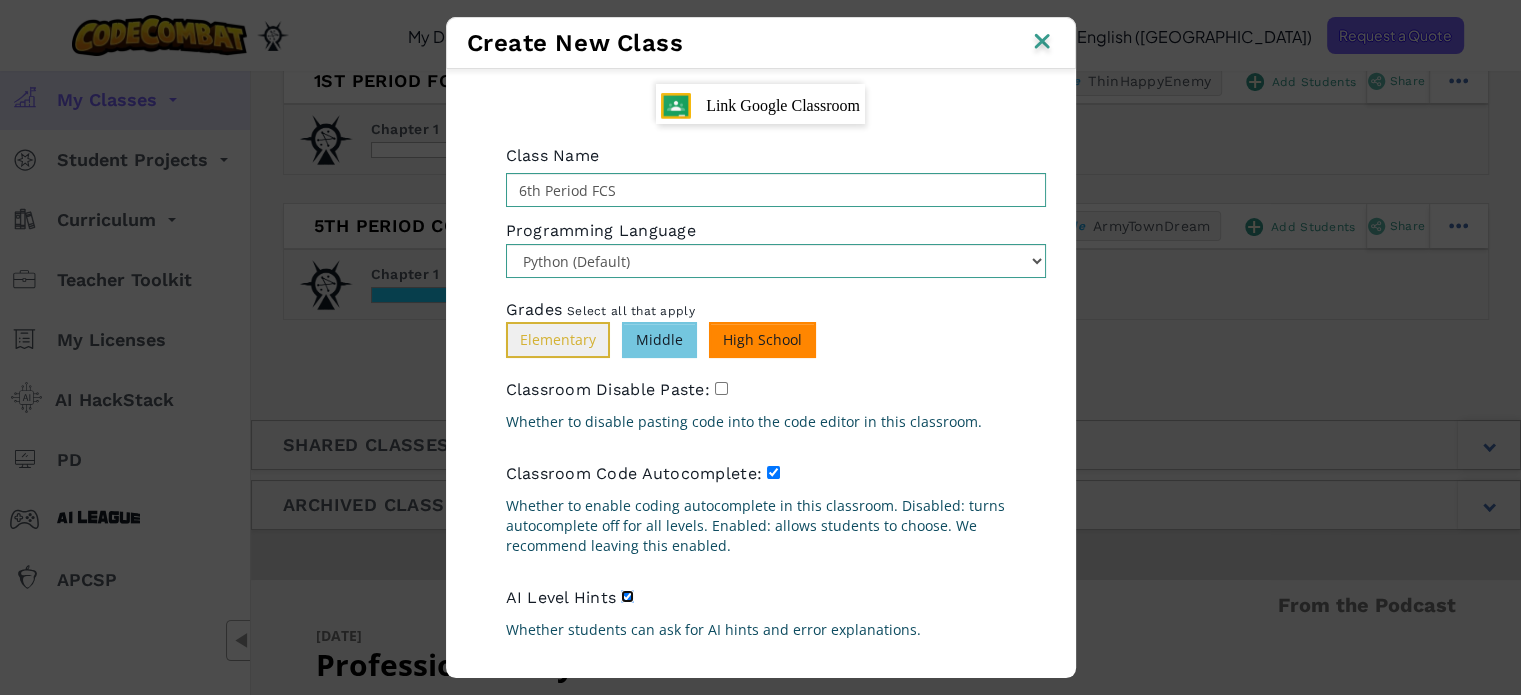 click on "AI Level Hints" at bounding box center [627, 596] 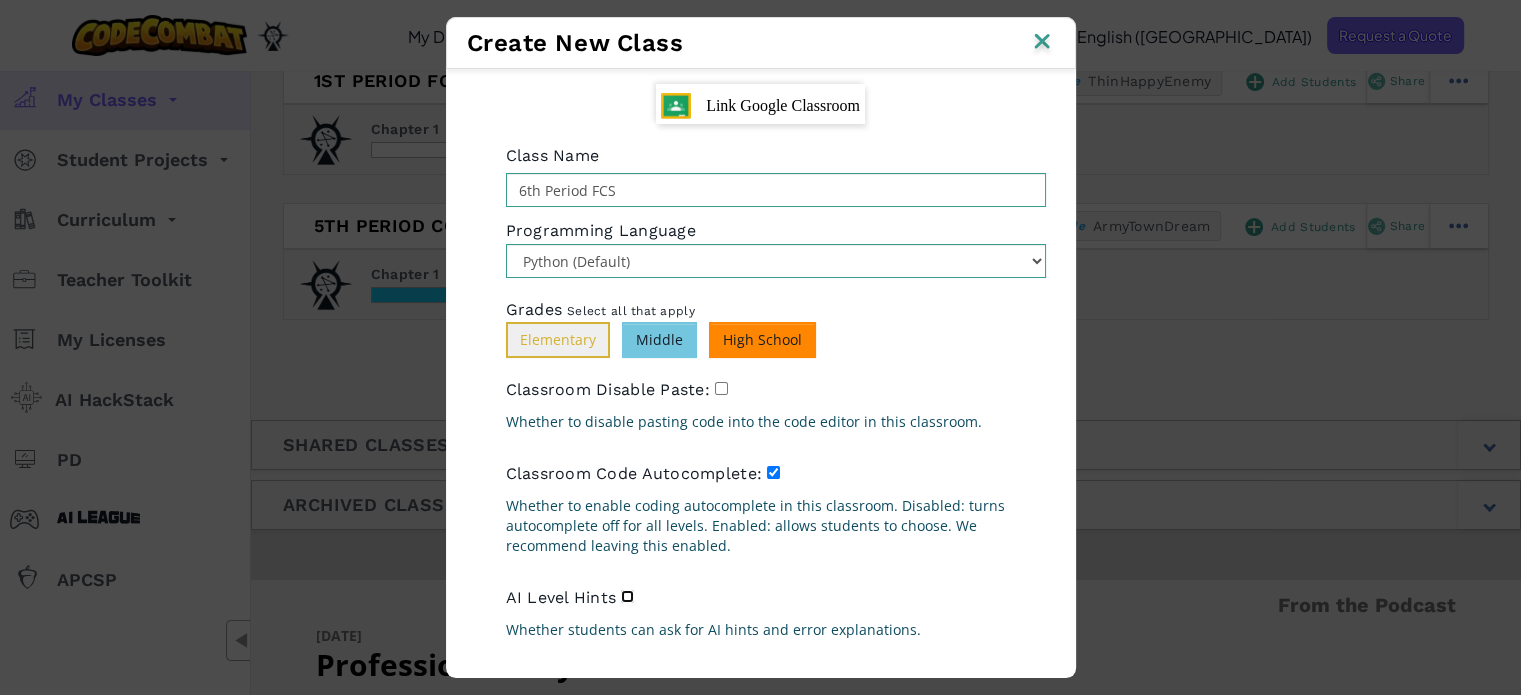 scroll, scrollTop: 100, scrollLeft: 0, axis: vertical 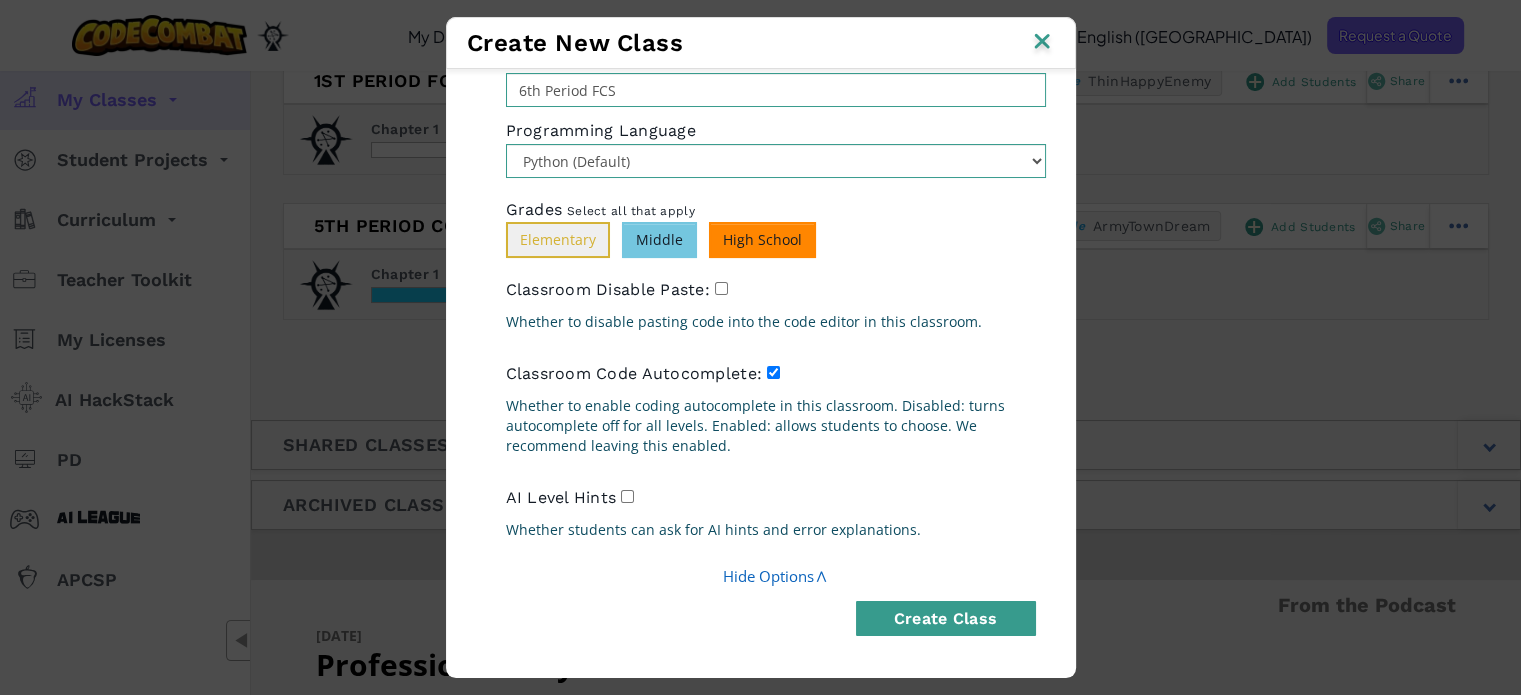 click on "Create Class" at bounding box center (946, 618) 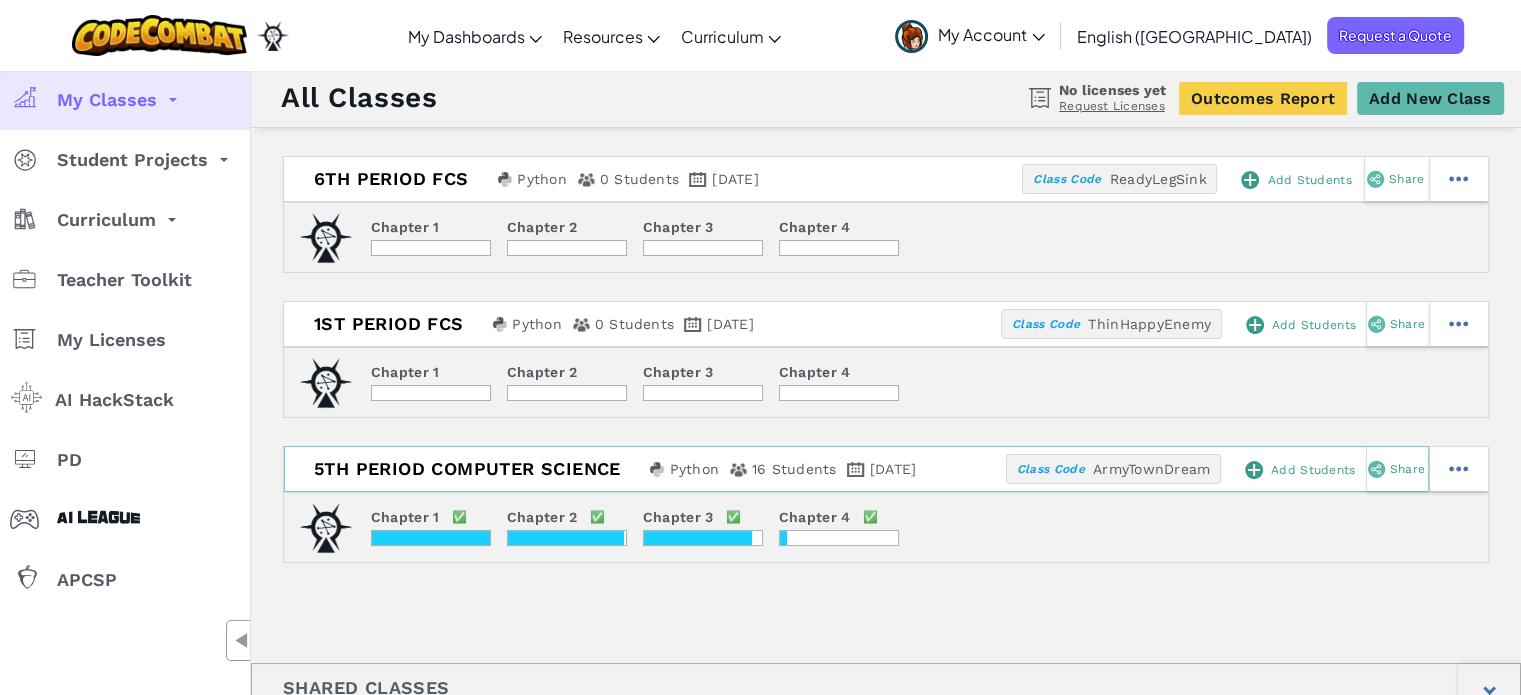 scroll, scrollTop: 0, scrollLeft: 0, axis: both 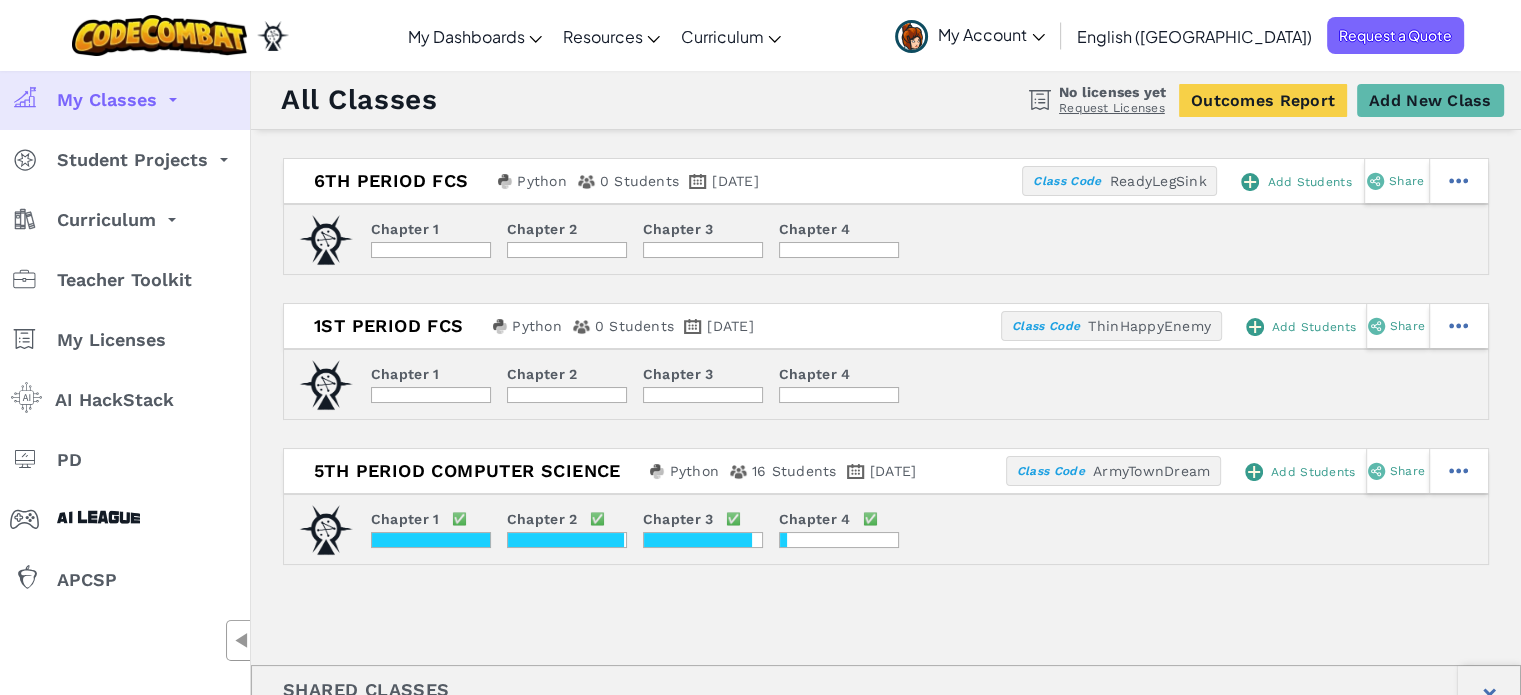 click on "My Classes" at bounding box center [125, 100] 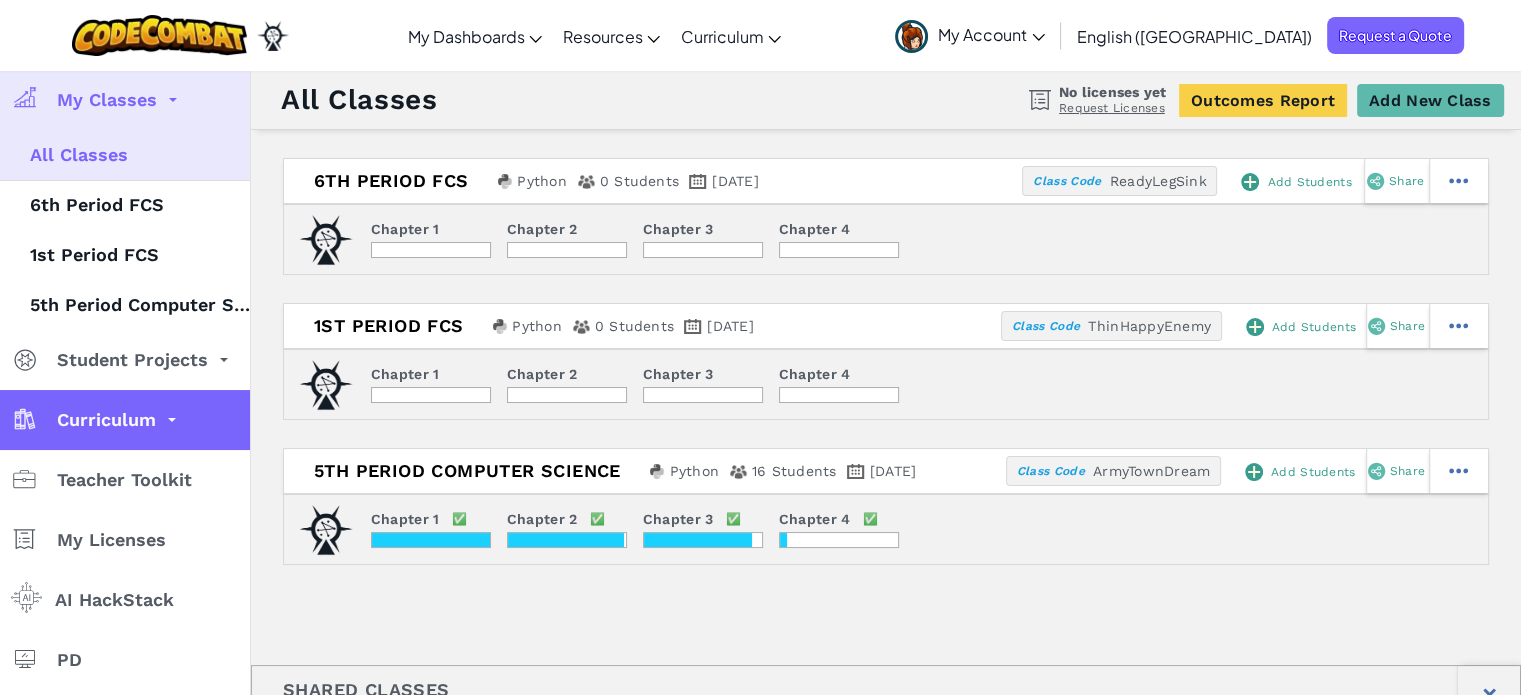 click on "Curriculum" at bounding box center (106, 420) 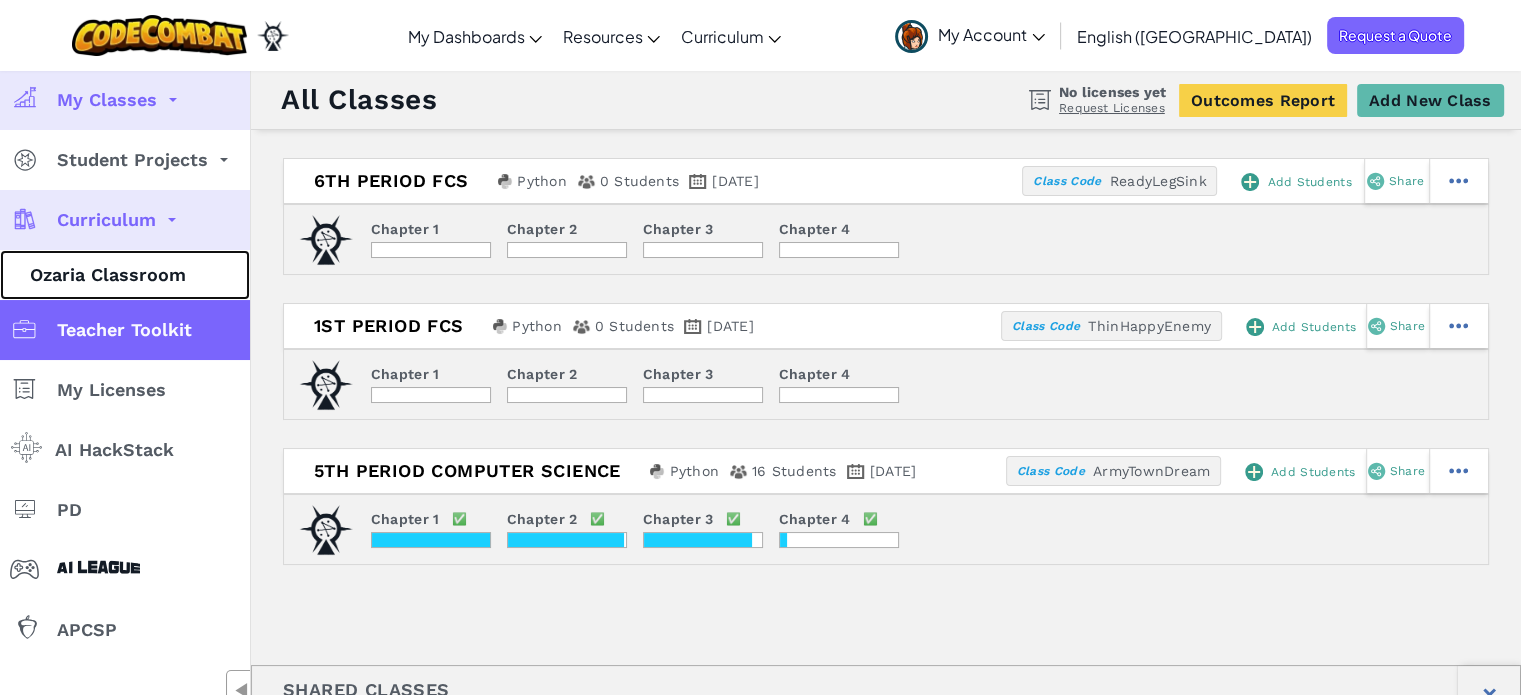 click on "Ozaria Classroom" at bounding box center [125, 275] 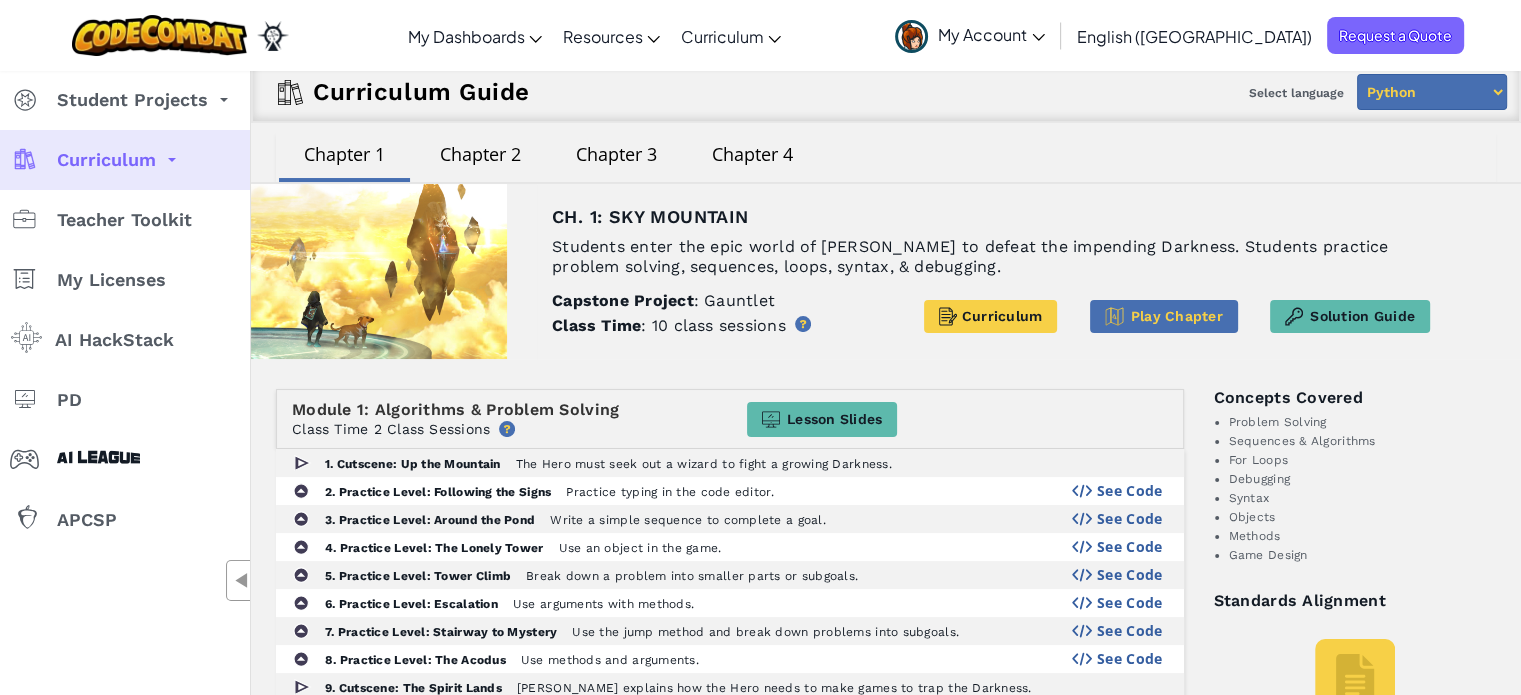 scroll, scrollTop: 0, scrollLeft: 0, axis: both 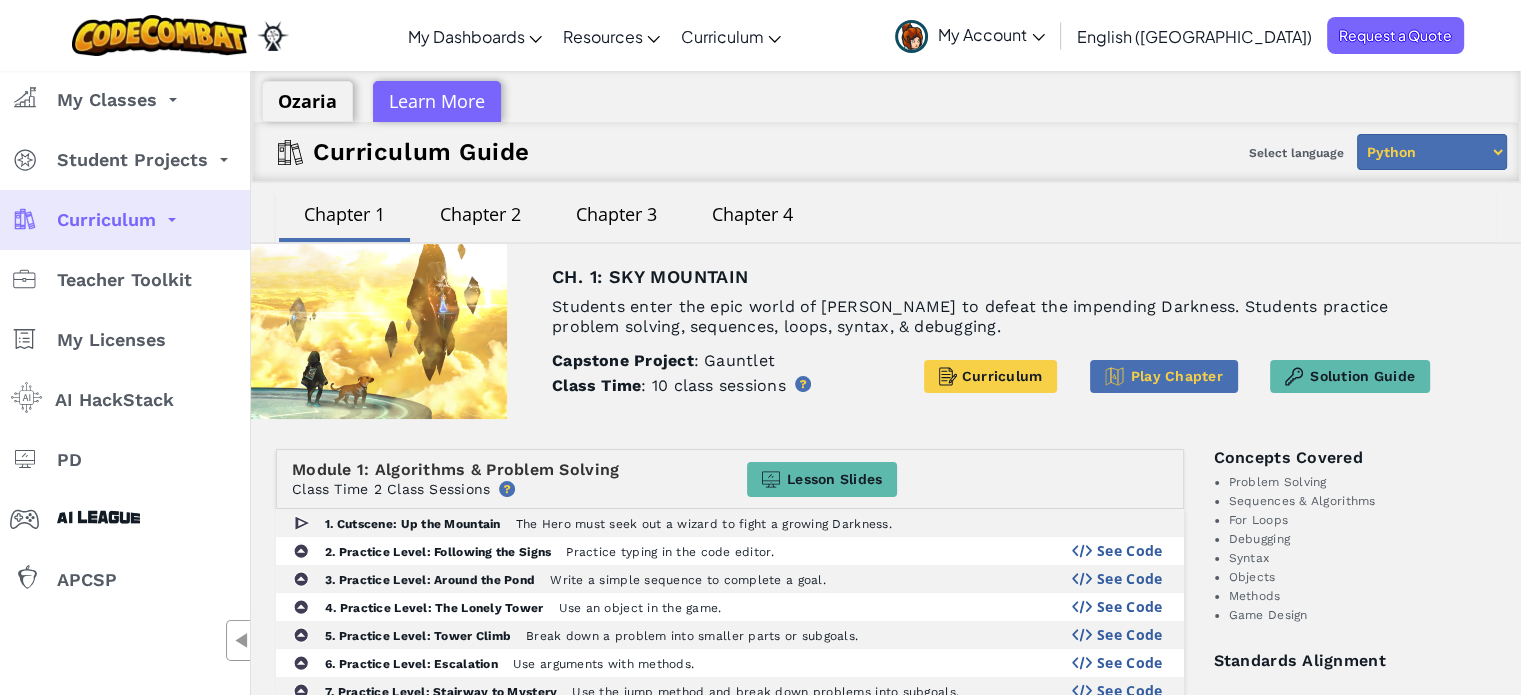 click on "Chapter 4" at bounding box center (752, 214) 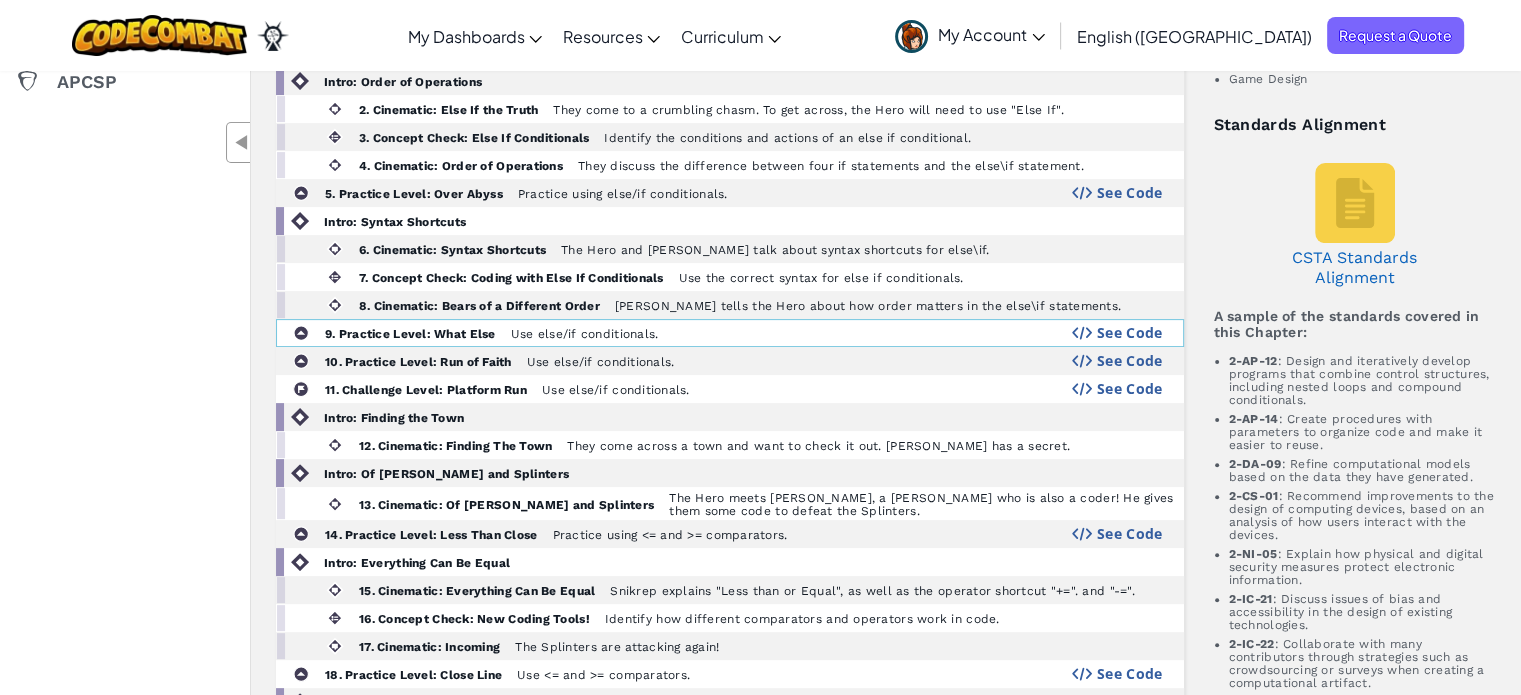 scroll, scrollTop: 0, scrollLeft: 0, axis: both 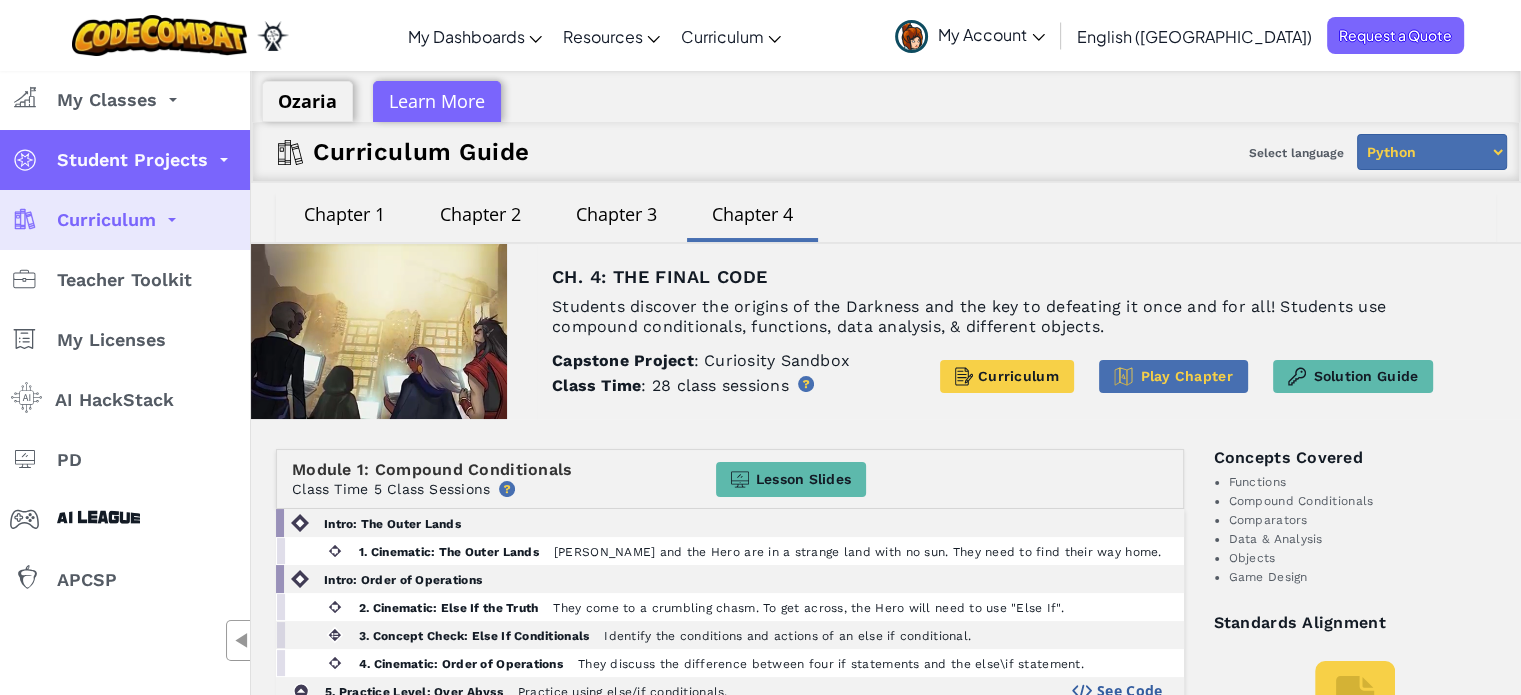 click on "Student Projects" at bounding box center (132, 160) 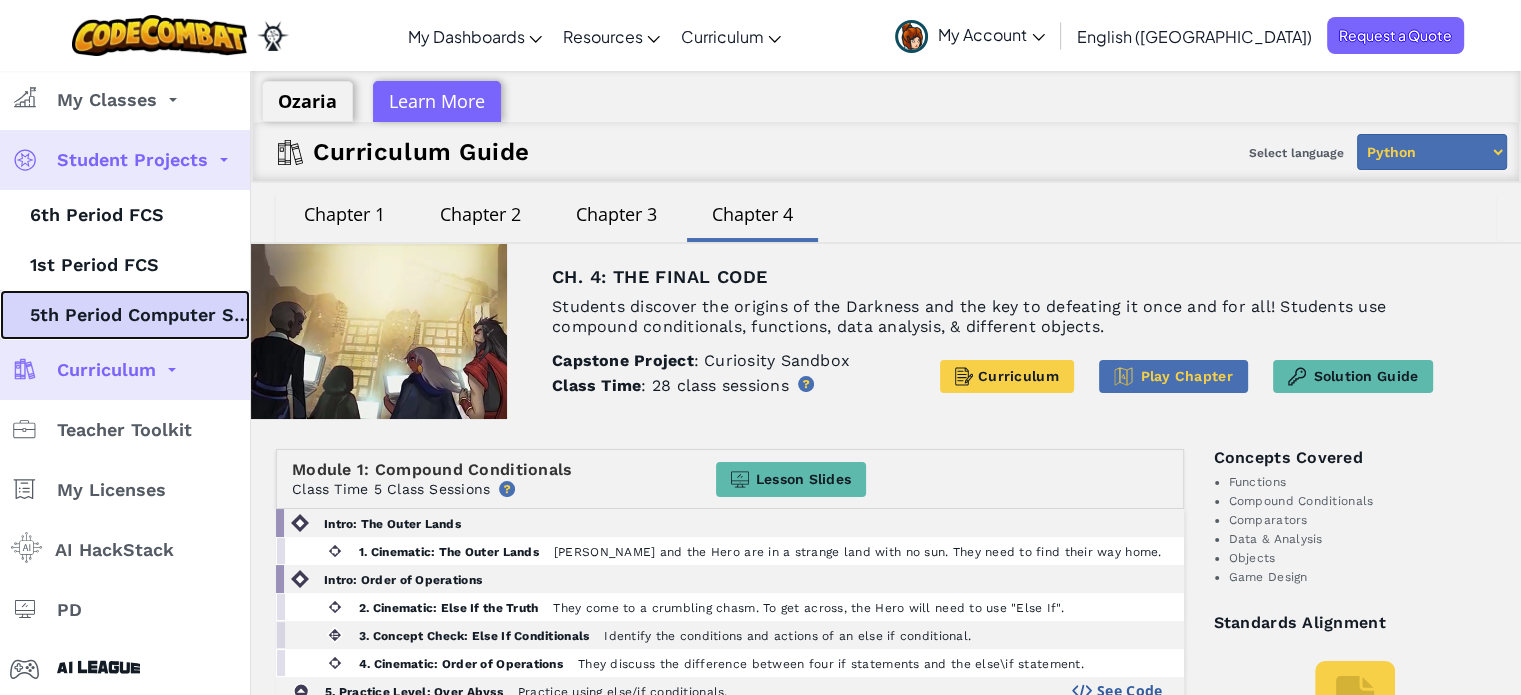 click on "5th Period Computer Science" at bounding box center [125, 315] 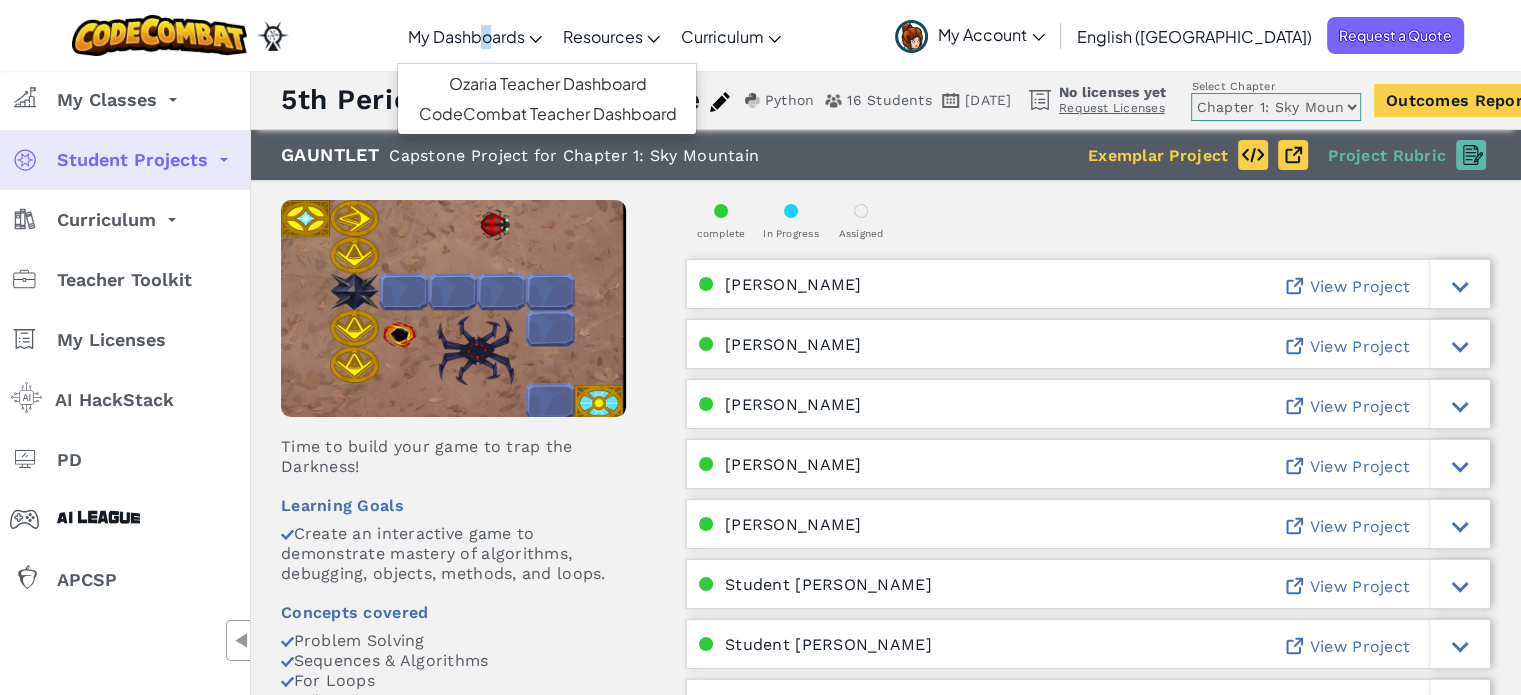 drag, startPoint x: 559, startPoint y: 39, endPoint x: 573, endPoint y: 64, distance: 28.653097 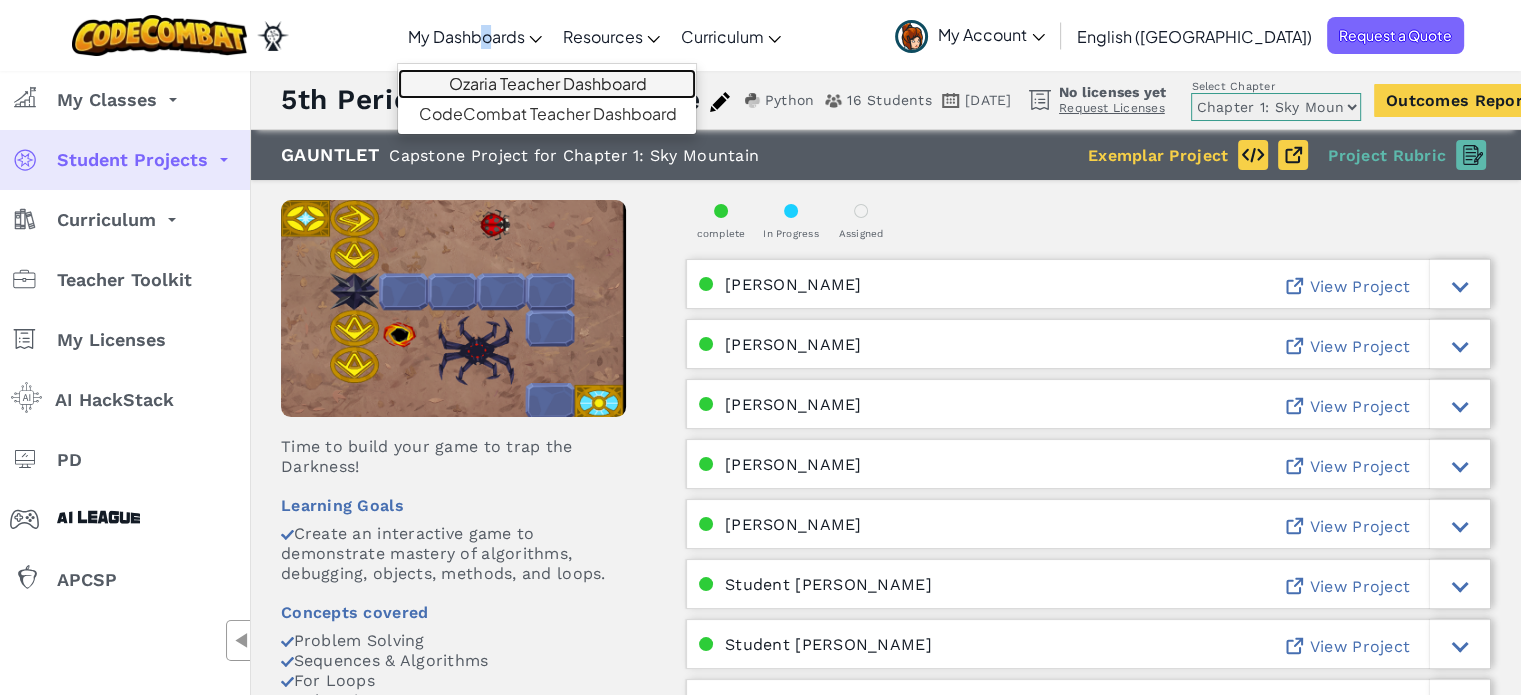 click on "Ozaria Teacher Dashboard" at bounding box center [547, 84] 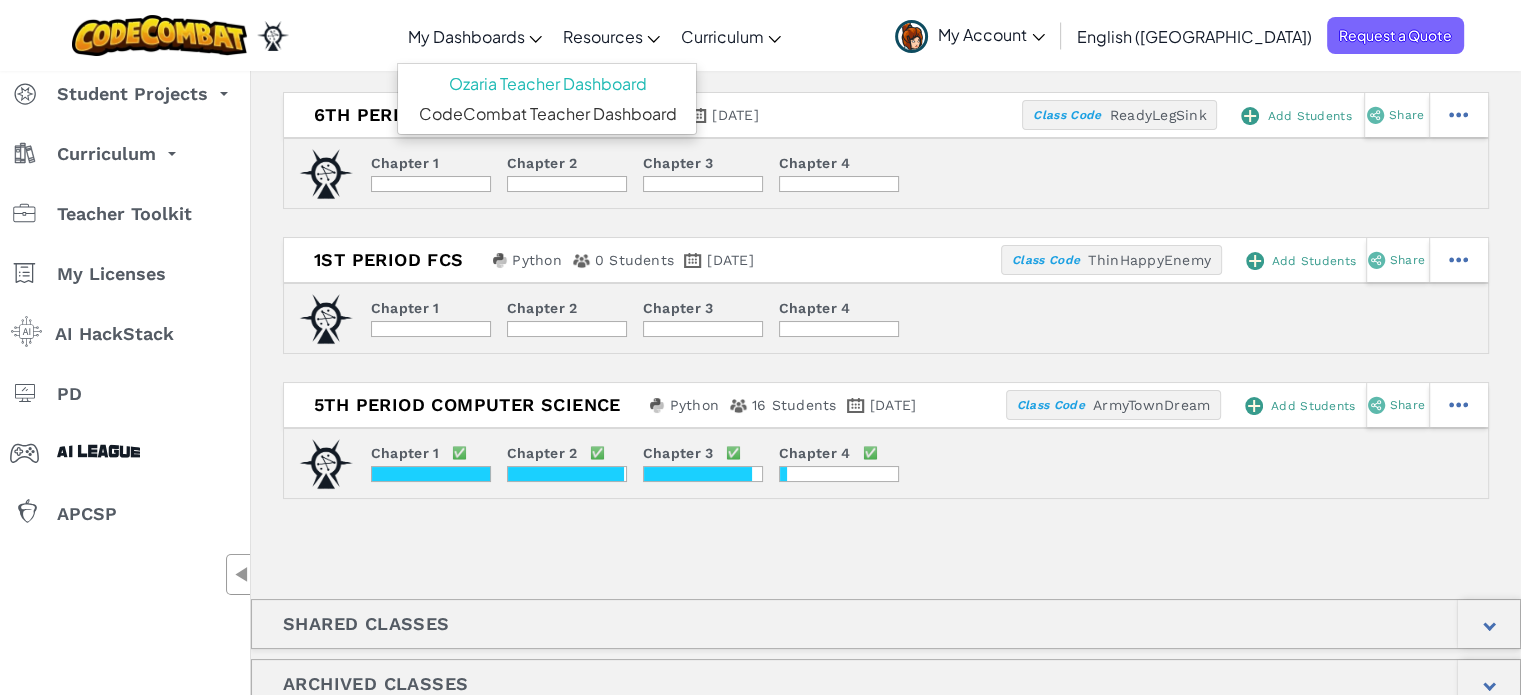 scroll, scrollTop: 100, scrollLeft: 0, axis: vertical 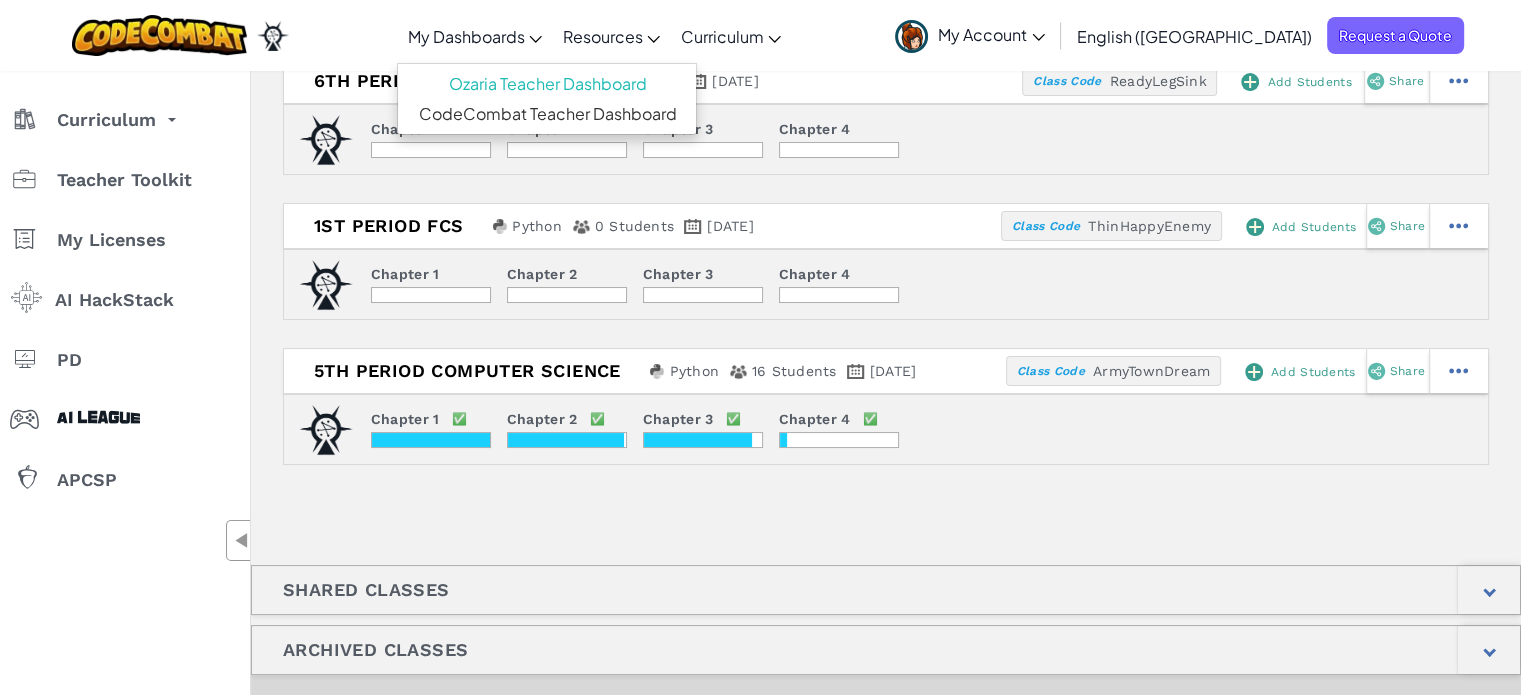 click at bounding box center (372, 150) 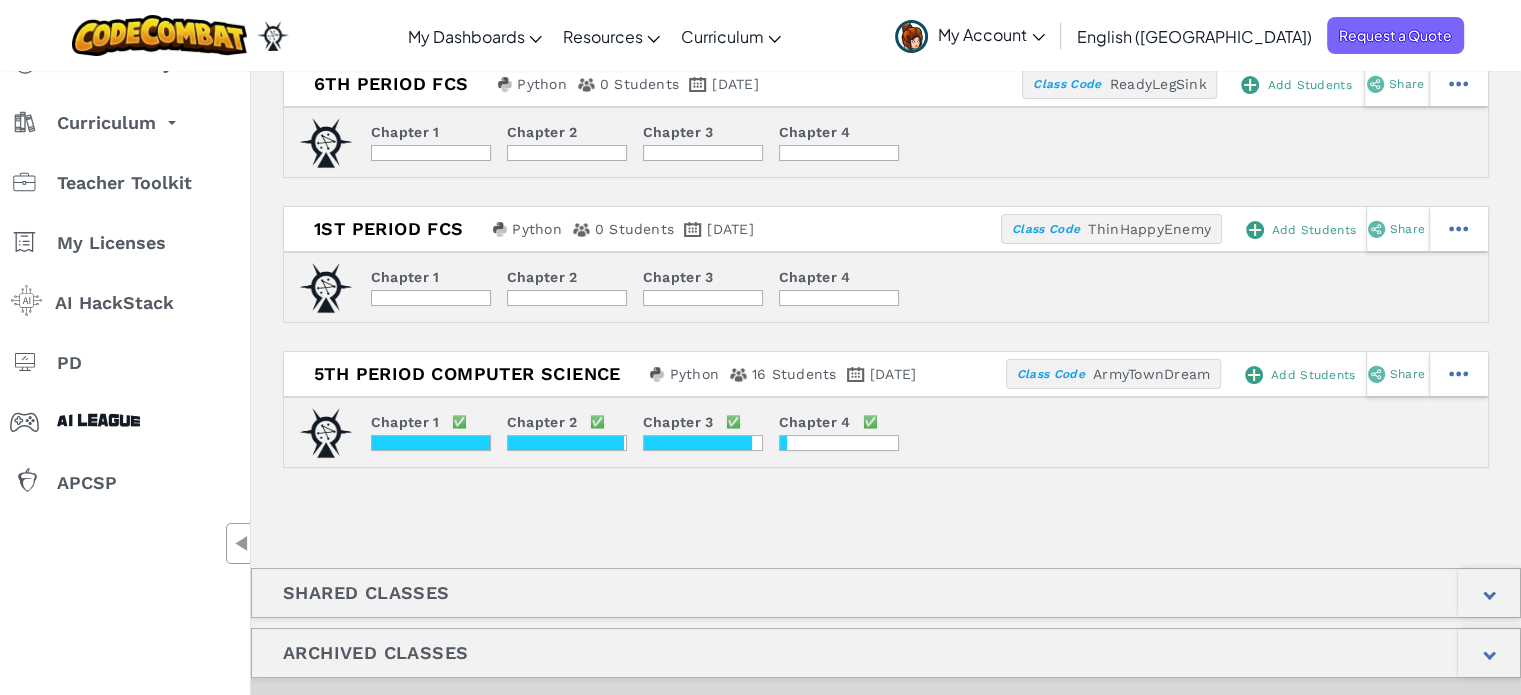 scroll, scrollTop: 0, scrollLeft: 0, axis: both 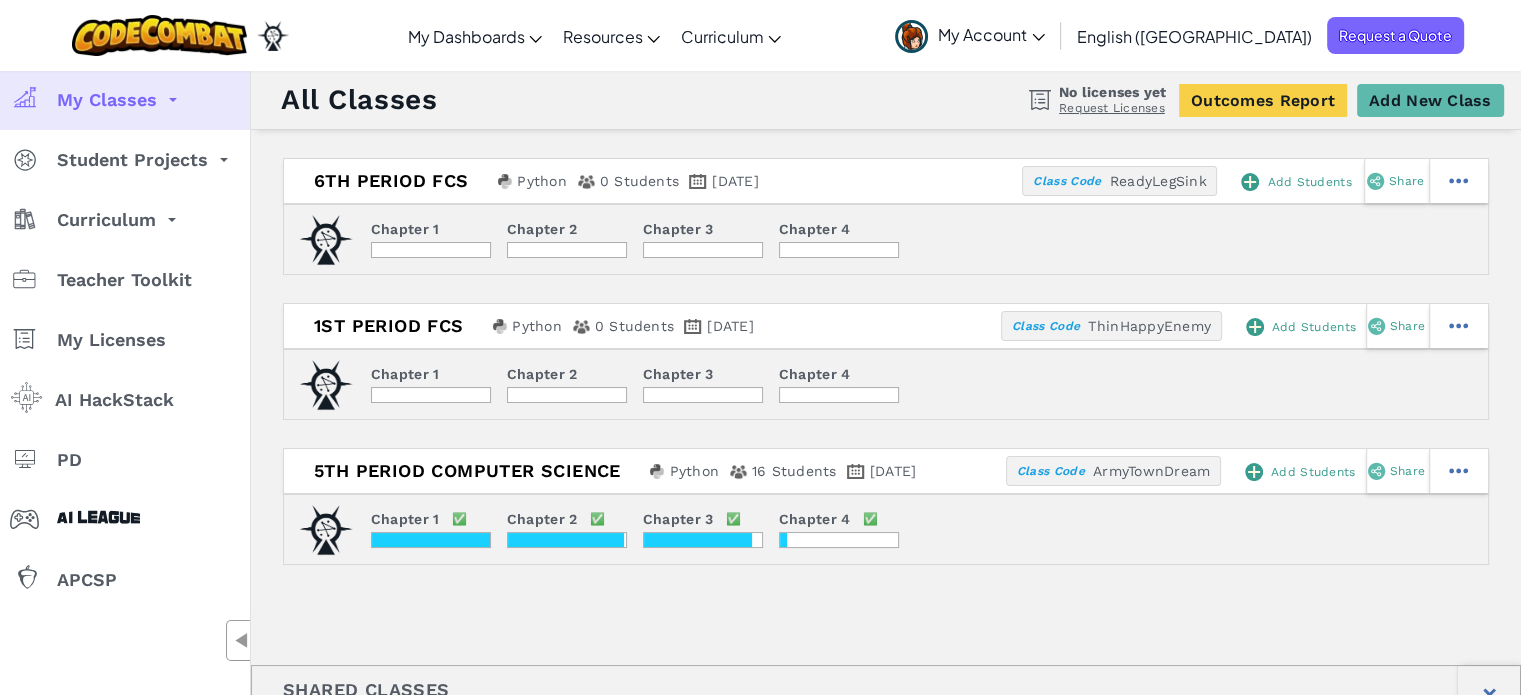click on "My Classes" at bounding box center (107, 100) 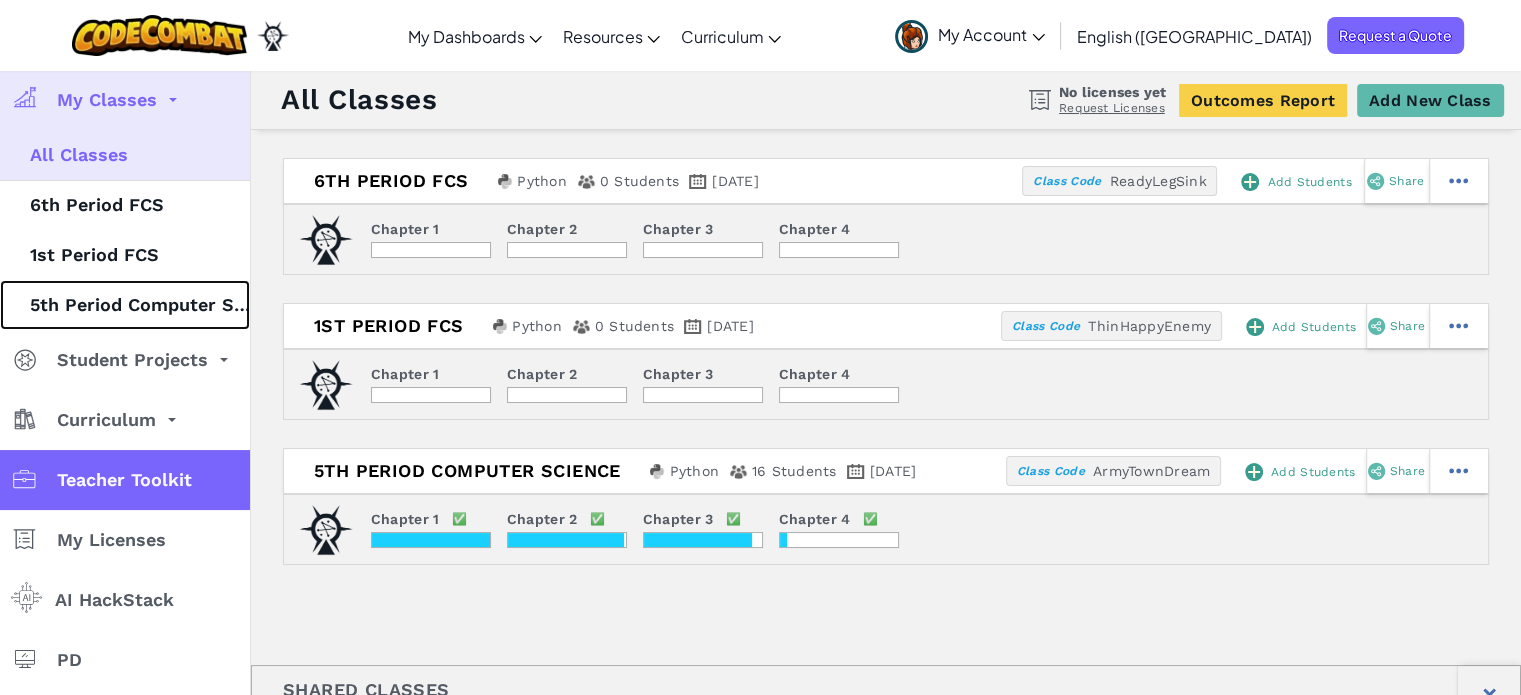 click on "5th Period Computer Science" at bounding box center (125, 305) 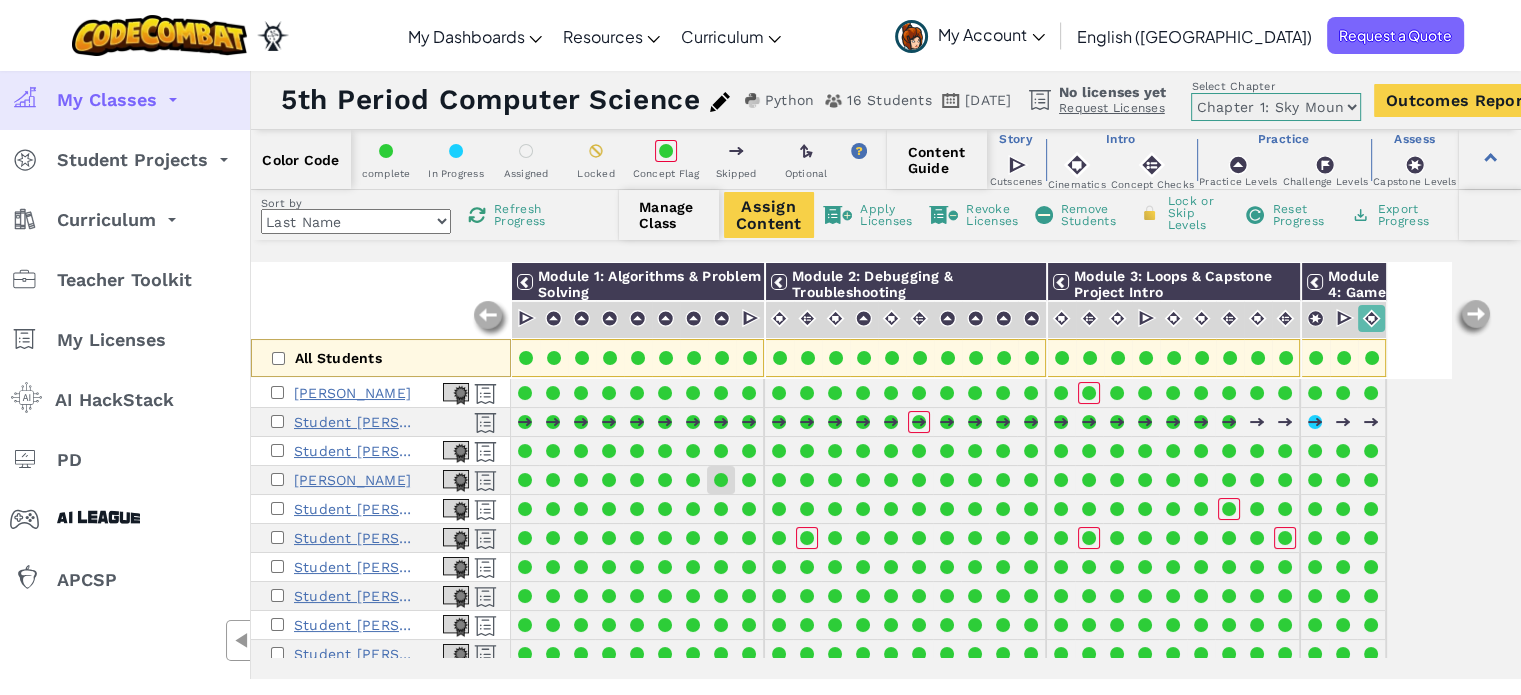 scroll, scrollTop: 100, scrollLeft: 0, axis: vertical 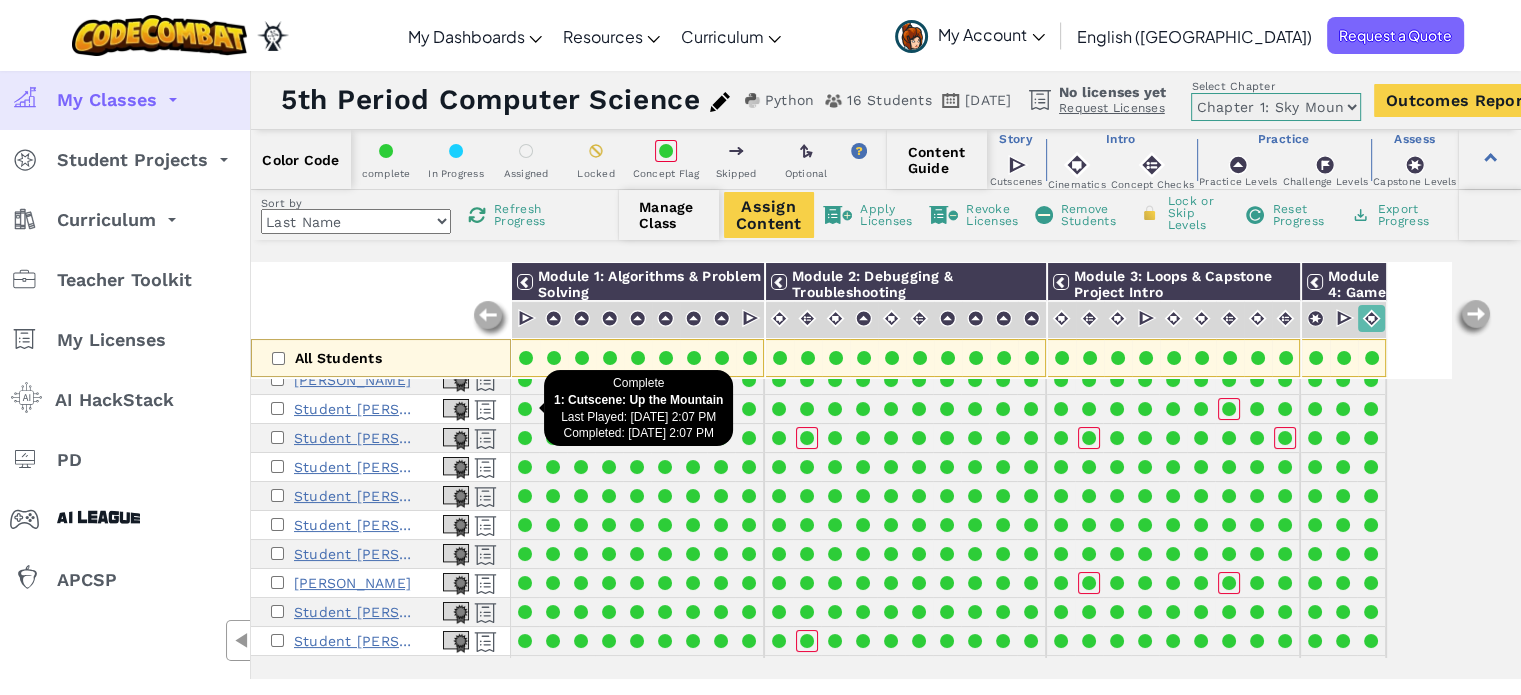 click at bounding box center (525, 409) 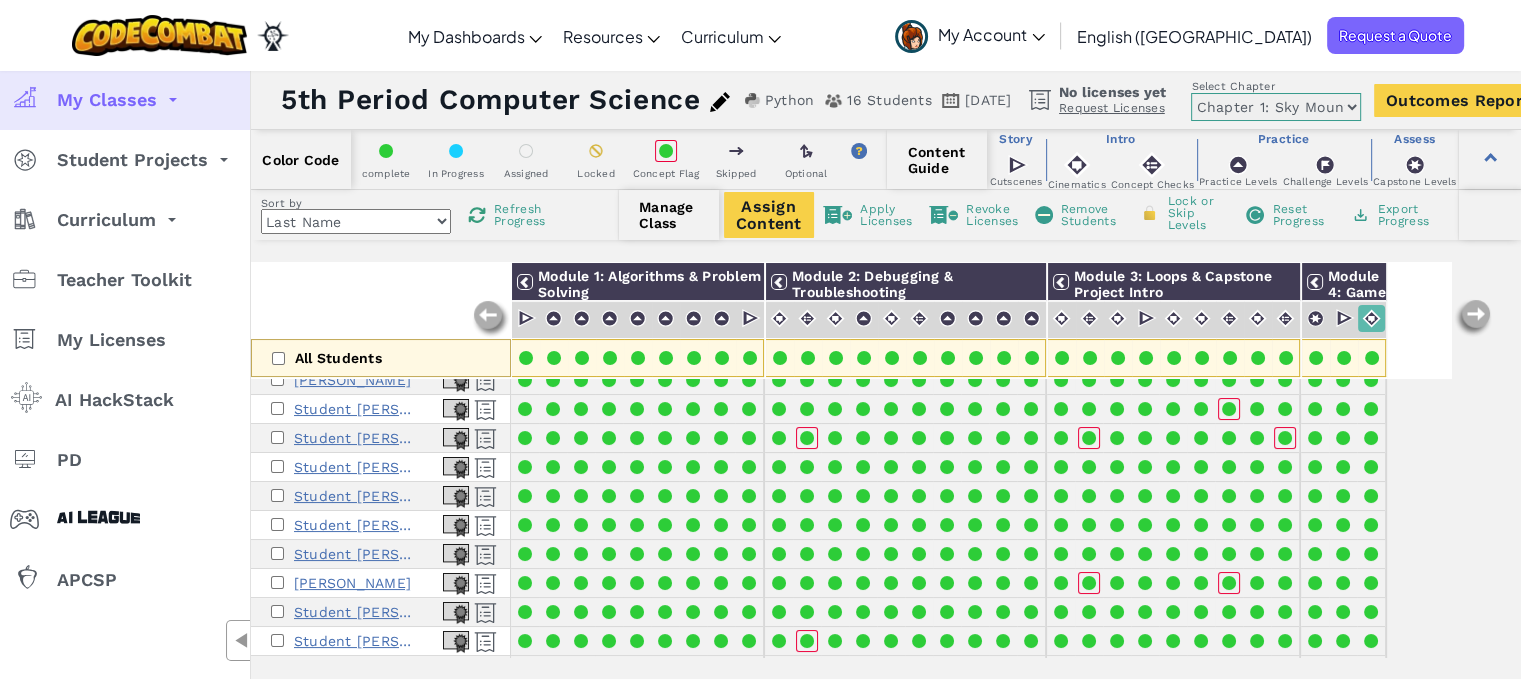 click at bounding box center [525, 409] 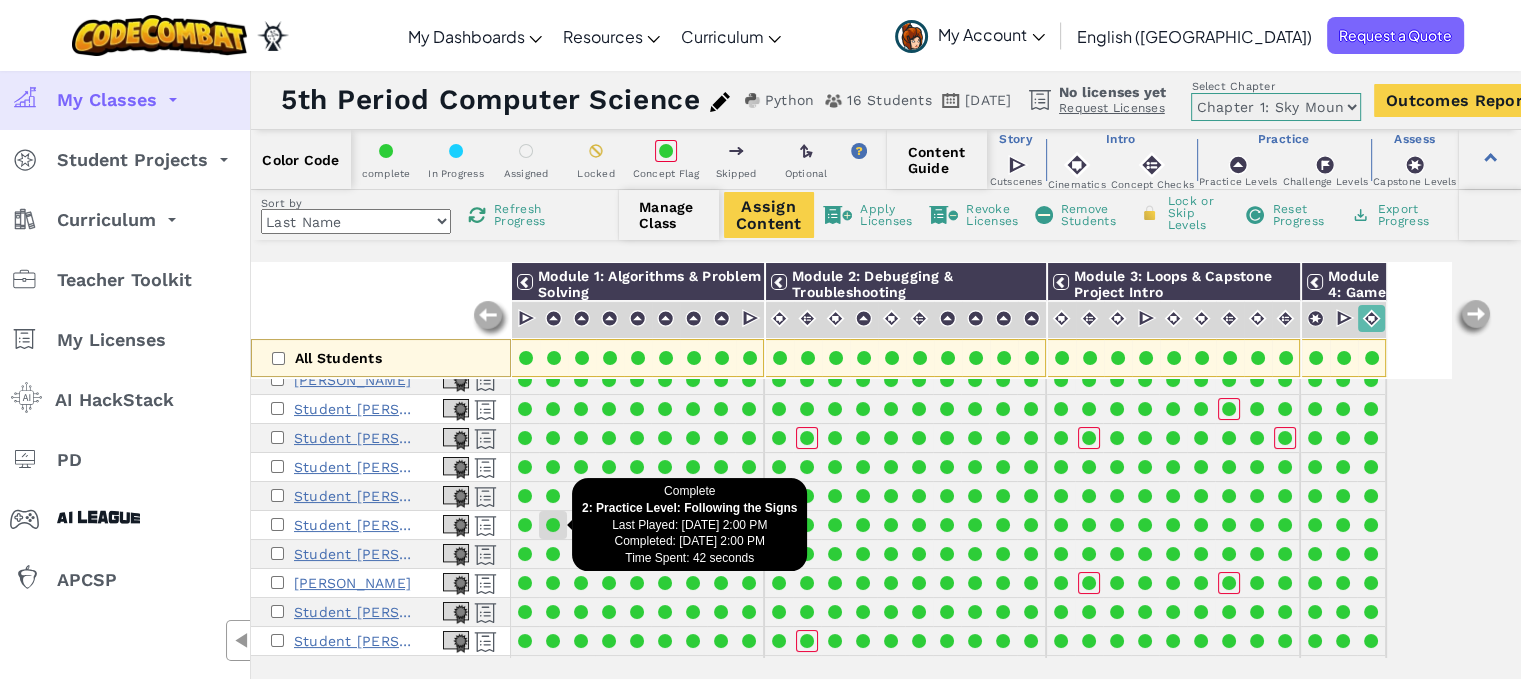 click at bounding box center (553, 525) 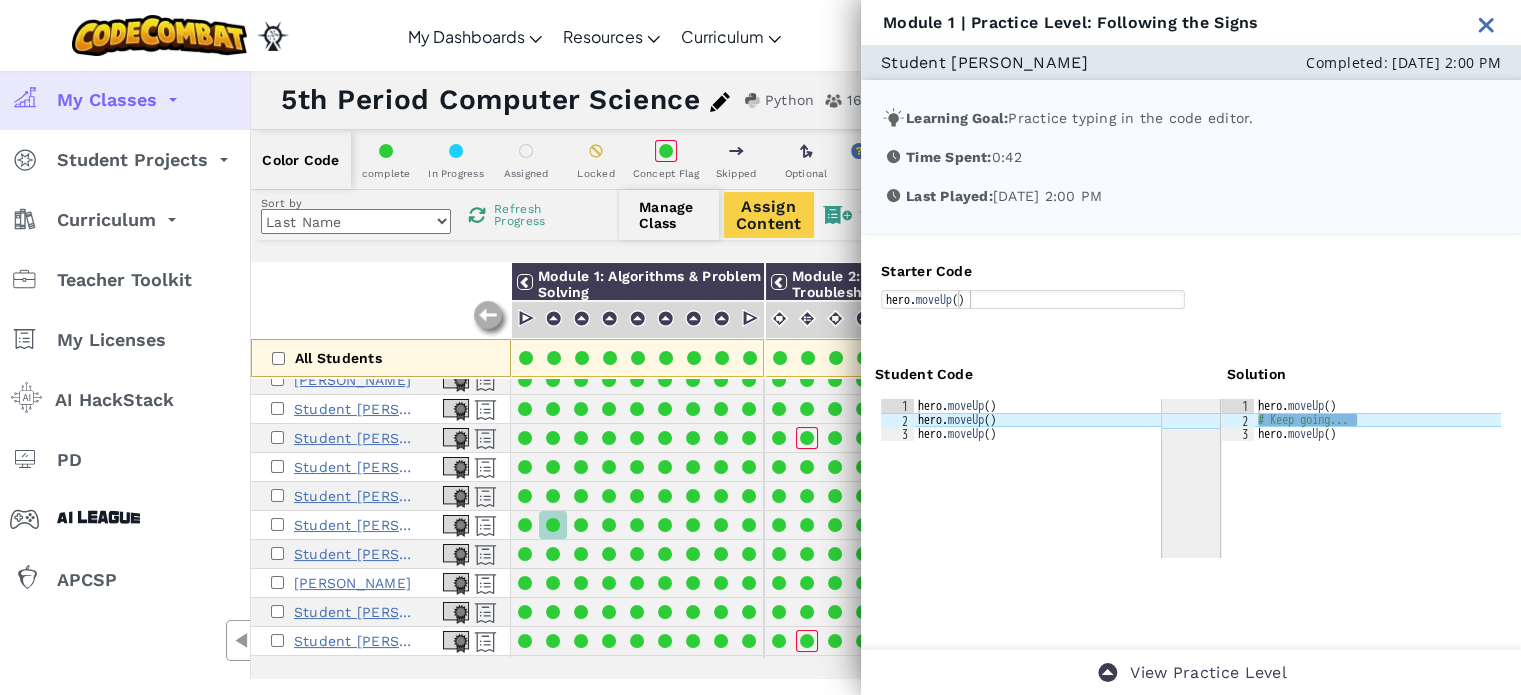 click at bounding box center (1486, 24) 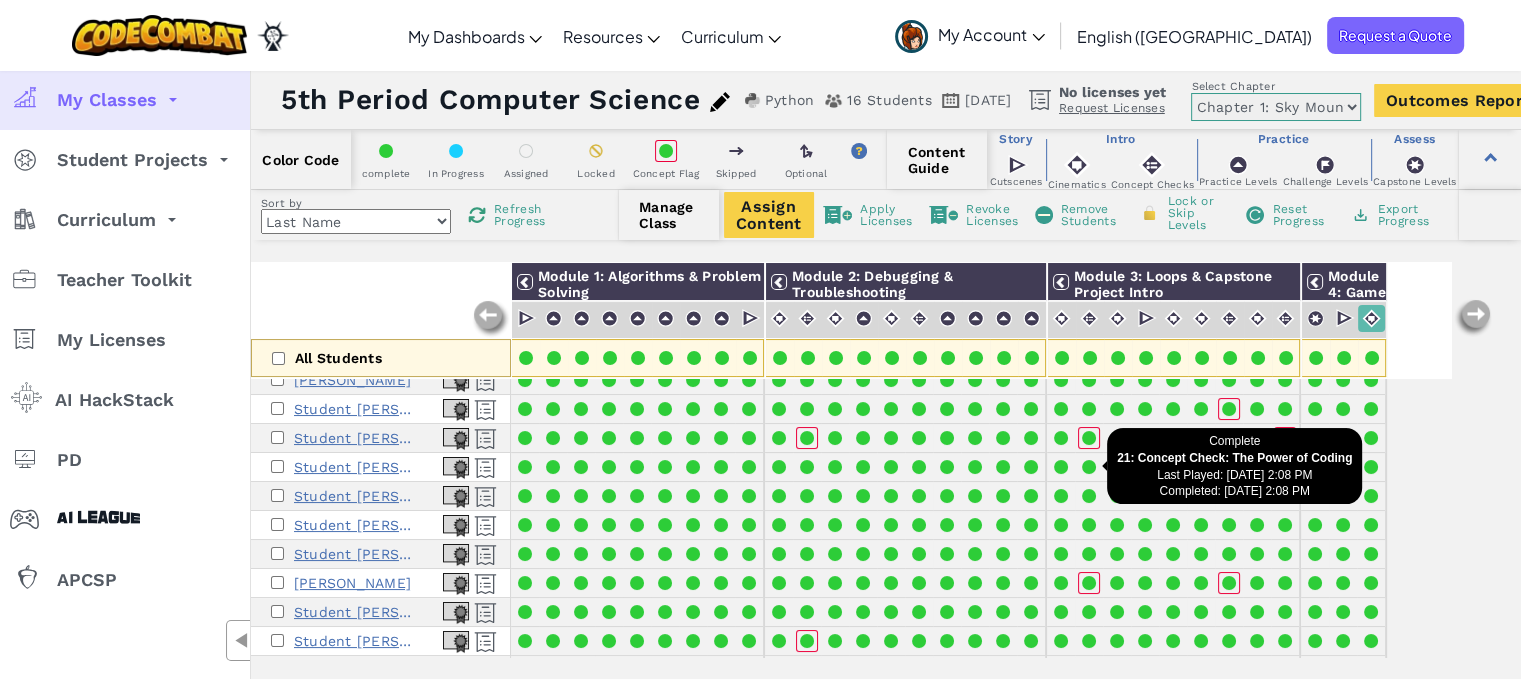 click at bounding box center [1089, 467] 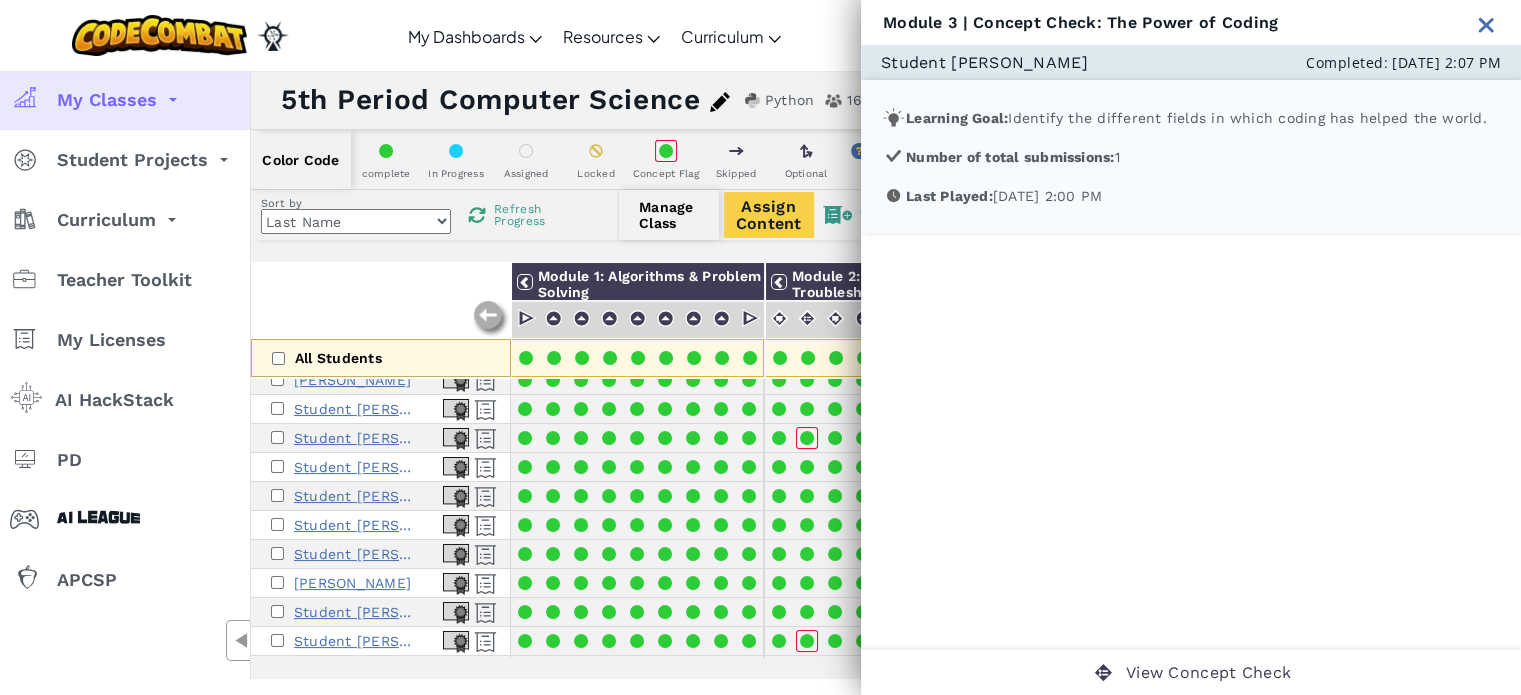 click at bounding box center (1486, 24) 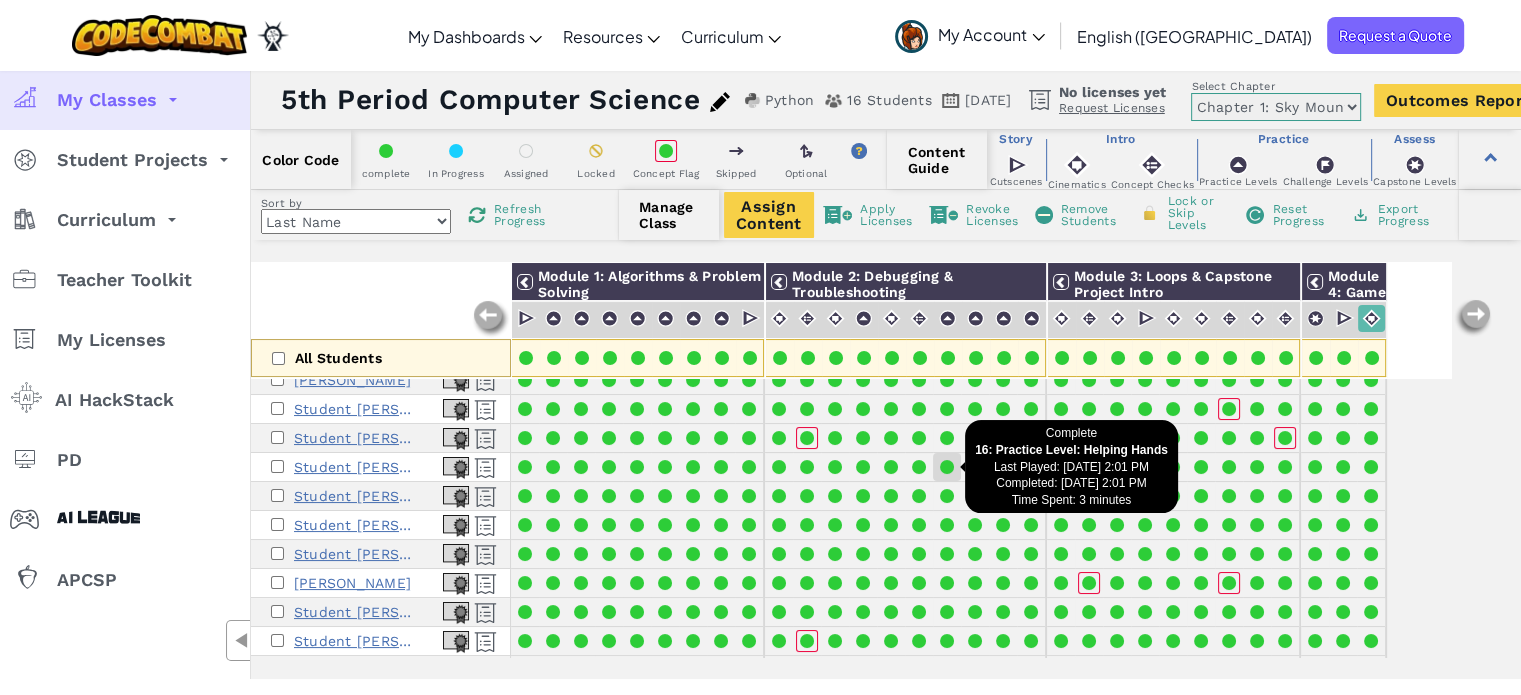 click at bounding box center [947, 467] 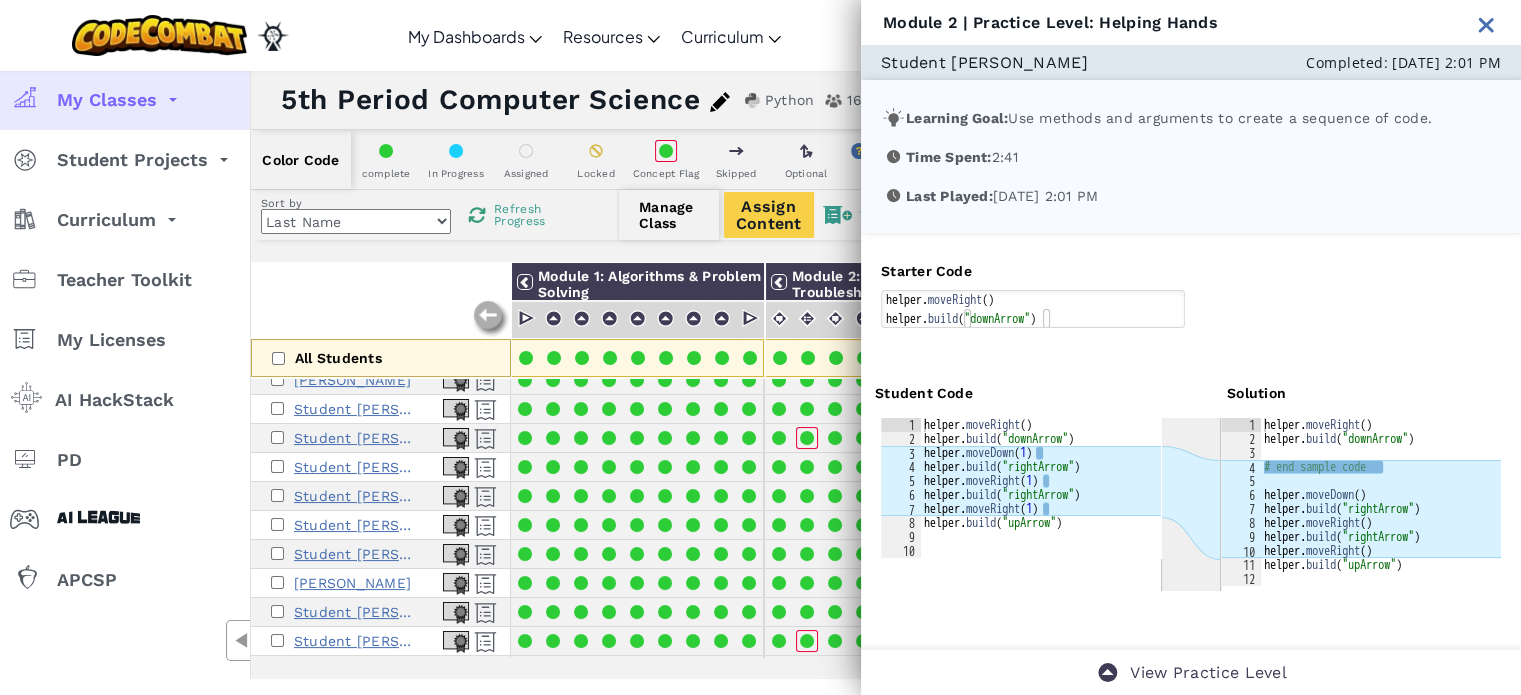 click at bounding box center [1486, 24] 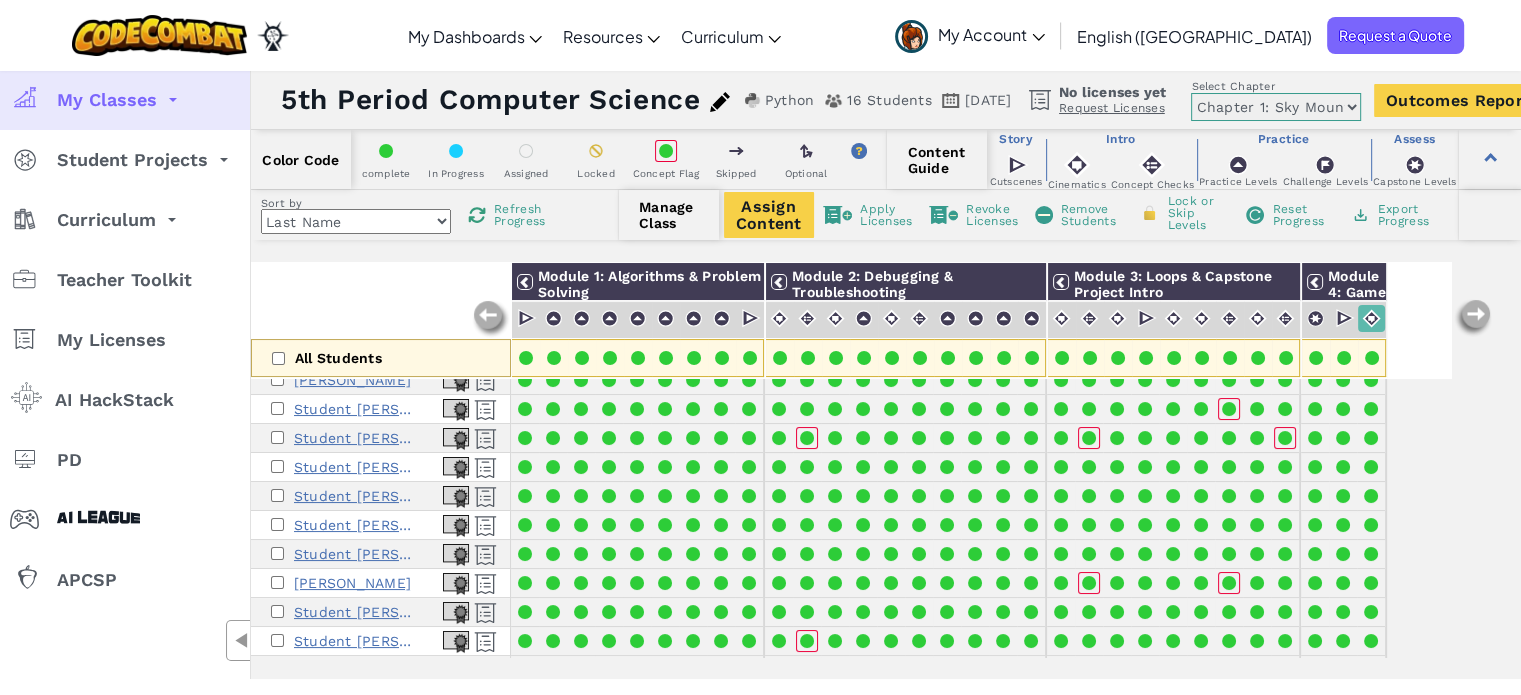 click on "My Classes" at bounding box center (107, 100) 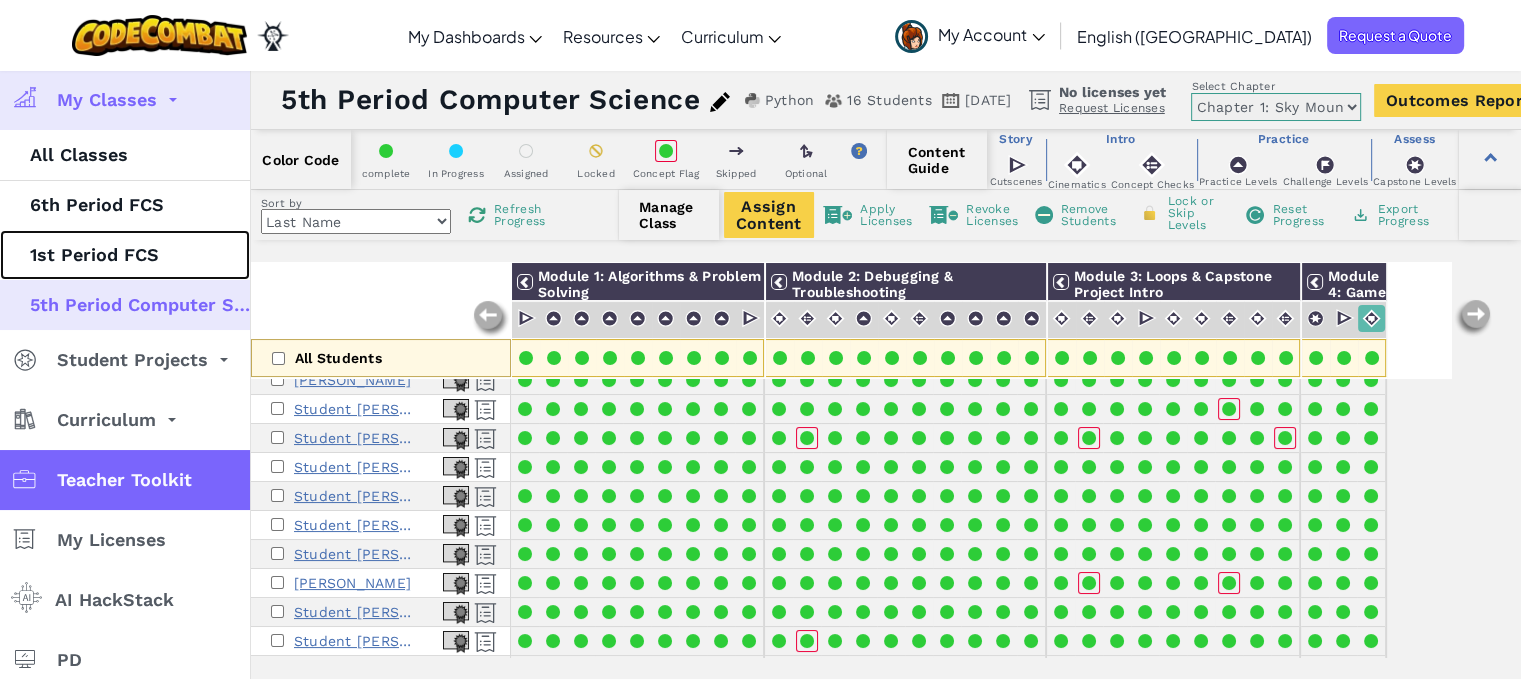 click on "1st Period FCS" at bounding box center [125, 255] 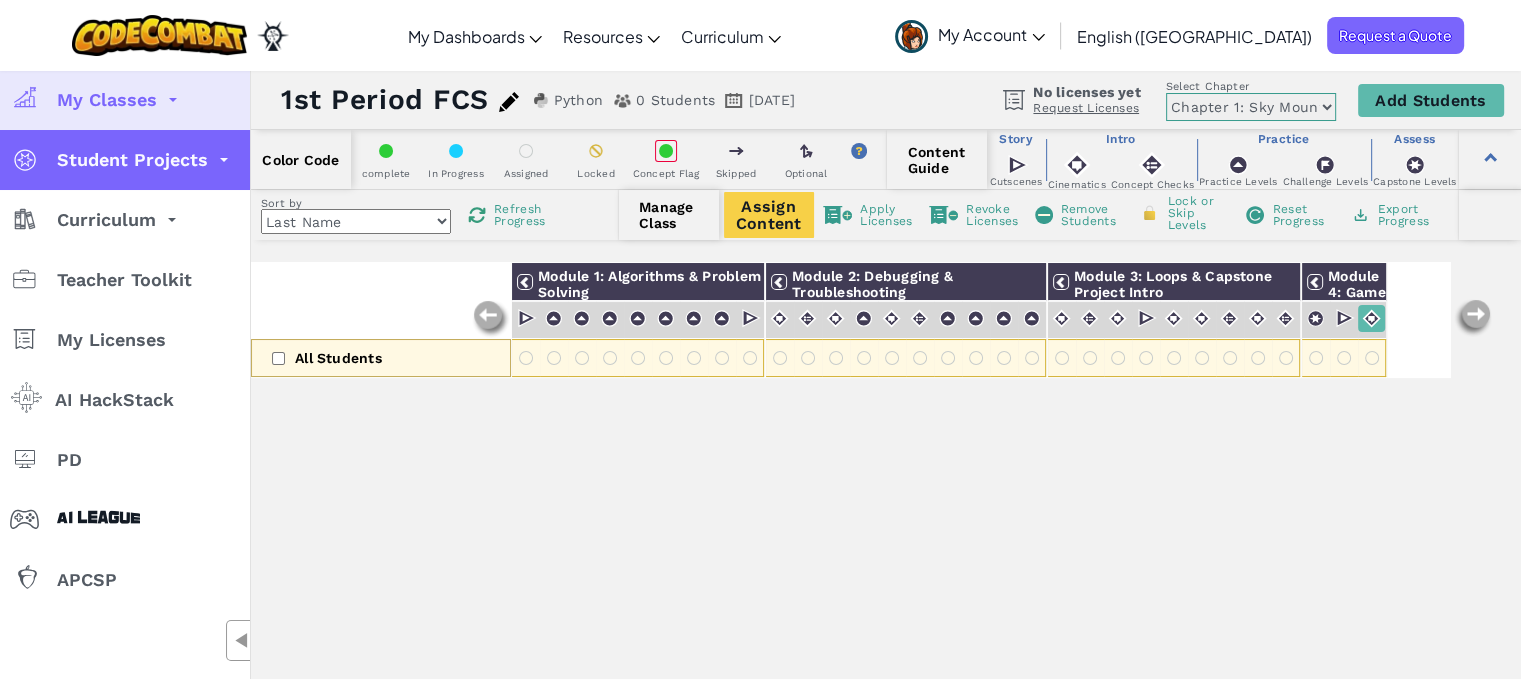 click on "Student Projects" at bounding box center (132, 160) 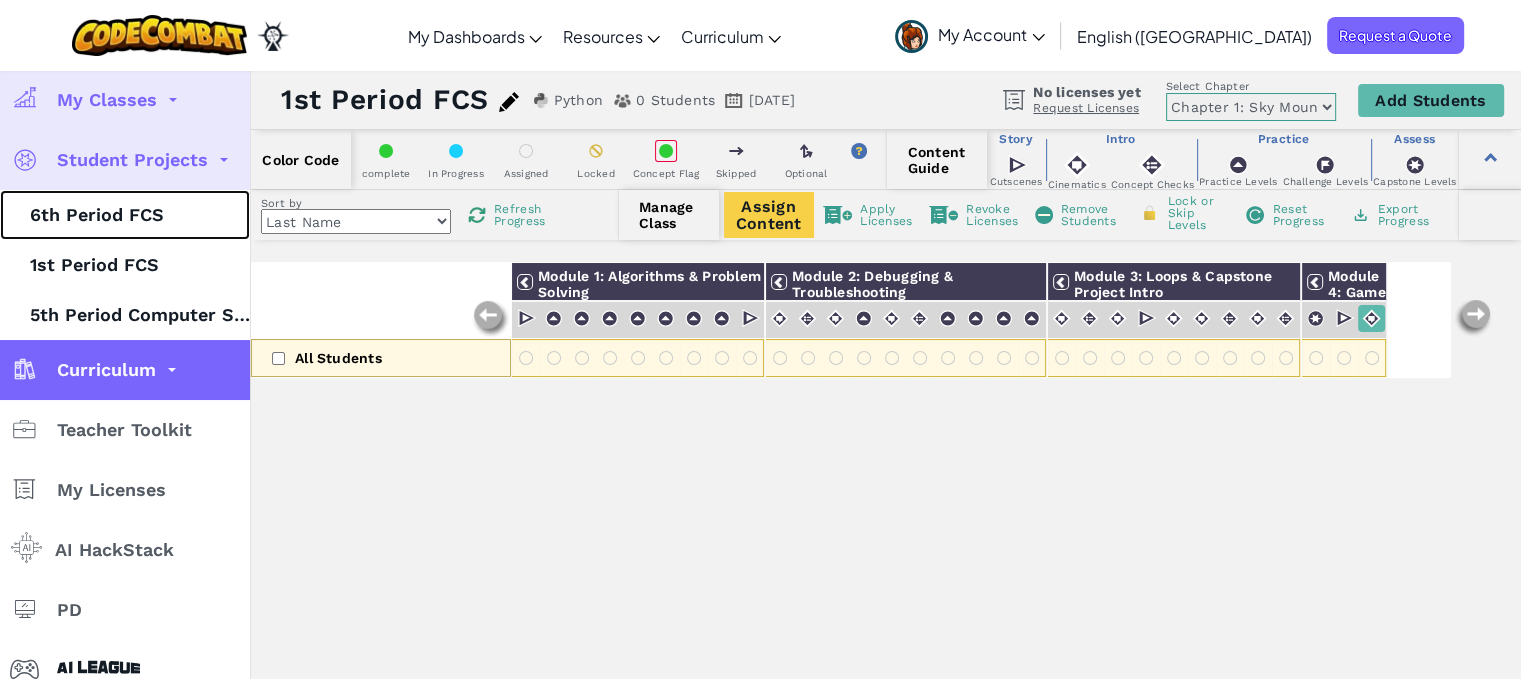click on "6th Period FCS" at bounding box center (125, 215) 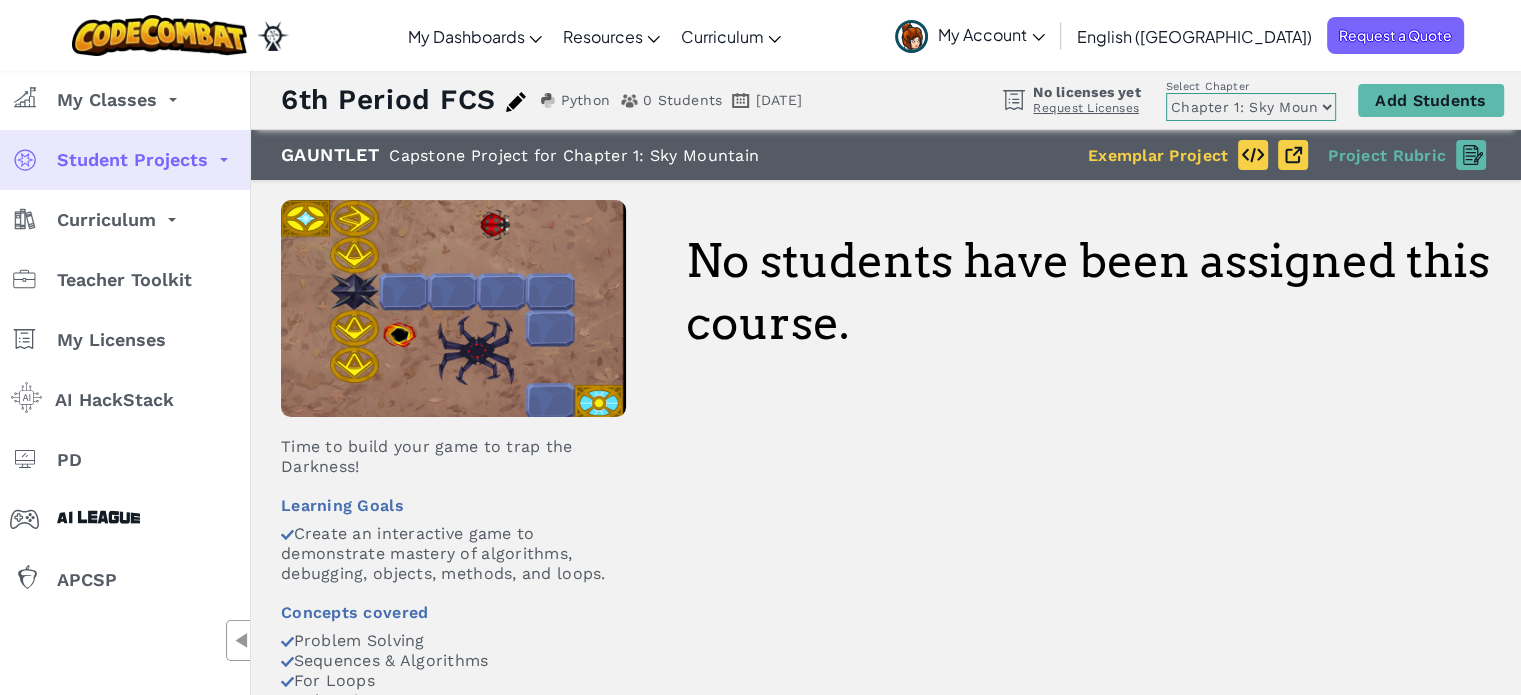 click on "Student Projects" at bounding box center (132, 160) 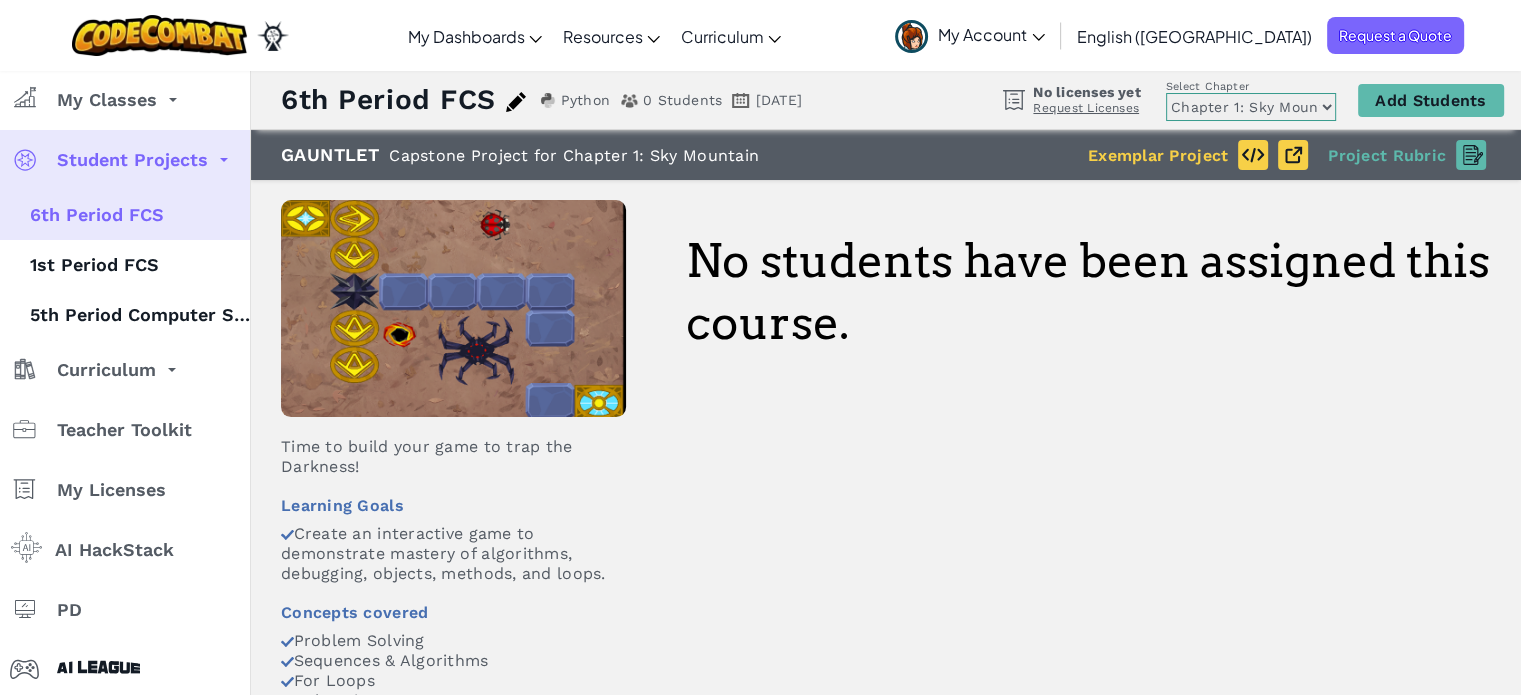 click on "Student Projects" at bounding box center [132, 160] 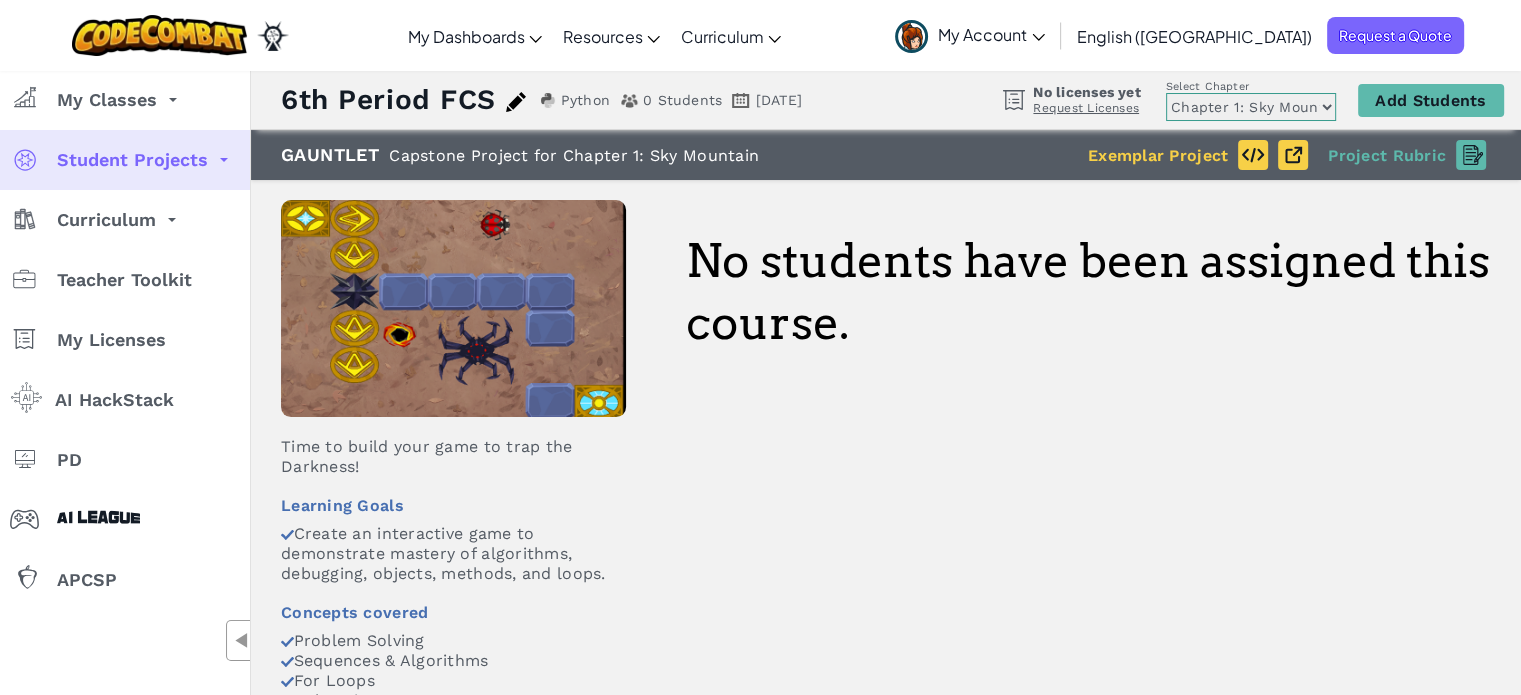 click on "Student Projects" at bounding box center [132, 160] 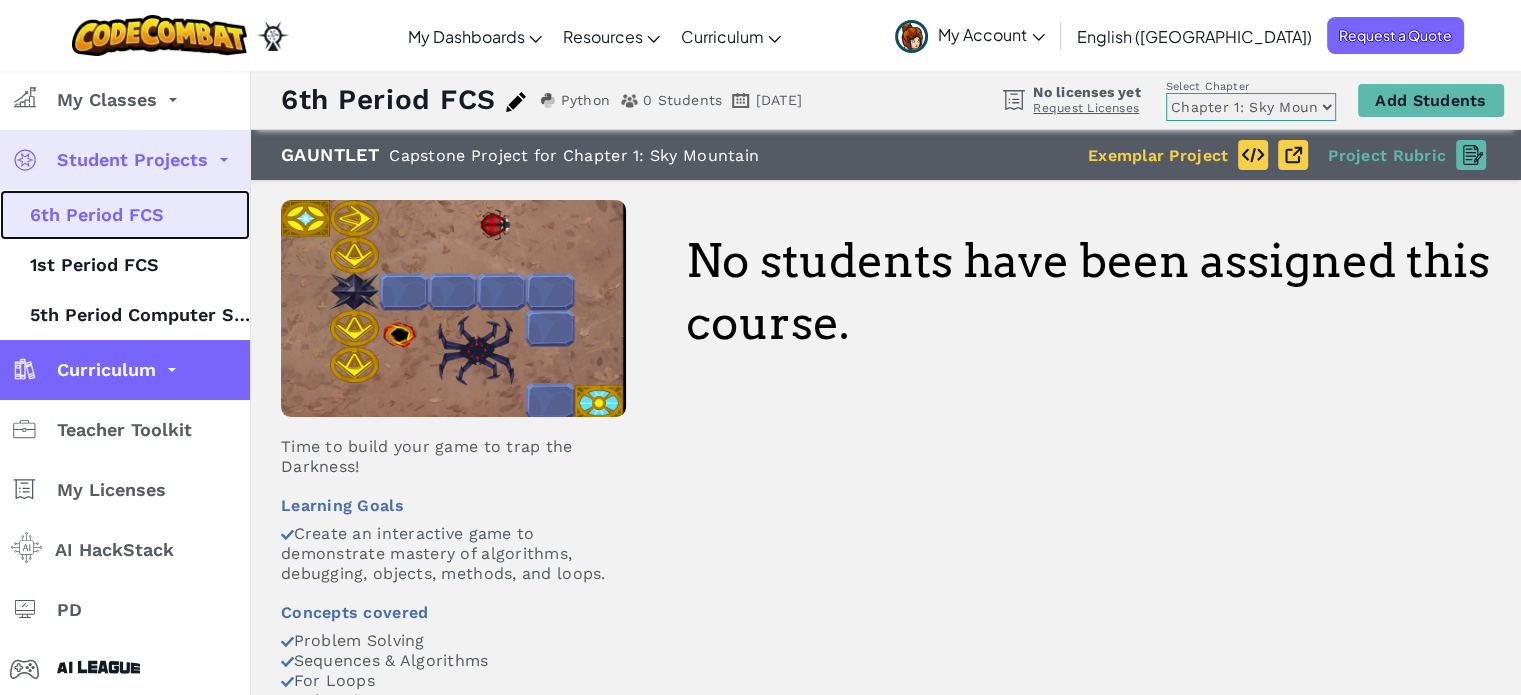 click on "6th Period FCS" at bounding box center (125, 215) 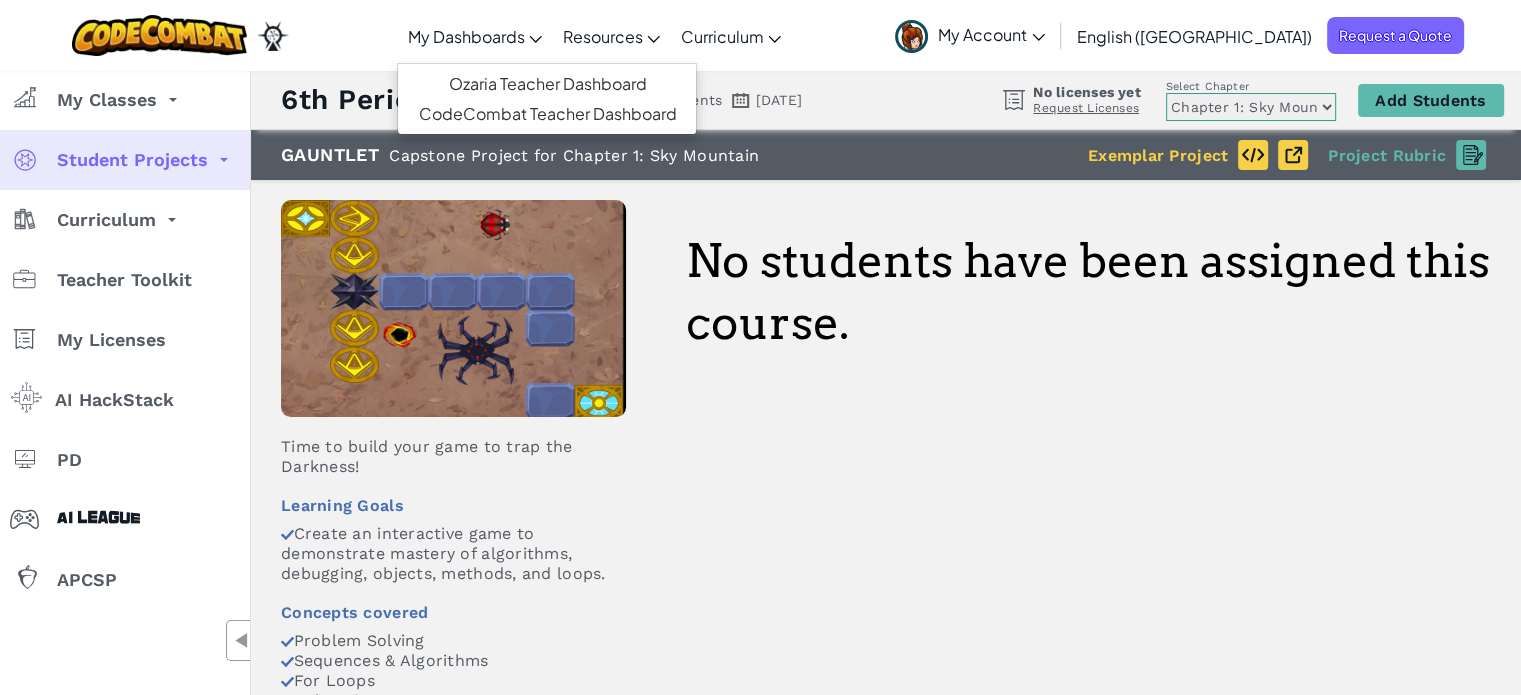 click on "My Dashboards" at bounding box center (465, 36) 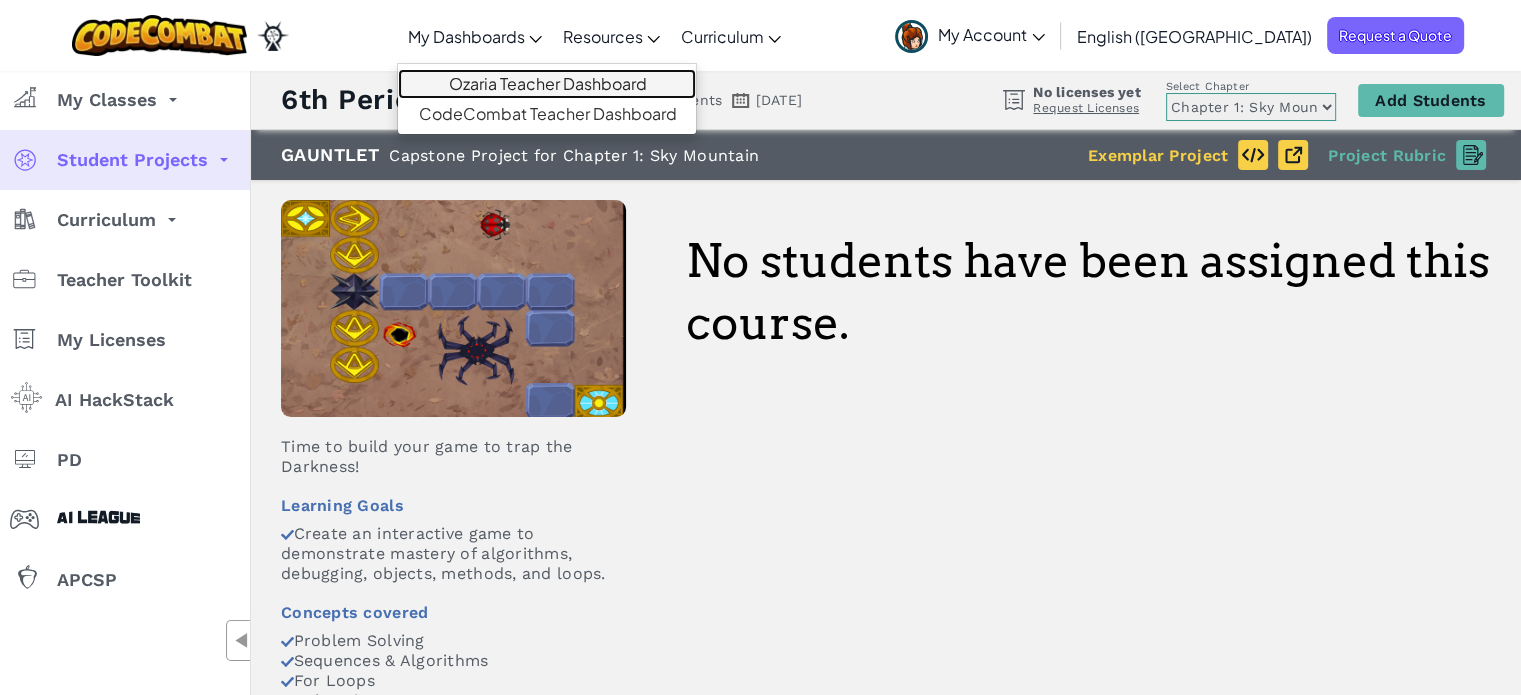 click on "Ozaria Teacher Dashboard" at bounding box center [547, 84] 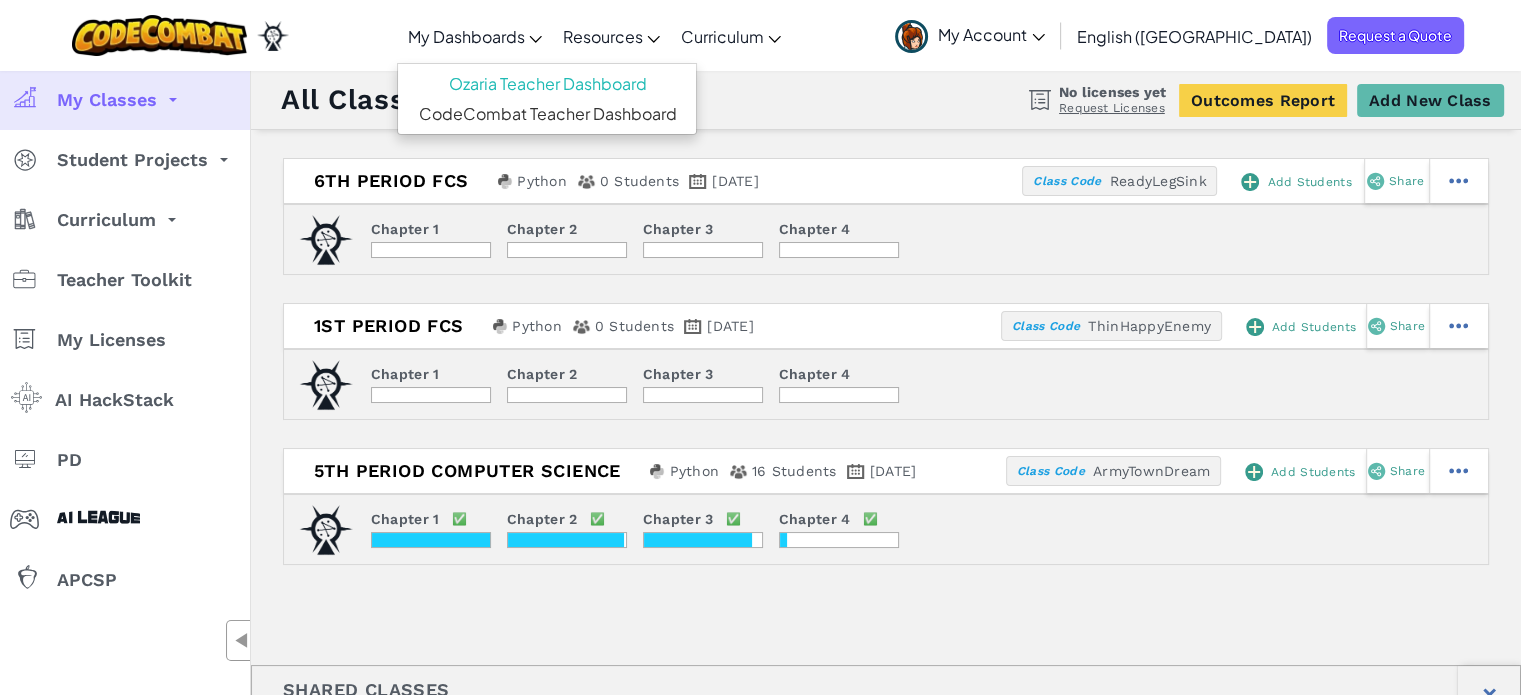 click on "My Classes" at bounding box center (125, 100) 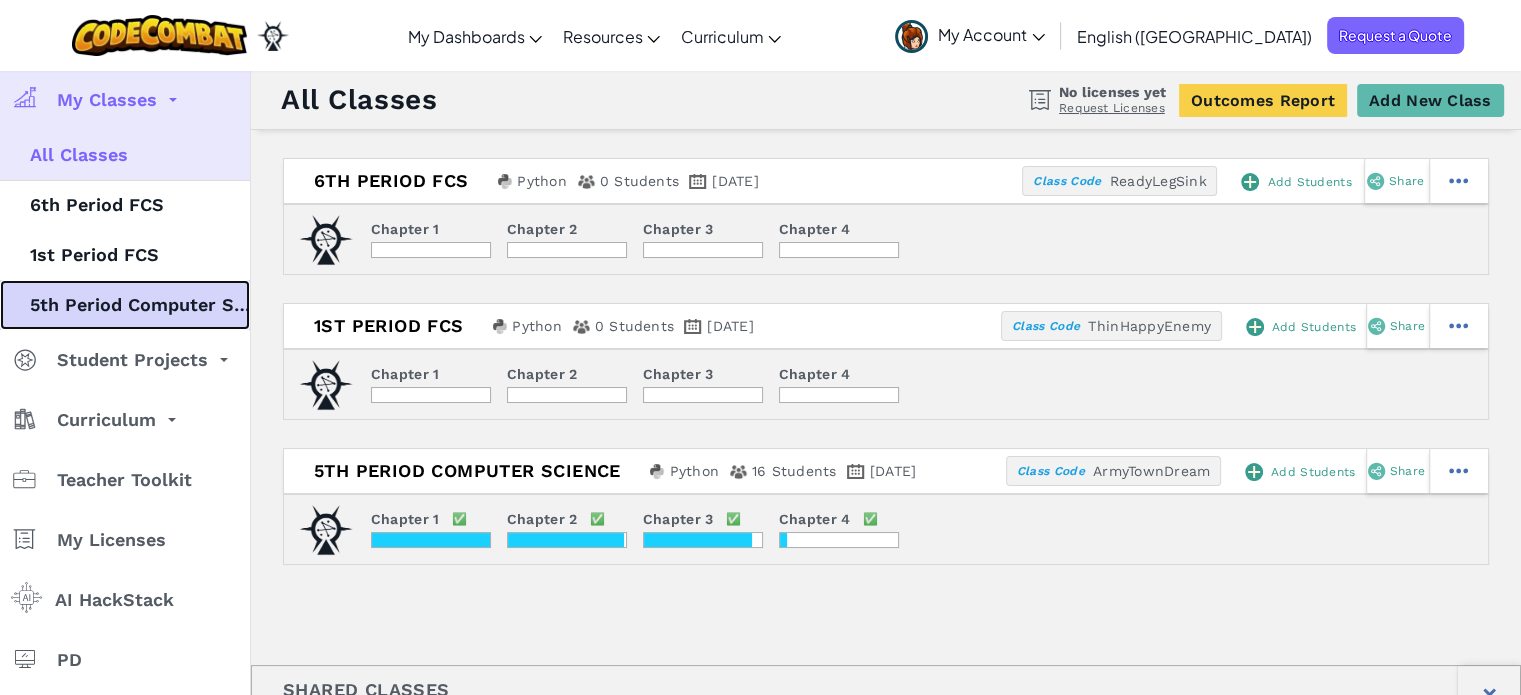 click on "5th Period Computer Science" at bounding box center [125, 305] 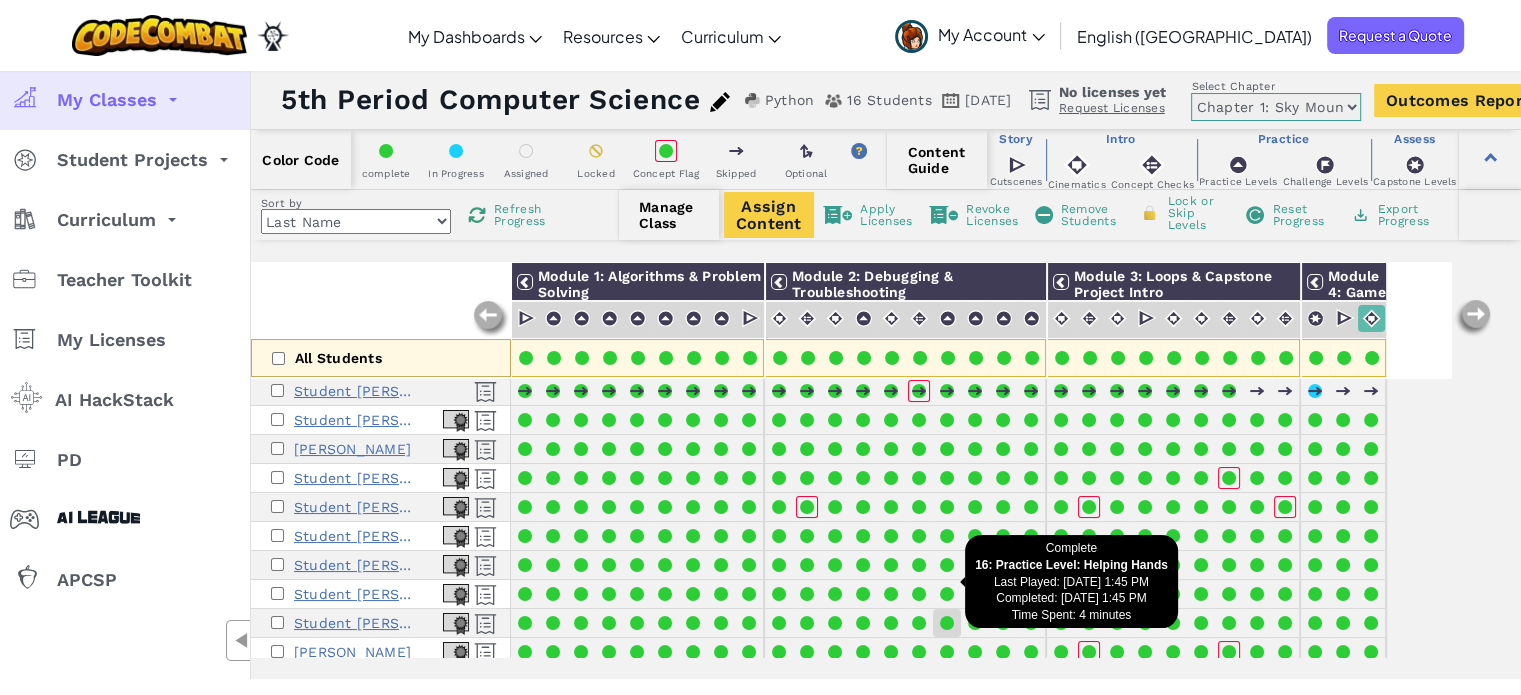 scroll, scrollTop: 0, scrollLeft: 0, axis: both 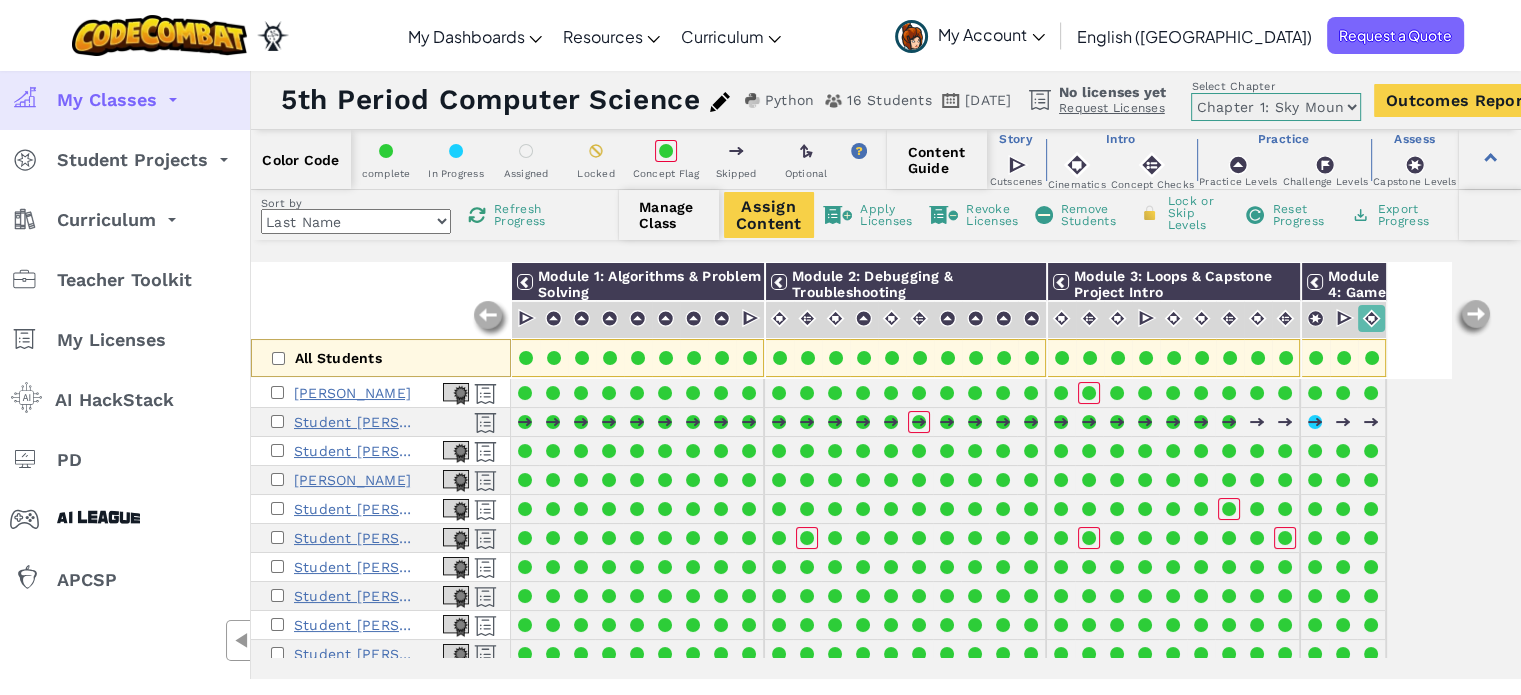 click on "Chapter 1: Sky Mountain
Chapter 2: The Moon Dancers
Chapter 3: The Phoenix Lands
Chapter 4: The Final Code" at bounding box center [1276, 107] 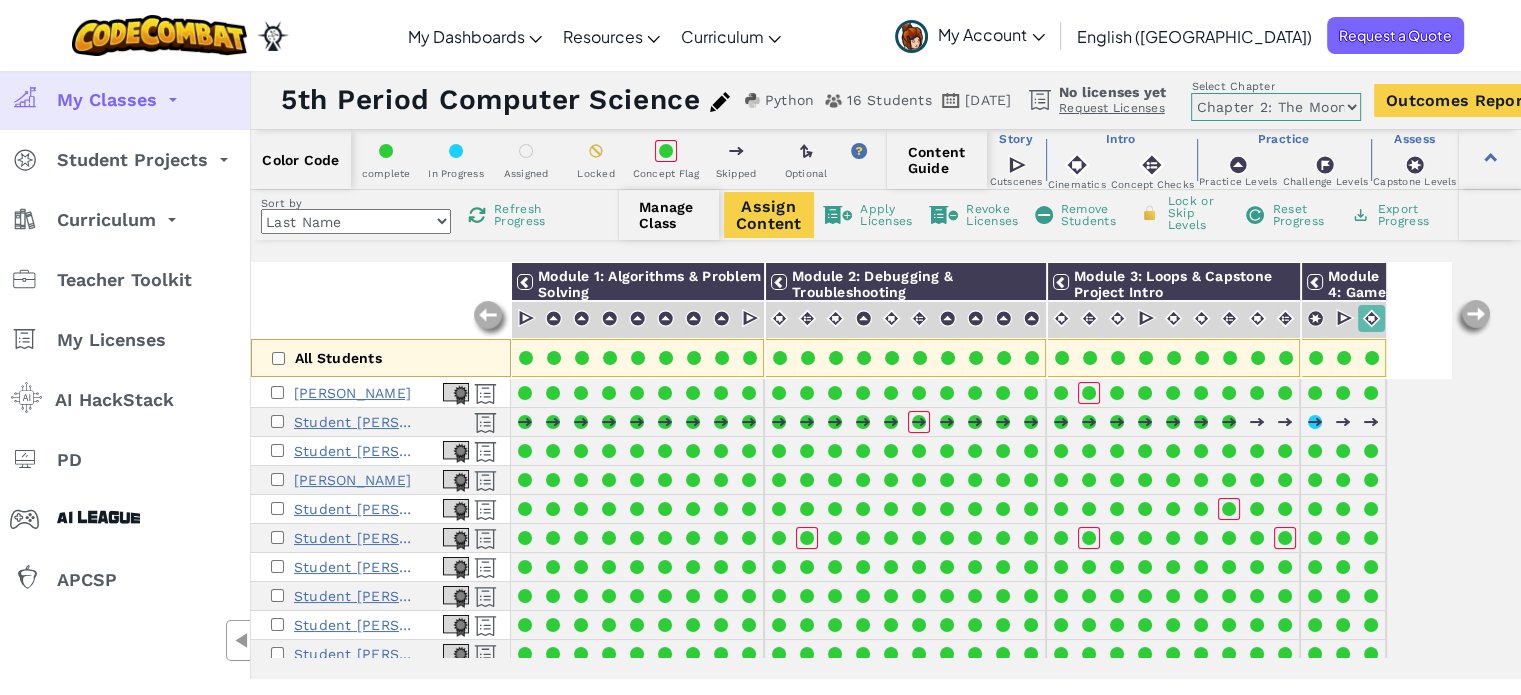 click on "Chapter 1: Sky Mountain
Chapter 2: The Moon Dancers
Chapter 3: The Phoenix Lands
Chapter 4: The Final Code" at bounding box center (1276, 107) 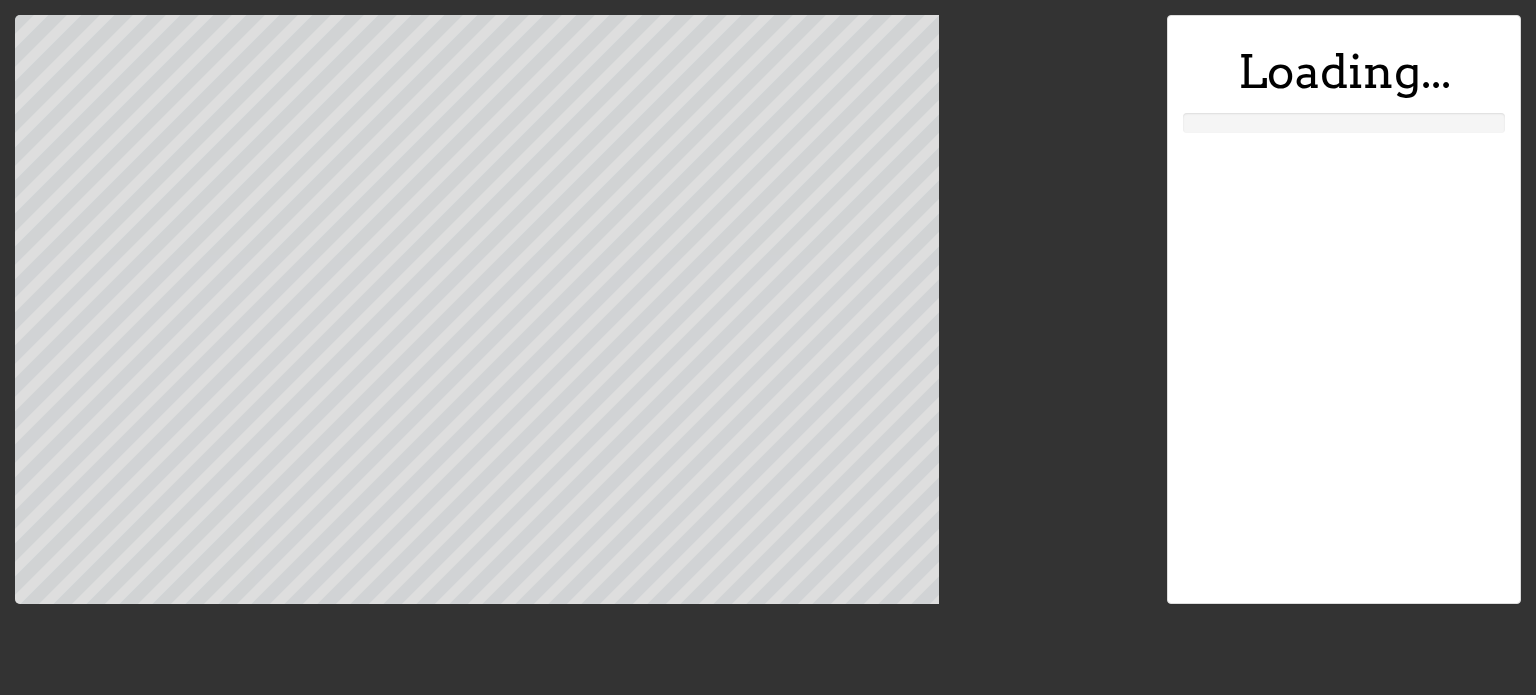 scroll, scrollTop: 0, scrollLeft: 0, axis: both 